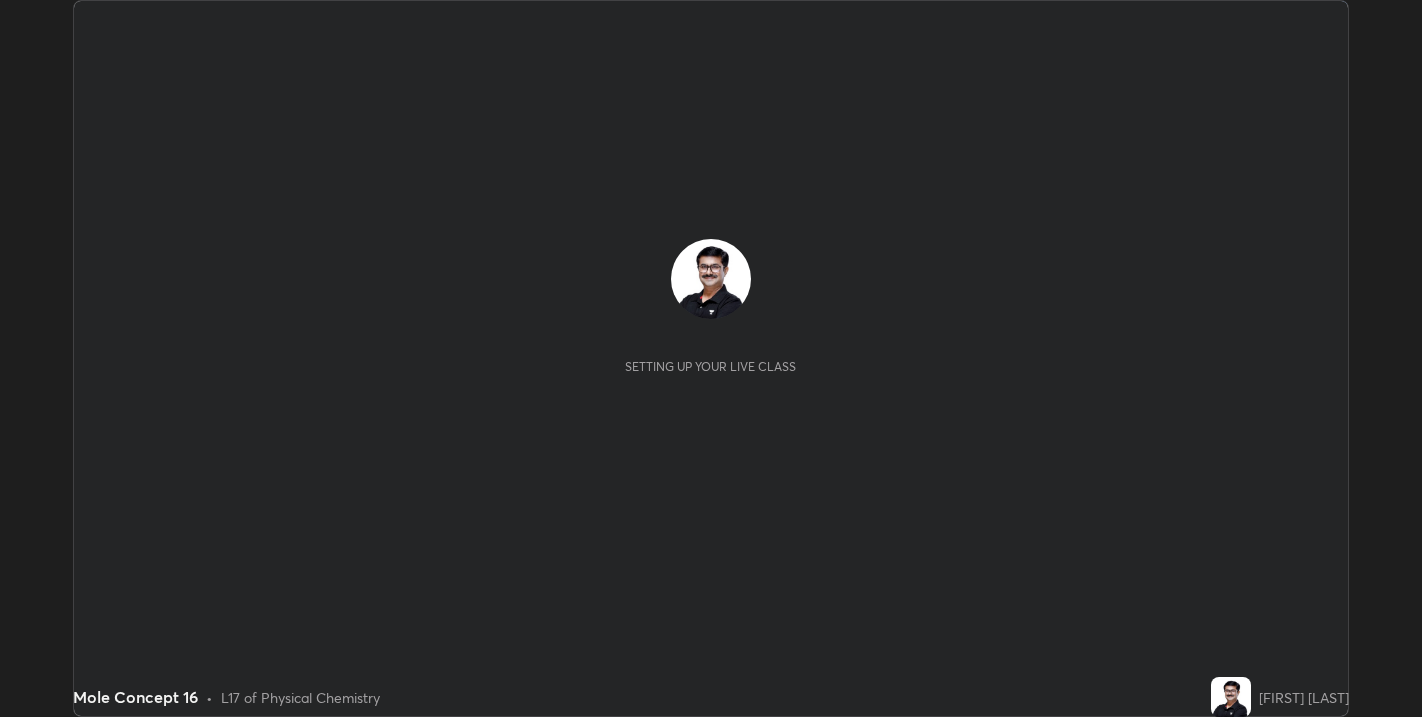 scroll, scrollTop: 0, scrollLeft: 0, axis: both 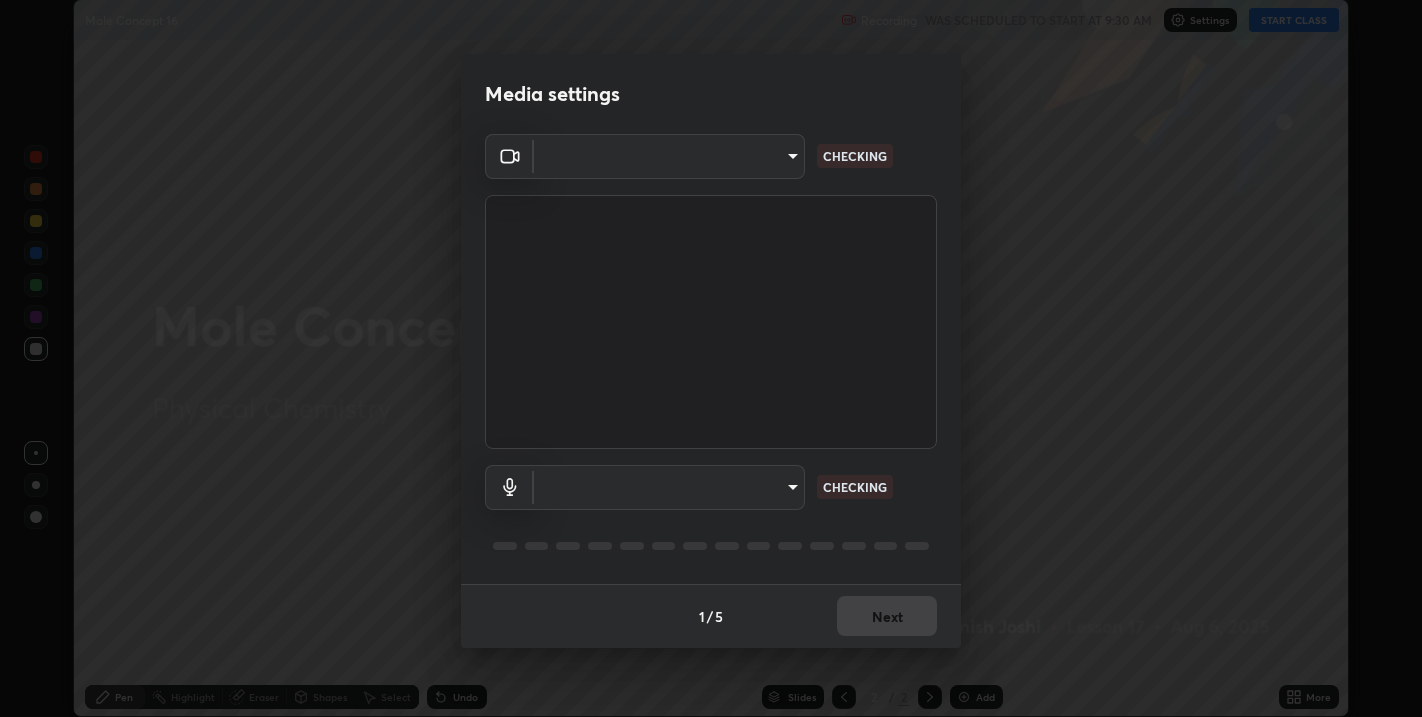 click on "Erase all Mole Concept 16 Recording WAS SCHEDULED TO START AT 9:30 AM Settings START CLASS Setting up your live class Mole Concept 16 • L17 of Physical Chemistry [FIRST] [LAST] Pen Highlight Eraser Shapes Select Undo Slides 2 / 2 Add More No doubts shared Encourage your learners to ask a doubt for better clarity Report an issue Reason for reporting Buffering Chat not working Audio - Video sync issue Educator video quality low ​ Attach an image Report Media settings ​ CHECKING ​ CHECKING 1 / 5 Next" at bounding box center (711, 358) 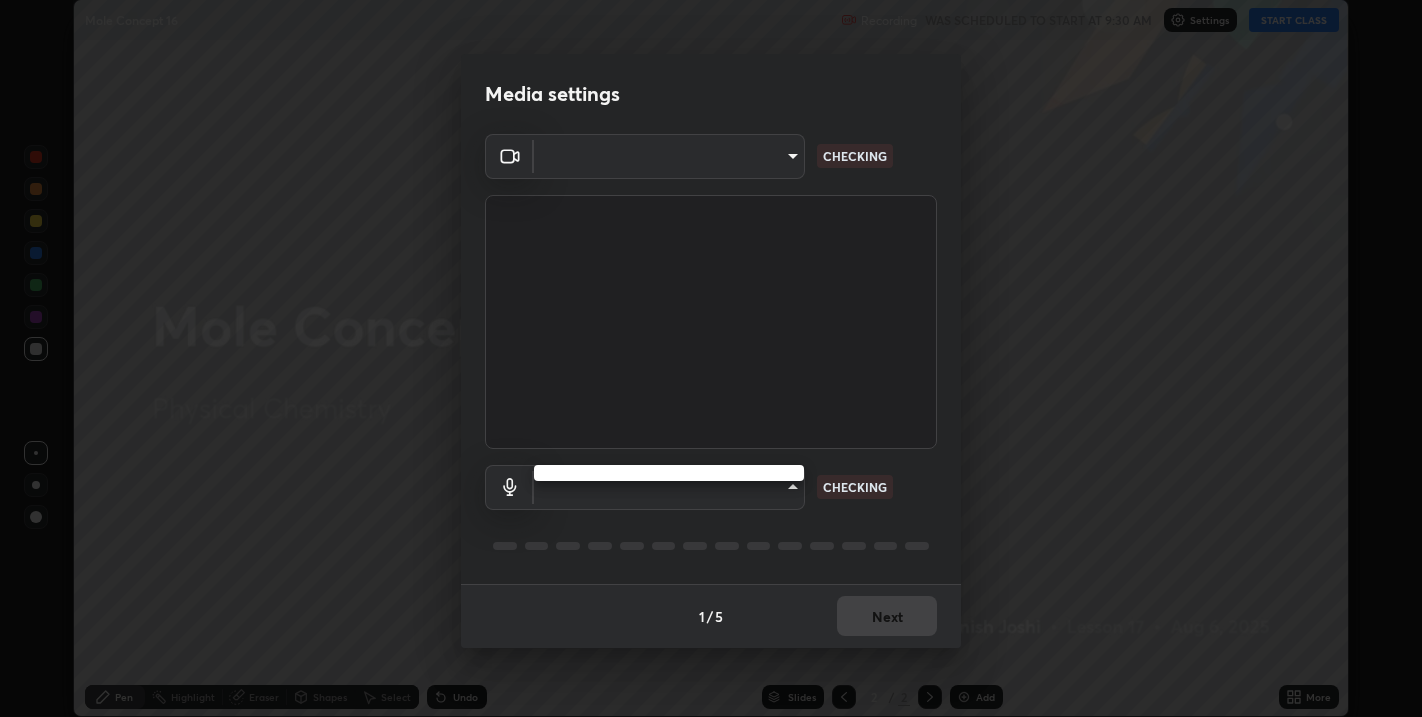 type on "67417adfccfa8b42c30ef4407fe4a6c493a28e79373338af571501226f50bce5" 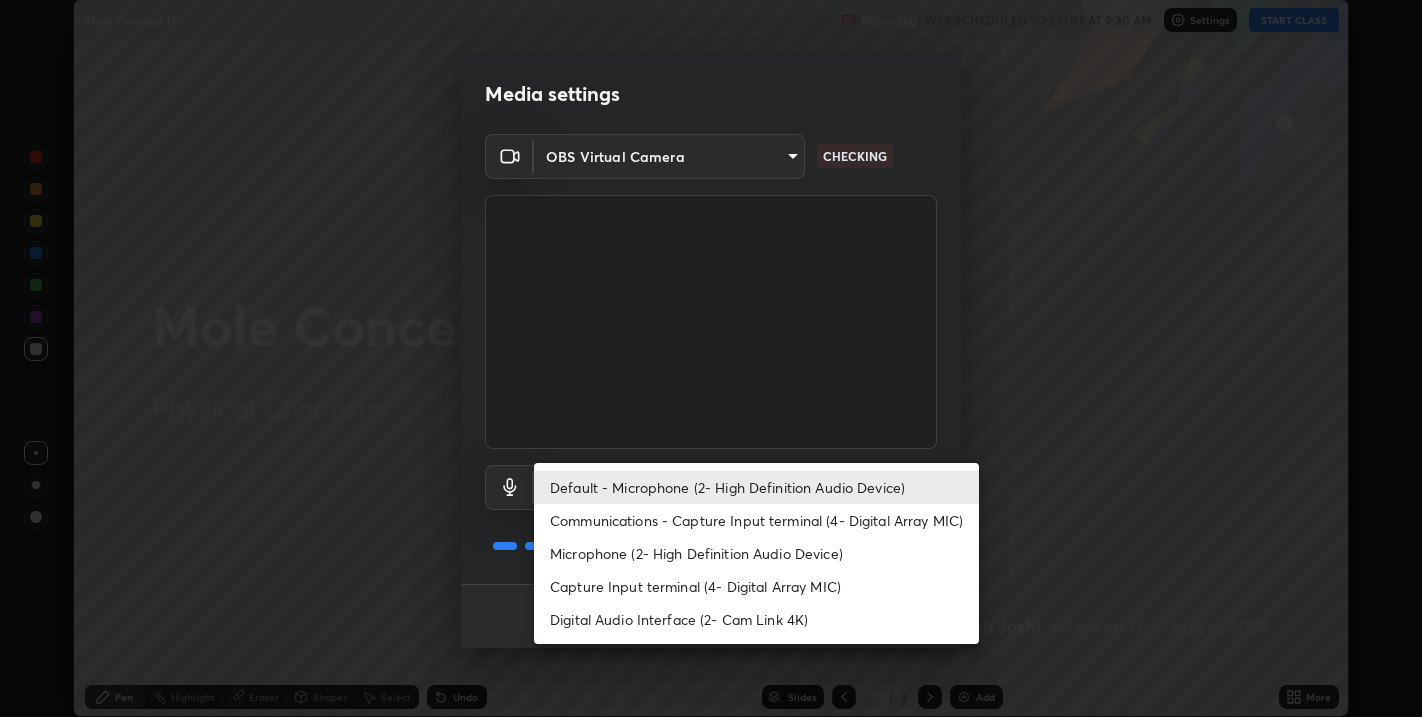 click on "Microphone (2- High Definition Audio Device)" at bounding box center [756, 553] 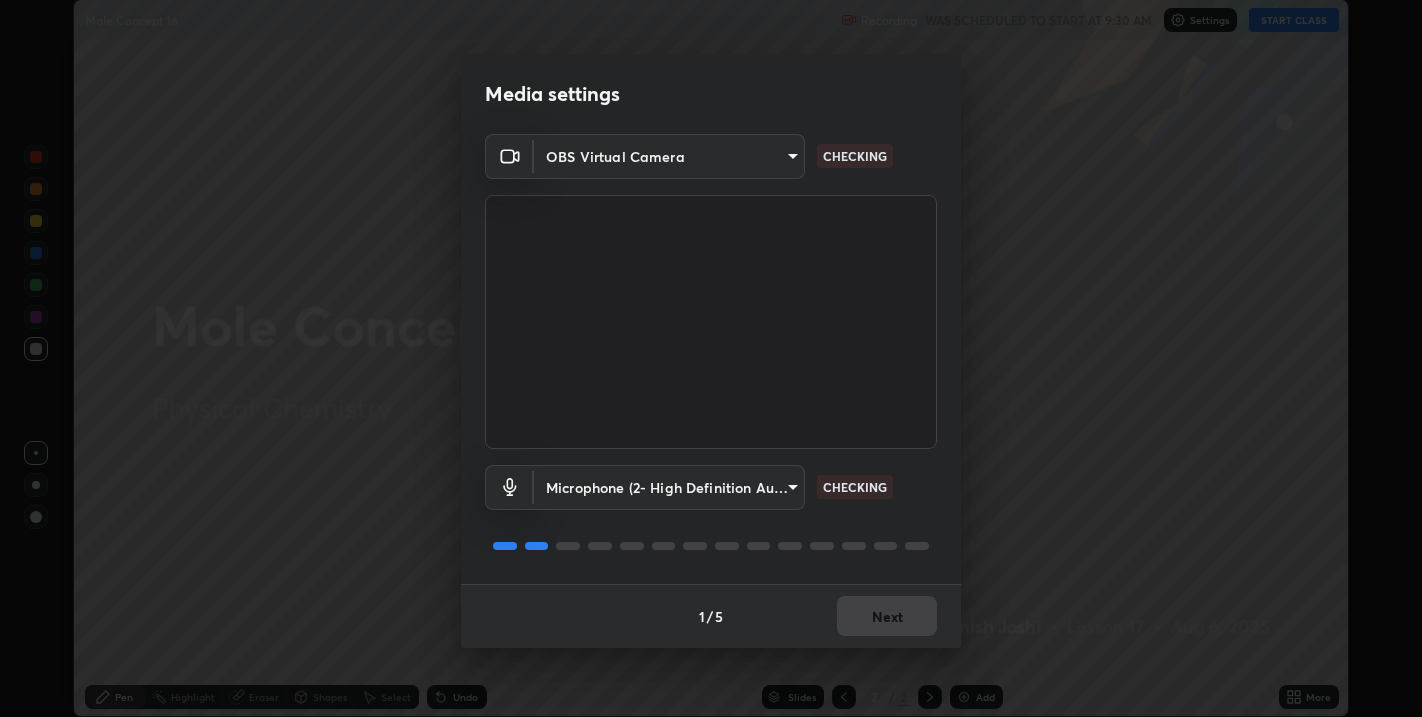 click on "Erase all Mole Concept 16 Recording WAS SCHEDULED TO START AT 9:30 AM Settings START CLASS Setting up your live class Mole Concept 16 • L17 of Physical Chemistry [FIRST] [LAST] Pen Highlight Eraser Shapes Select Undo Slides 2 / 2 Add More No doubts shared Encourage your learners to ask a doubt for better clarity Report an issue Reason for reporting Buffering Chat not working Audio - Video sync issue Educator video quality low ​ Attach an image Report Media settings OBS Virtual Camera [HASH] CHECKING Microphone (2- High Definition Audio Device) [HASH] CHECKING 1 / 5 Next" at bounding box center [711, 358] 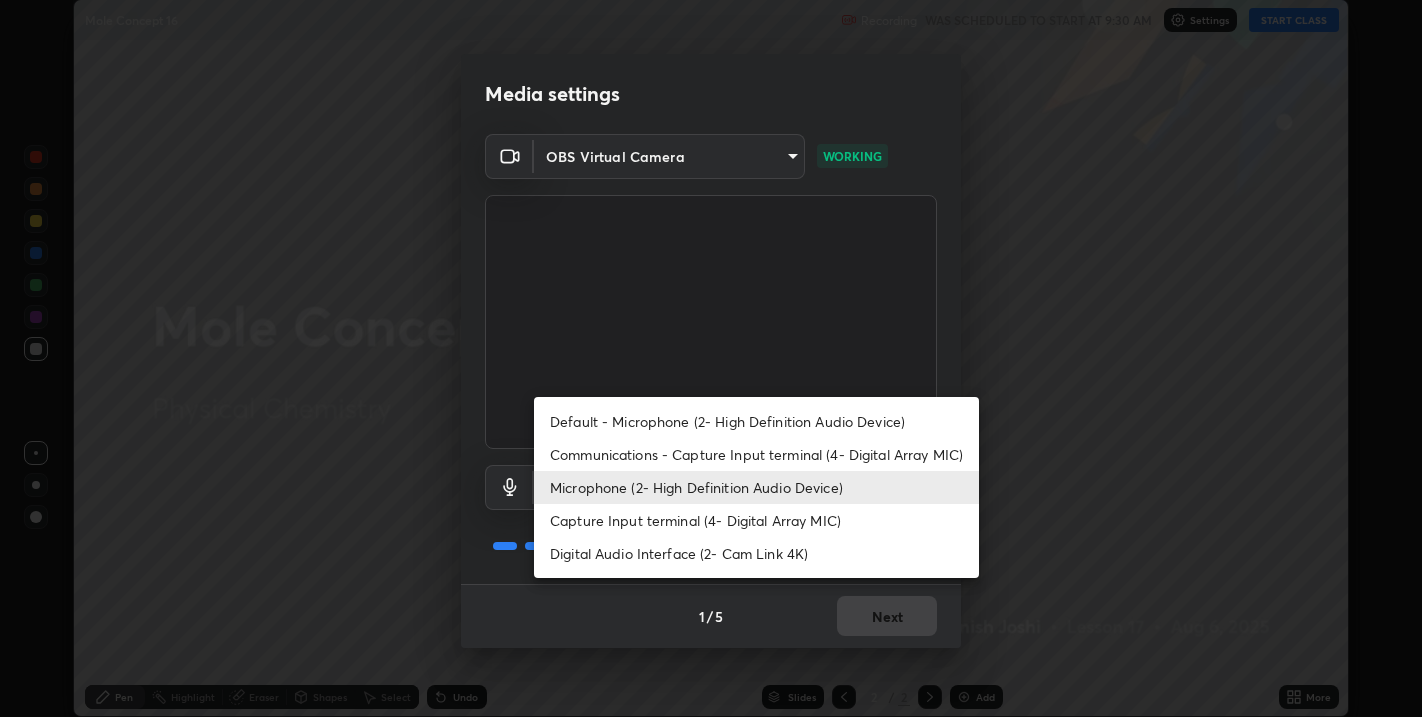 click on "Default - Microphone (2- High Definition Audio Device)" at bounding box center (756, 421) 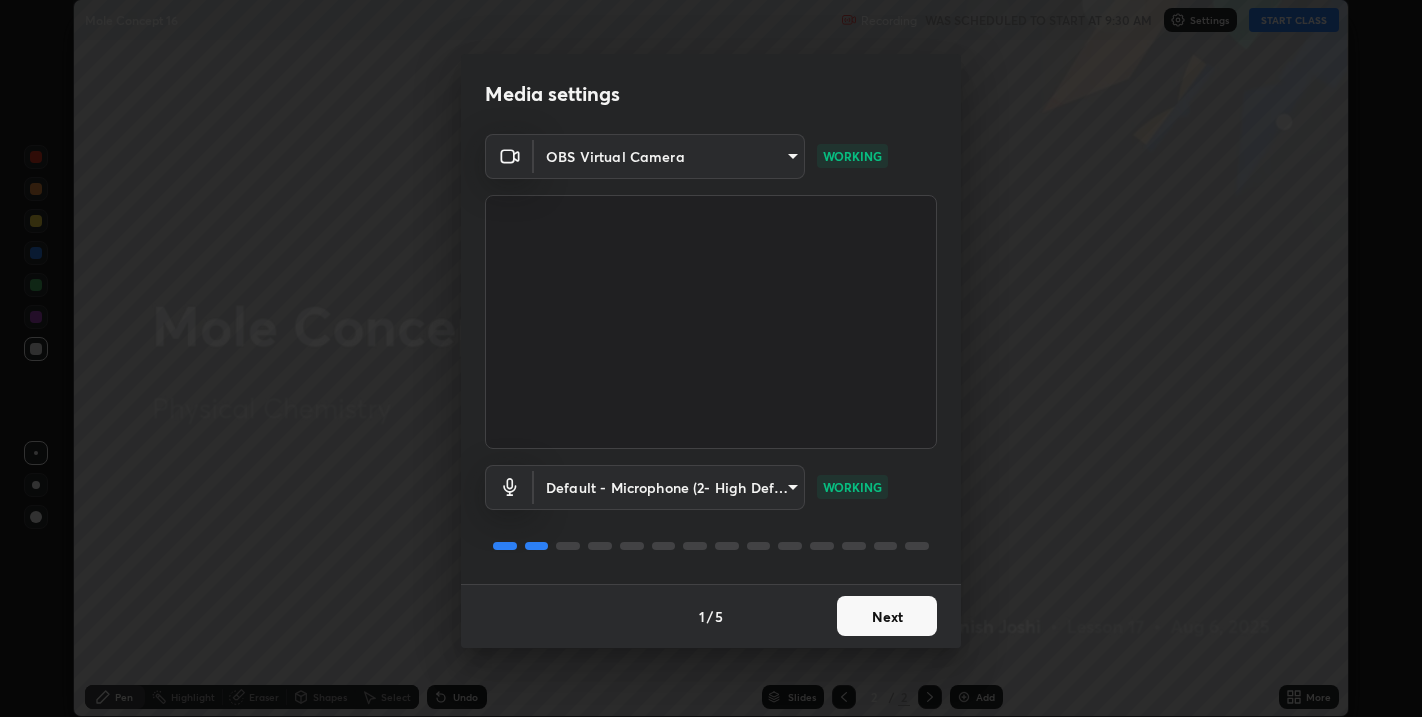 click on "Next" at bounding box center (887, 616) 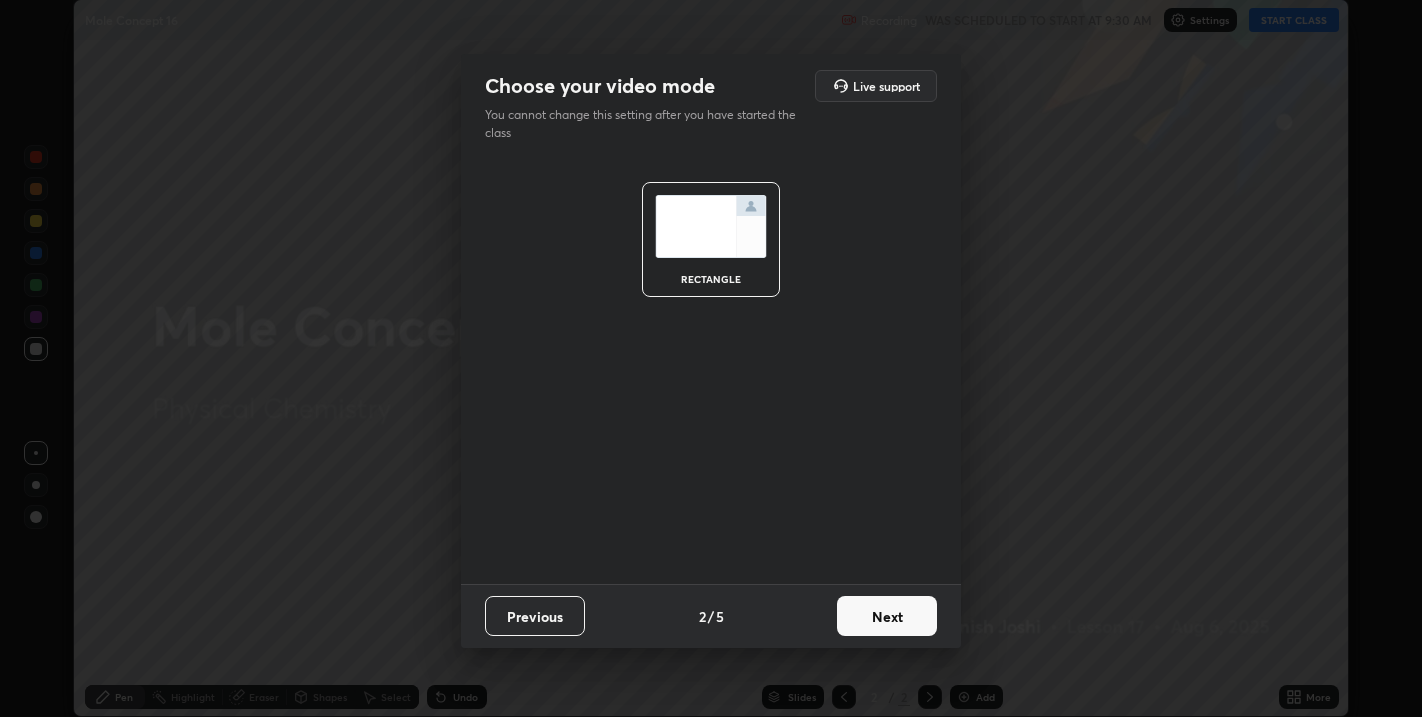 click on "Next" at bounding box center (887, 616) 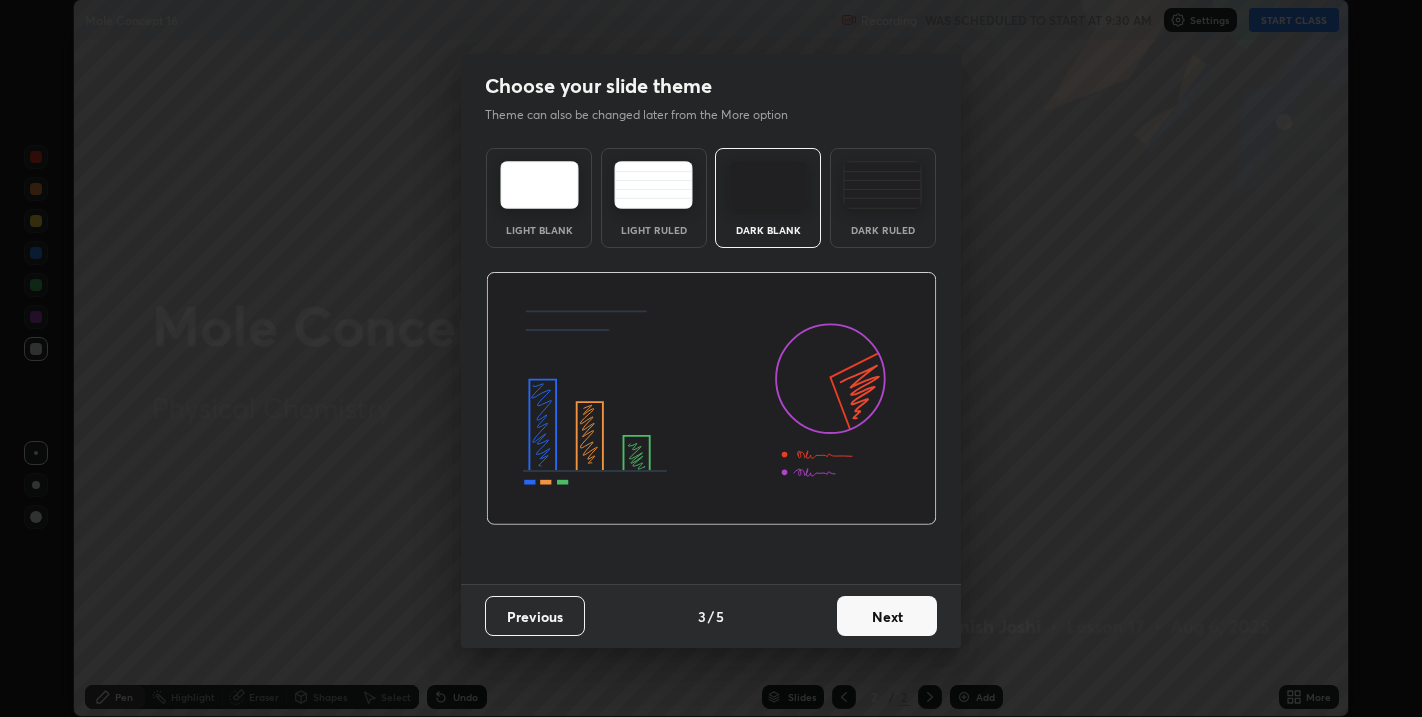 click on "Next" at bounding box center [887, 616] 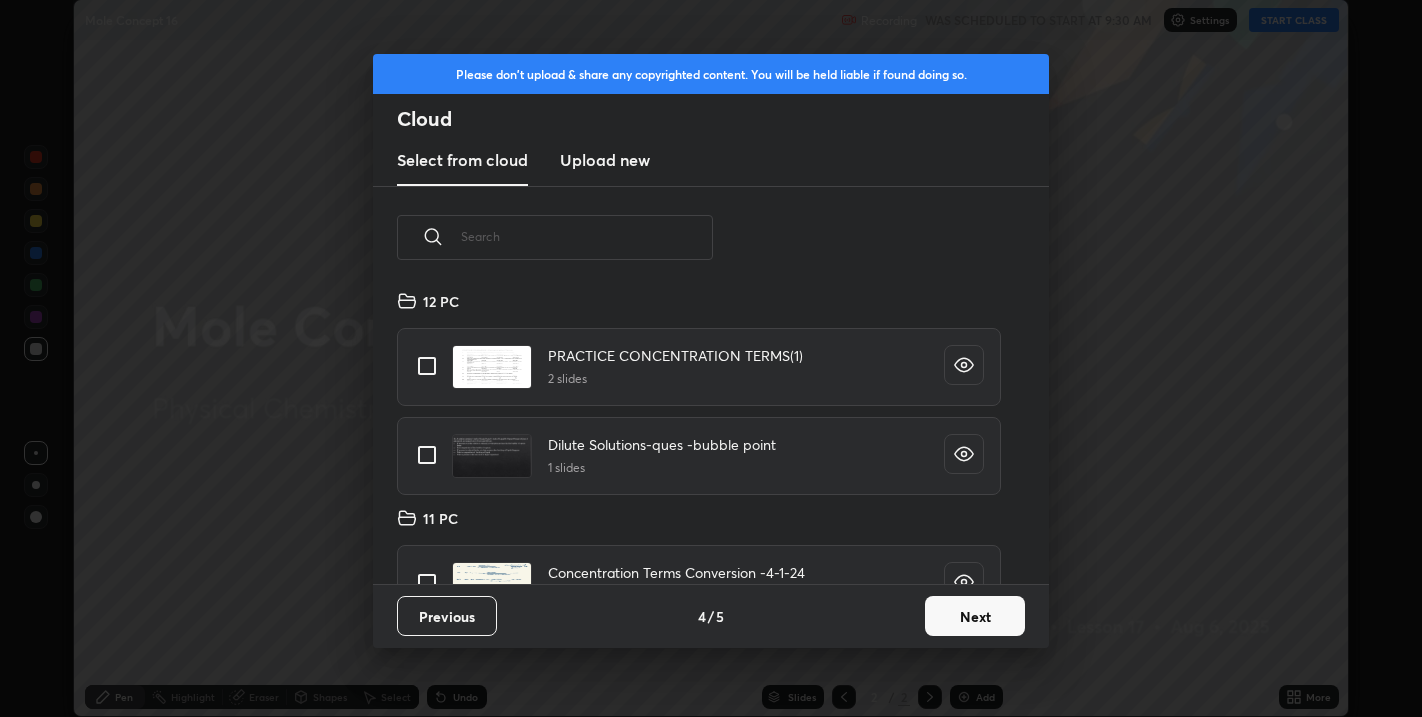 scroll, scrollTop: 6, scrollLeft: 10, axis: both 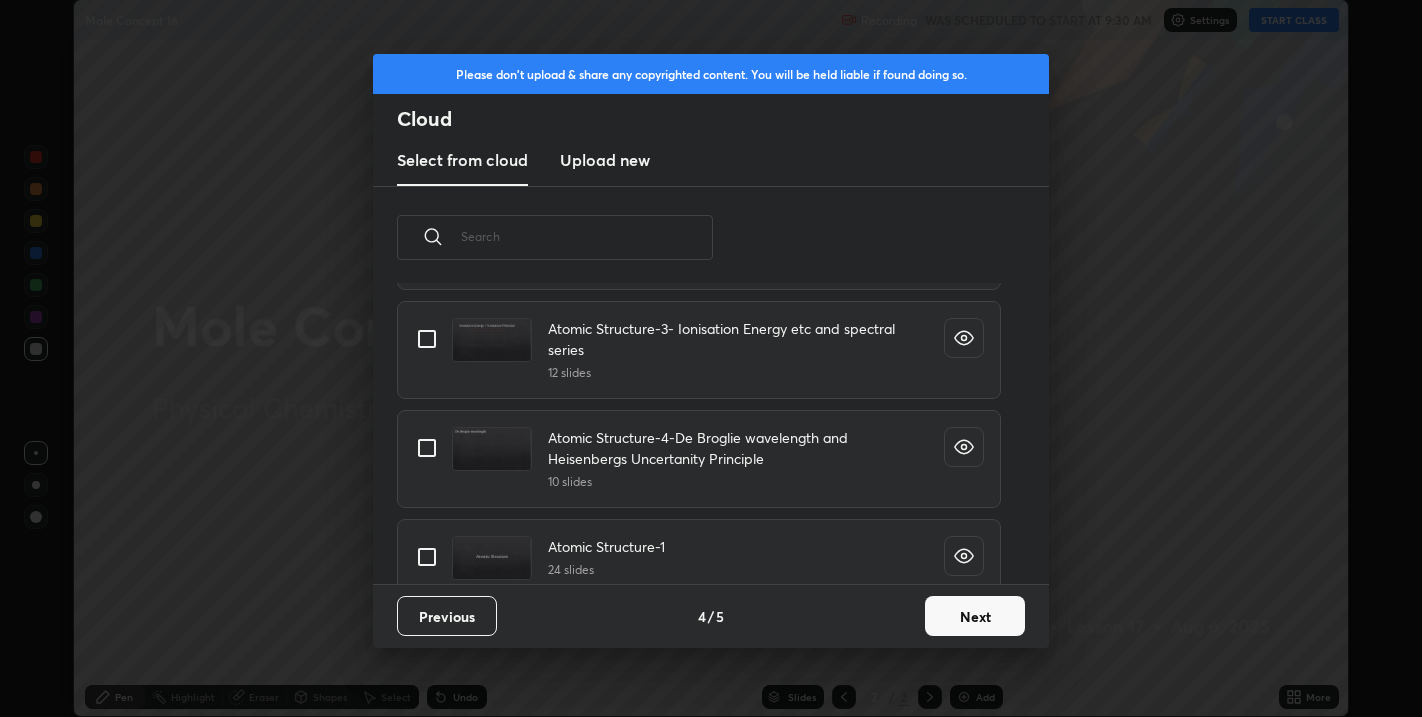 click at bounding box center (427, 557) 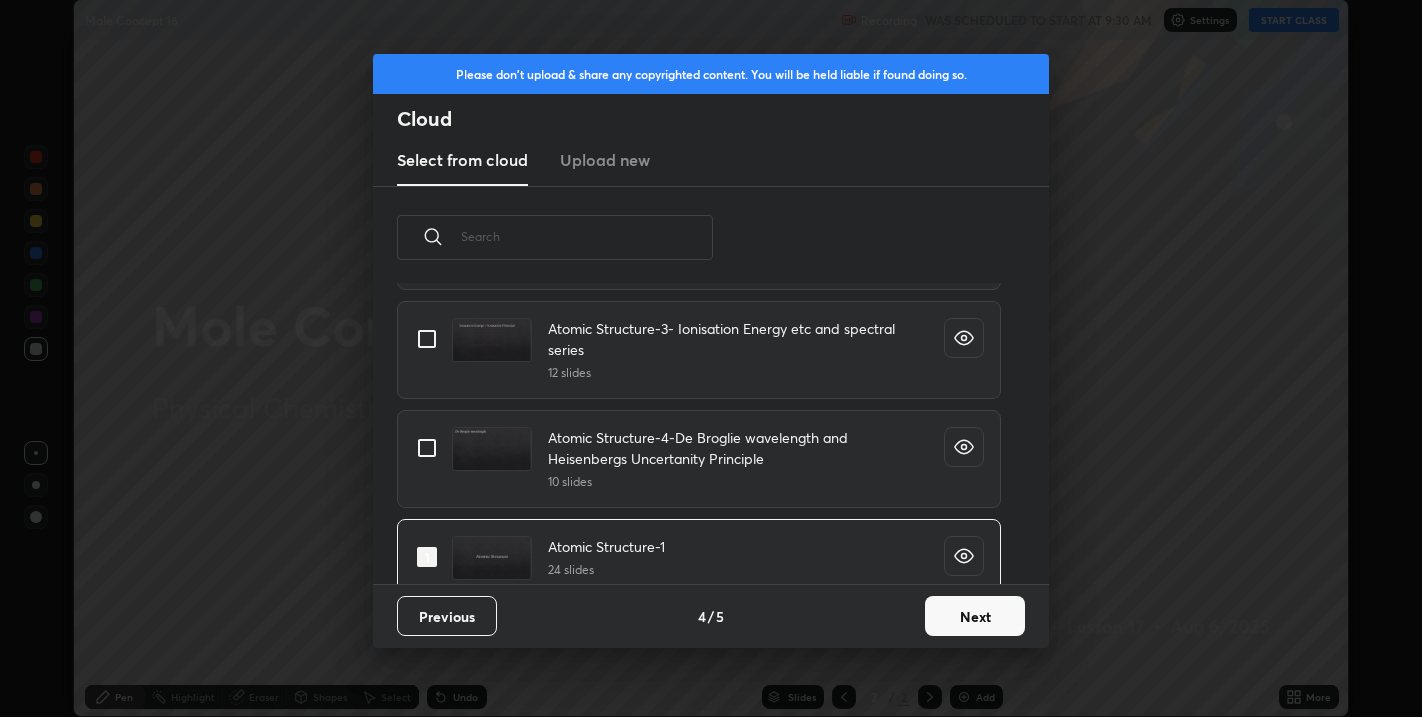 click on "Next" at bounding box center [975, 616] 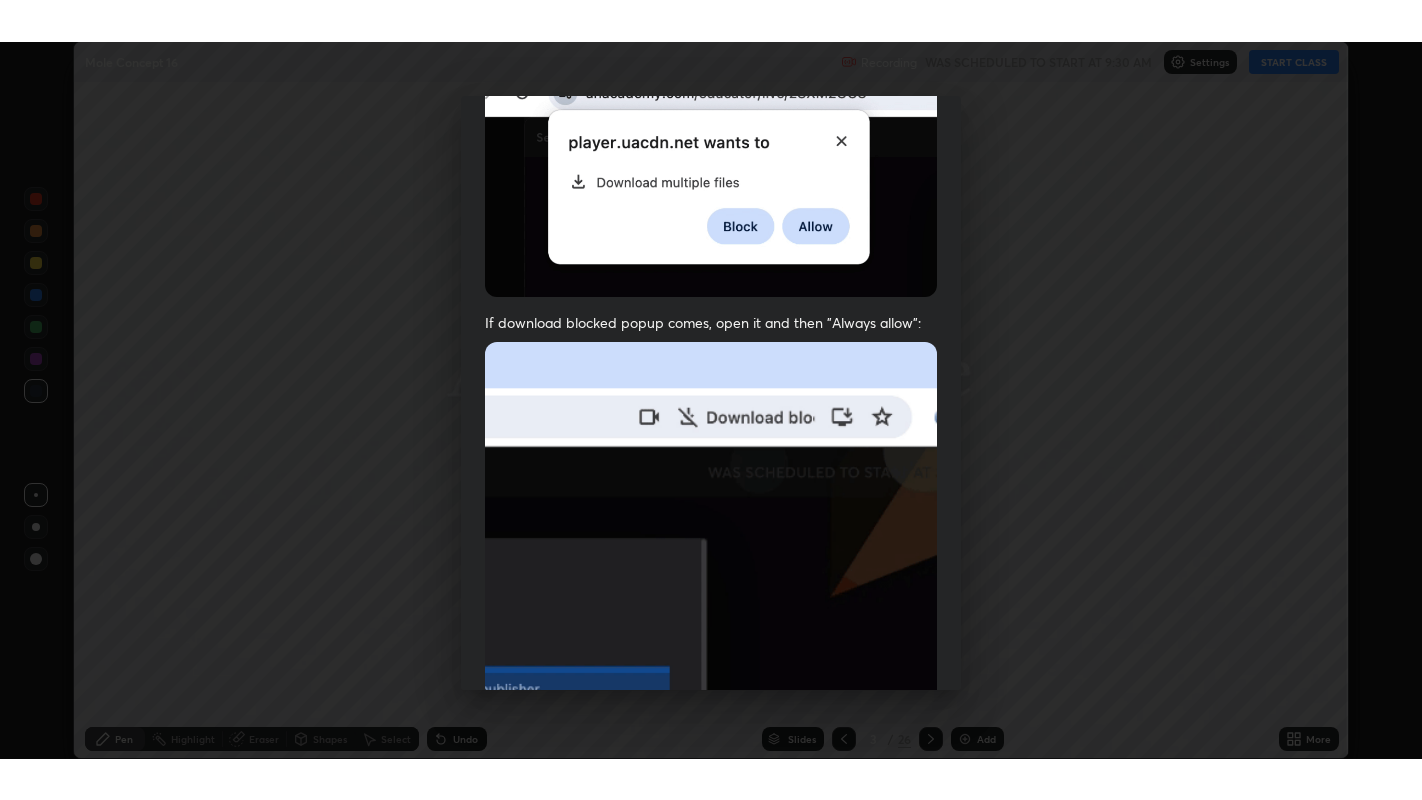 scroll, scrollTop: 405, scrollLeft: 0, axis: vertical 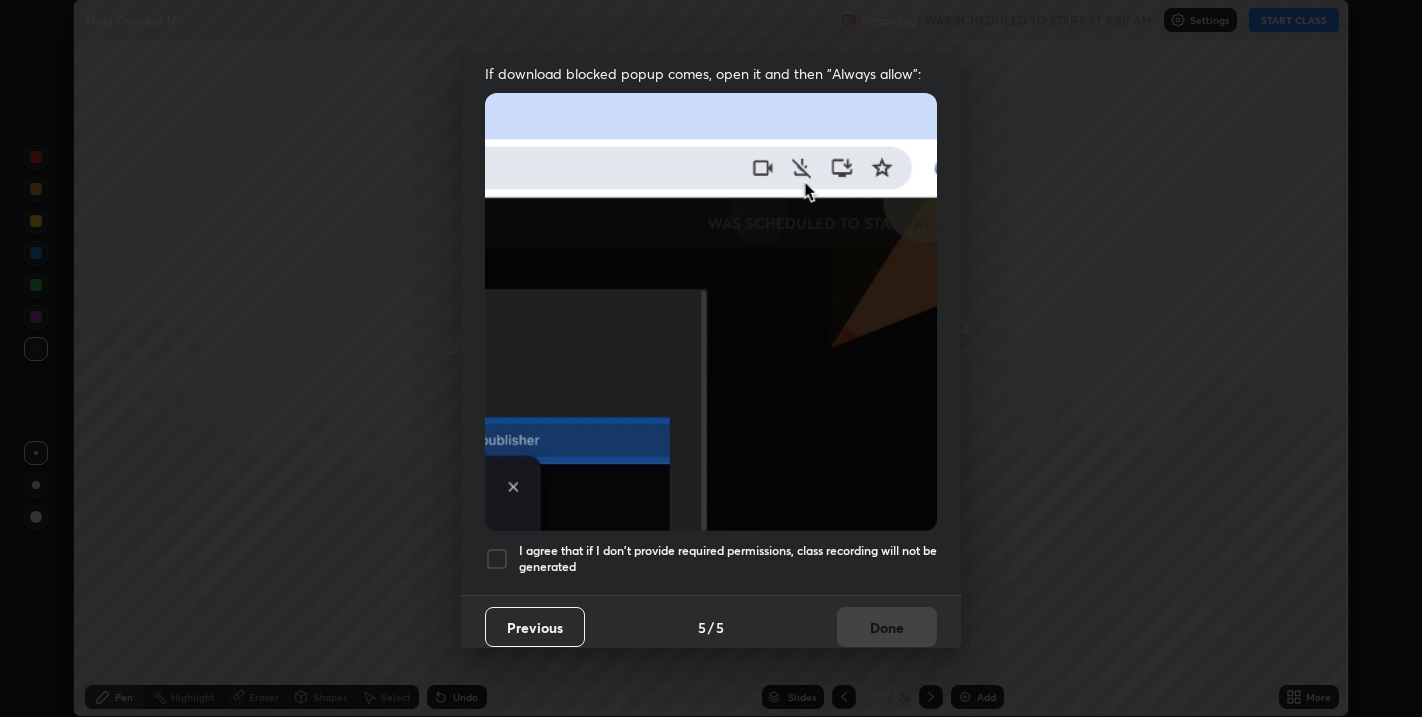 click at bounding box center (497, 559) 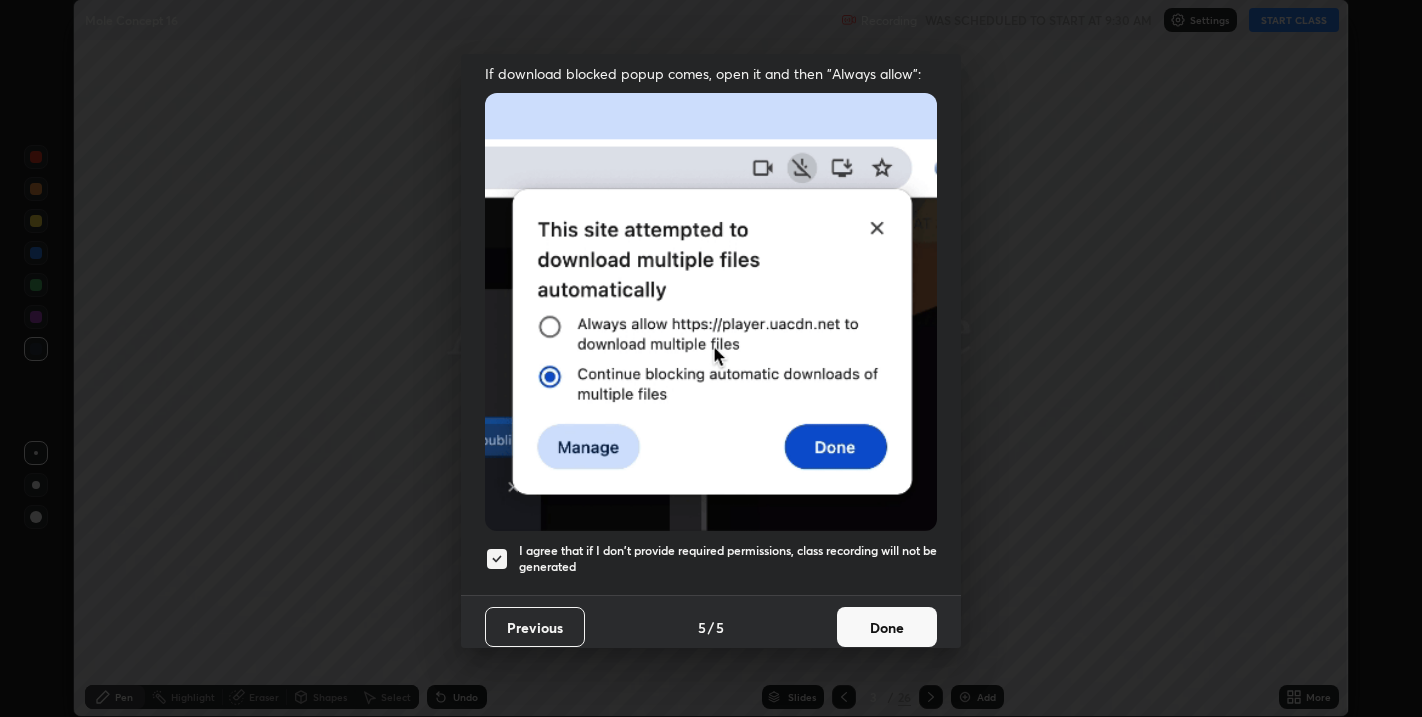 click on "Done" at bounding box center (887, 627) 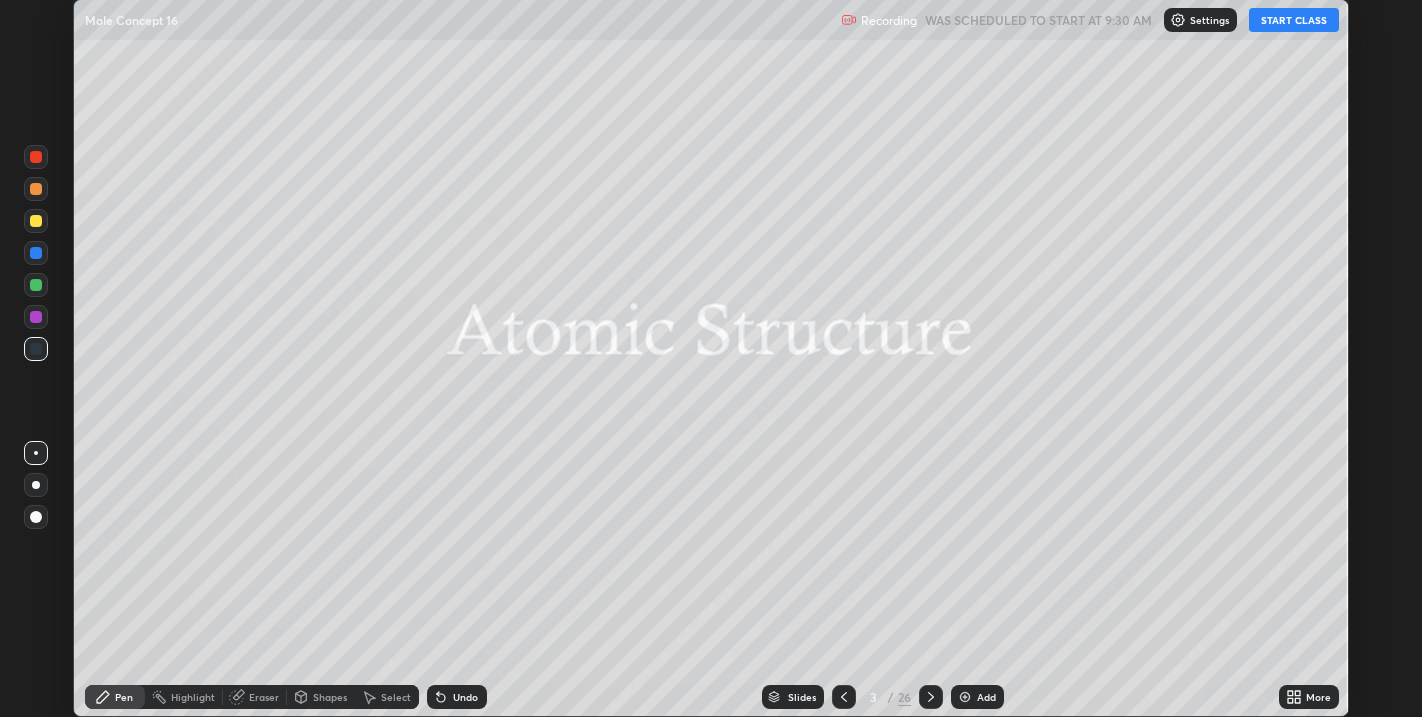 click on "START CLASS" at bounding box center [1294, 20] 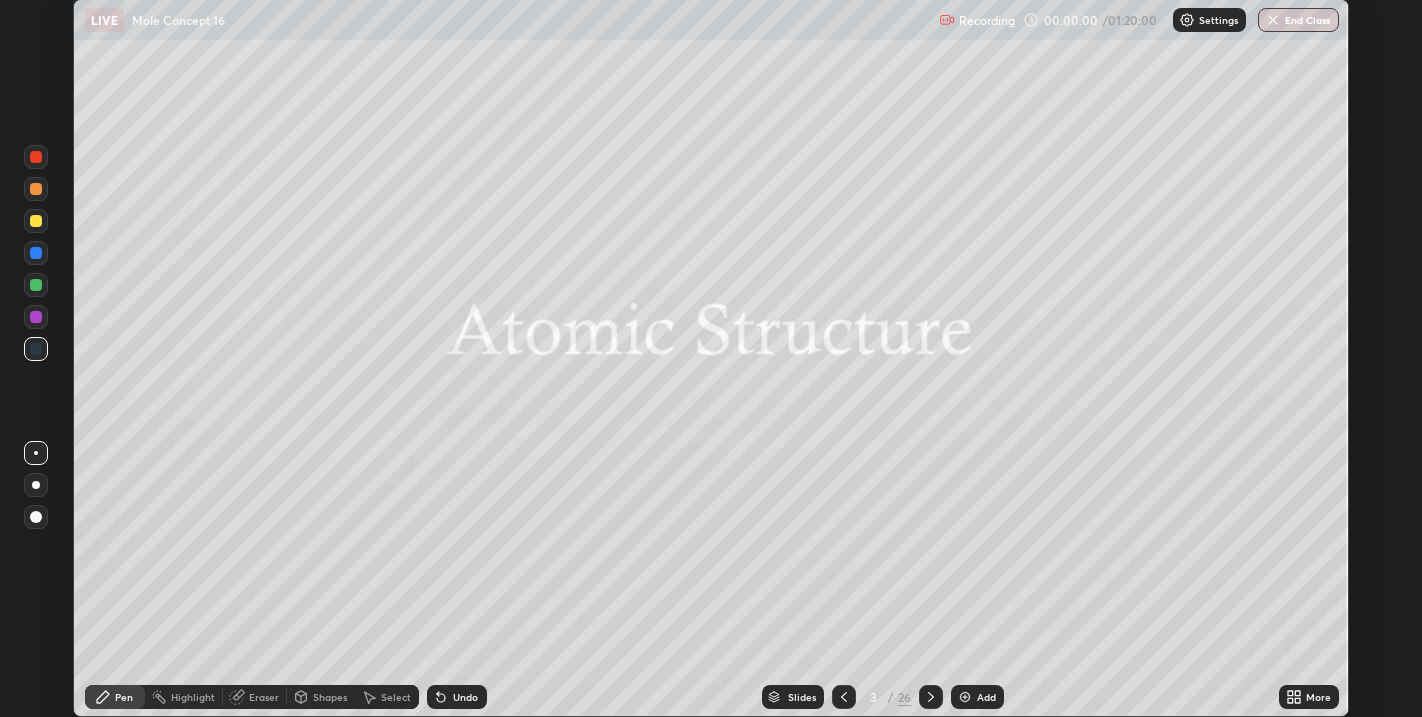click 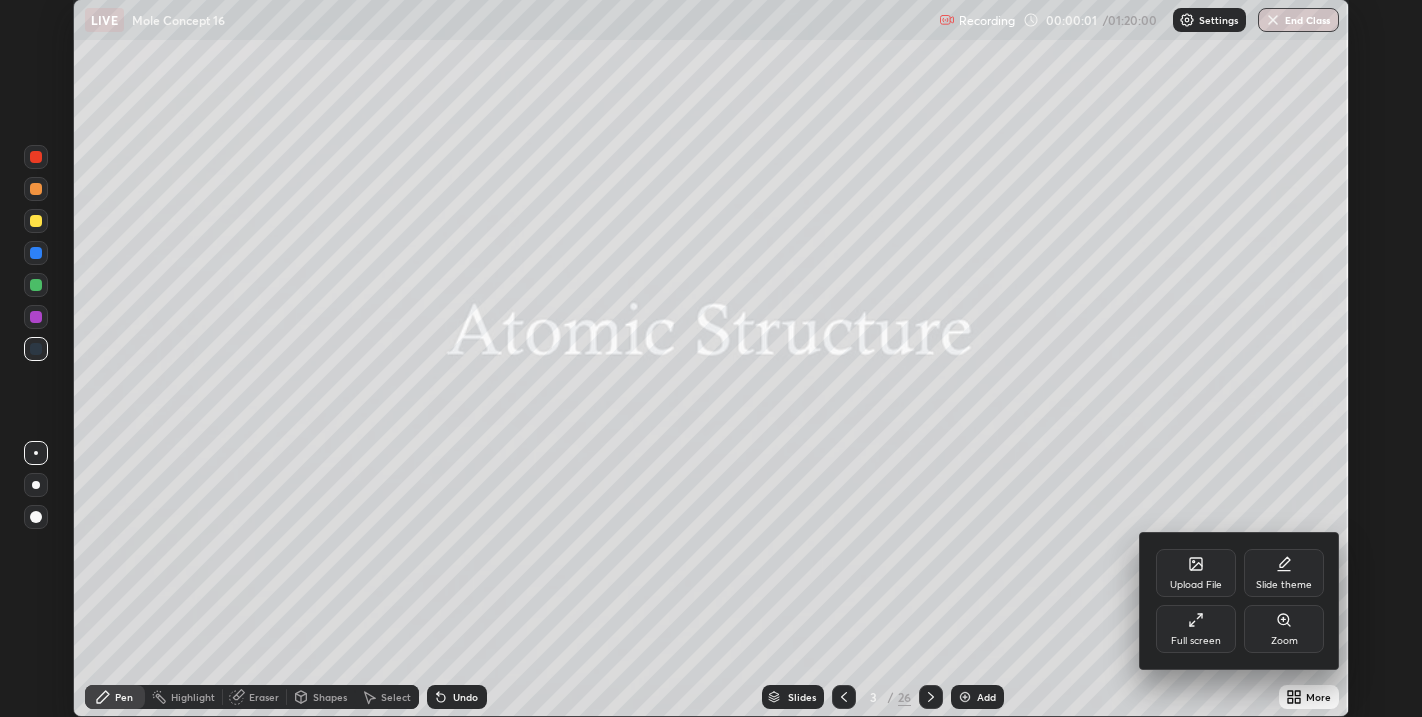 click on "Full screen" at bounding box center (1196, 641) 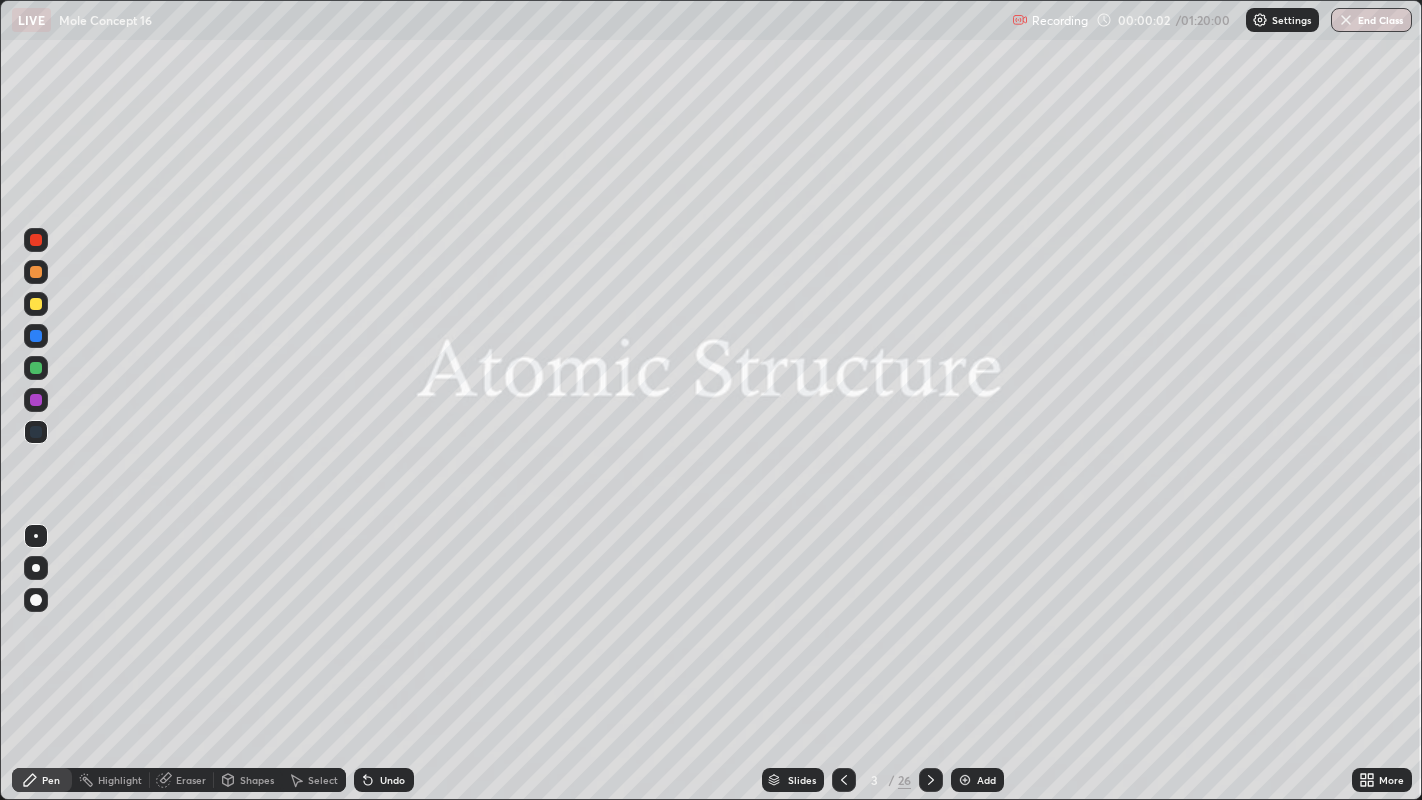 scroll, scrollTop: 99200, scrollLeft: 98577, axis: both 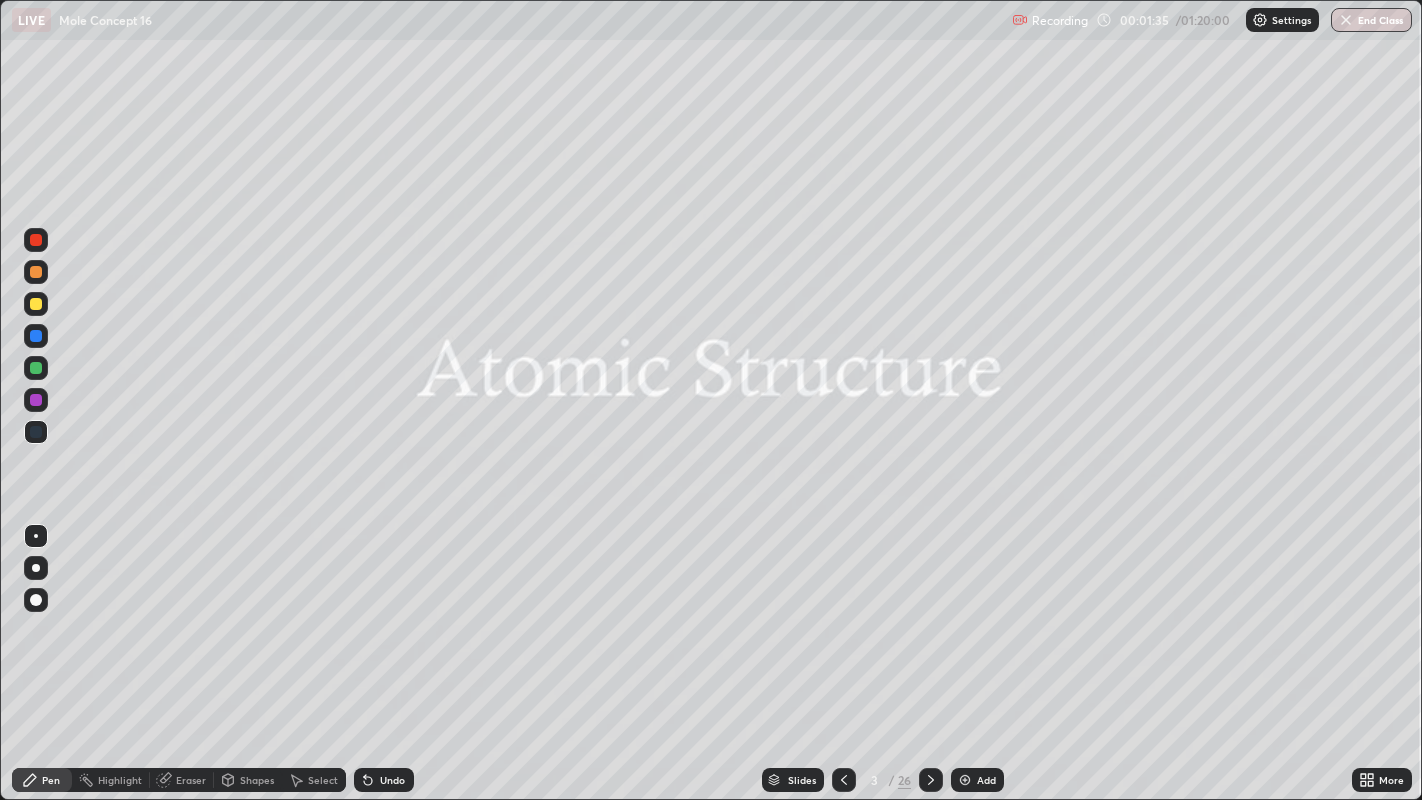 click at bounding box center [965, 780] 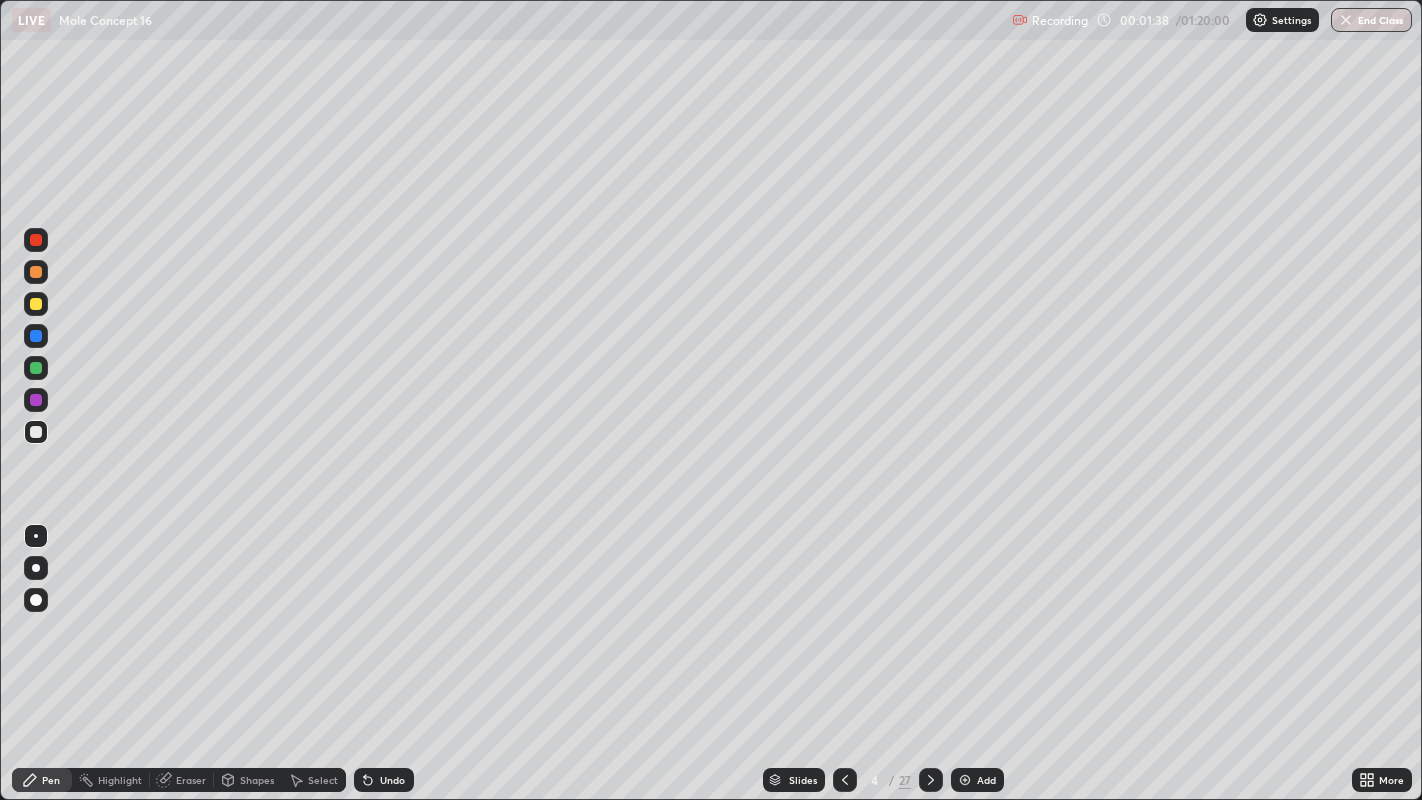 click on "Shapes" at bounding box center [248, 780] 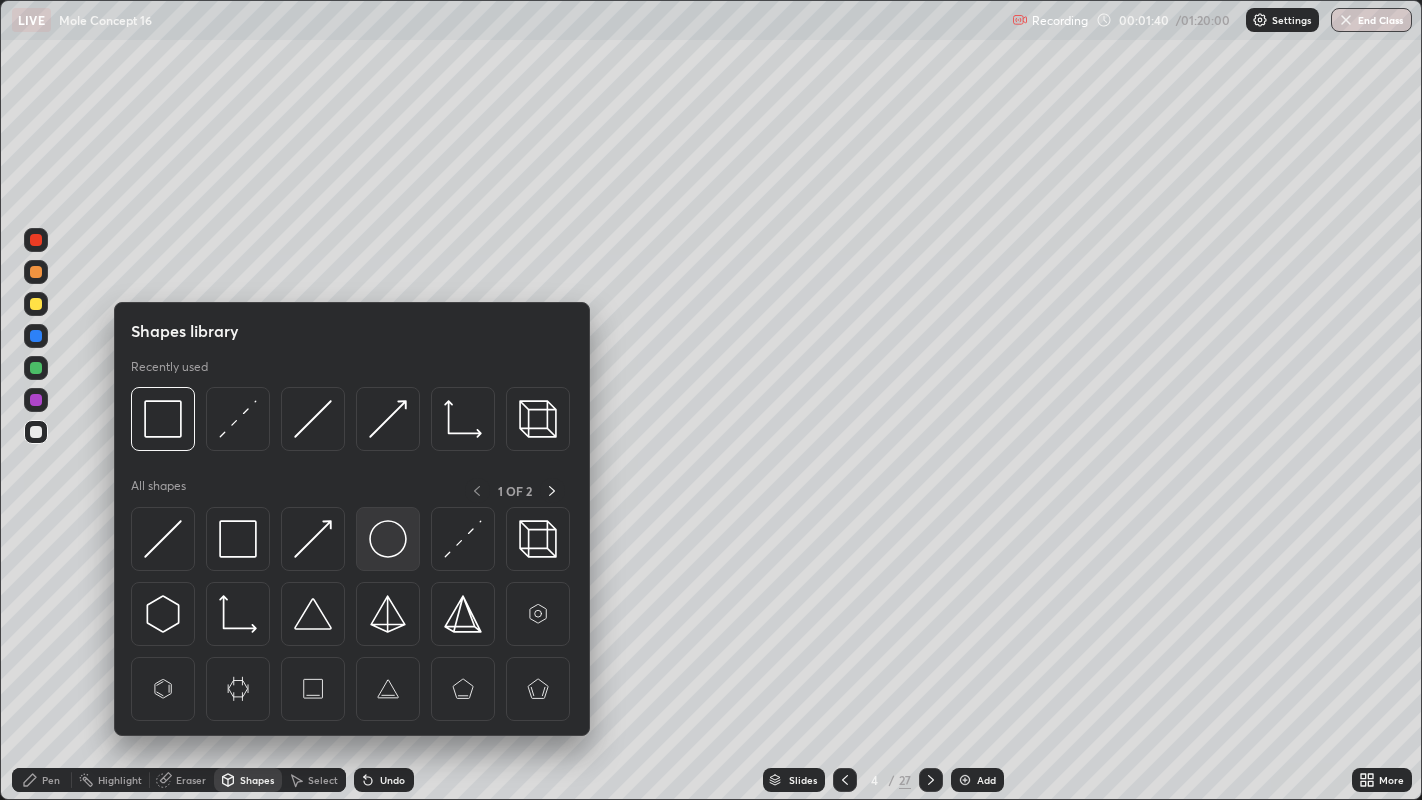 click at bounding box center (388, 539) 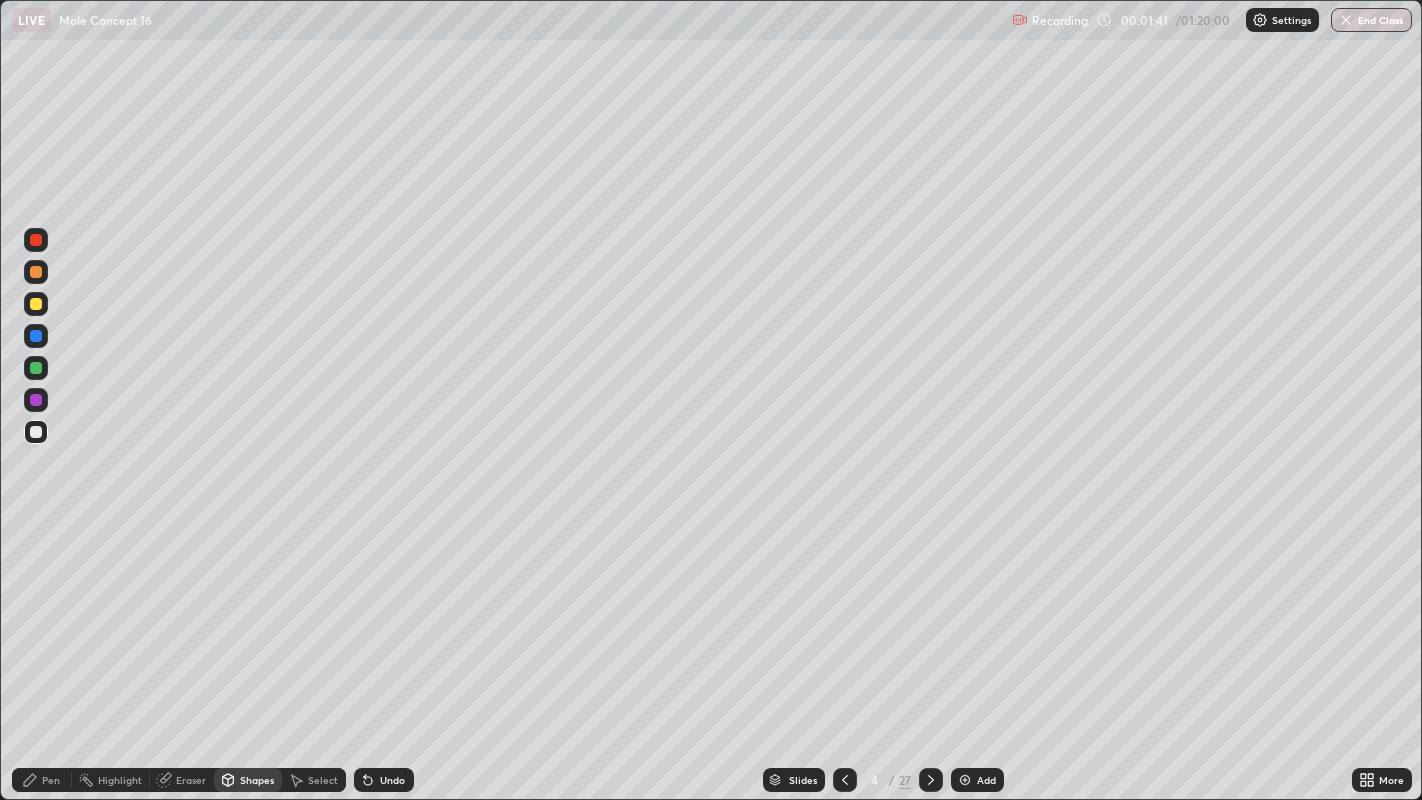 click on "Pen" at bounding box center [42, 780] 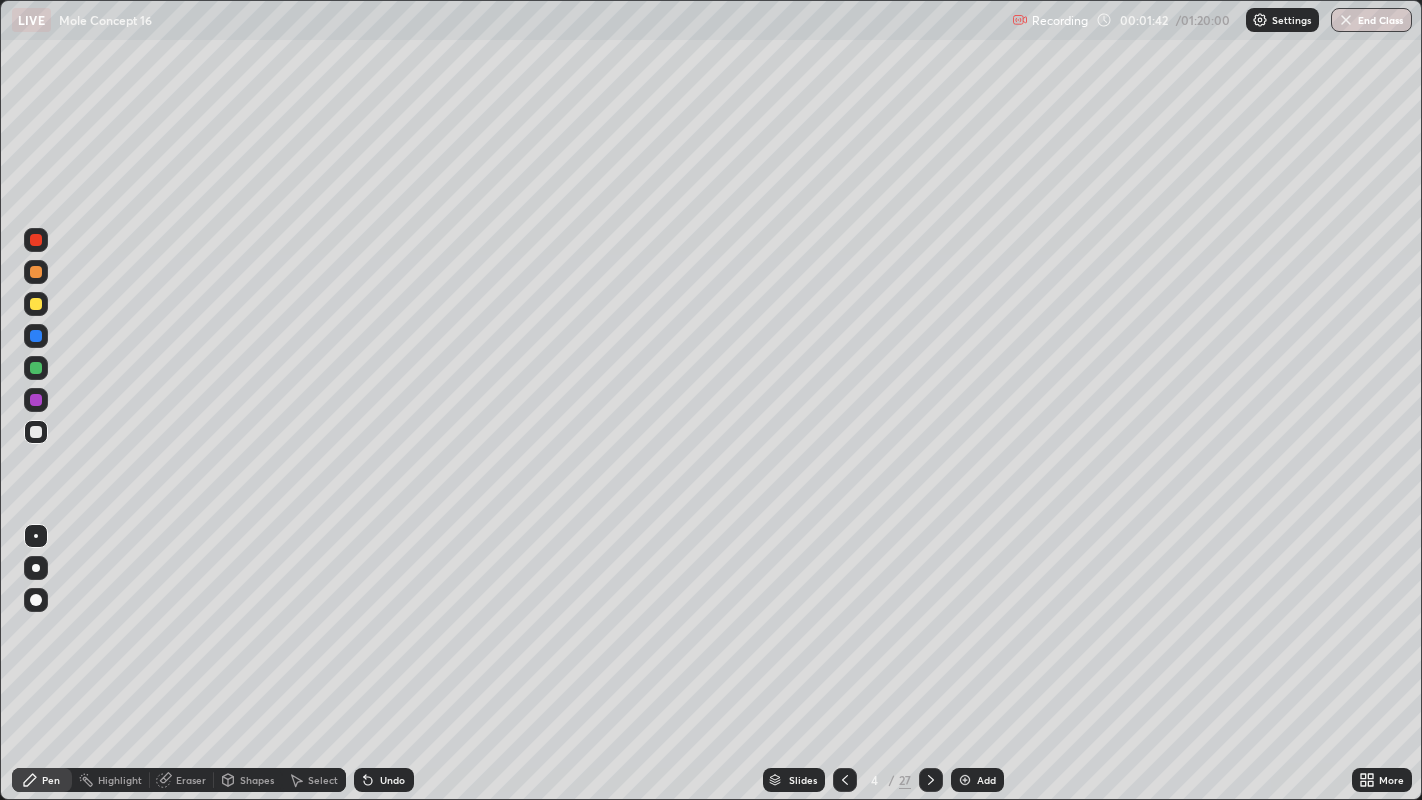 click at bounding box center (36, 432) 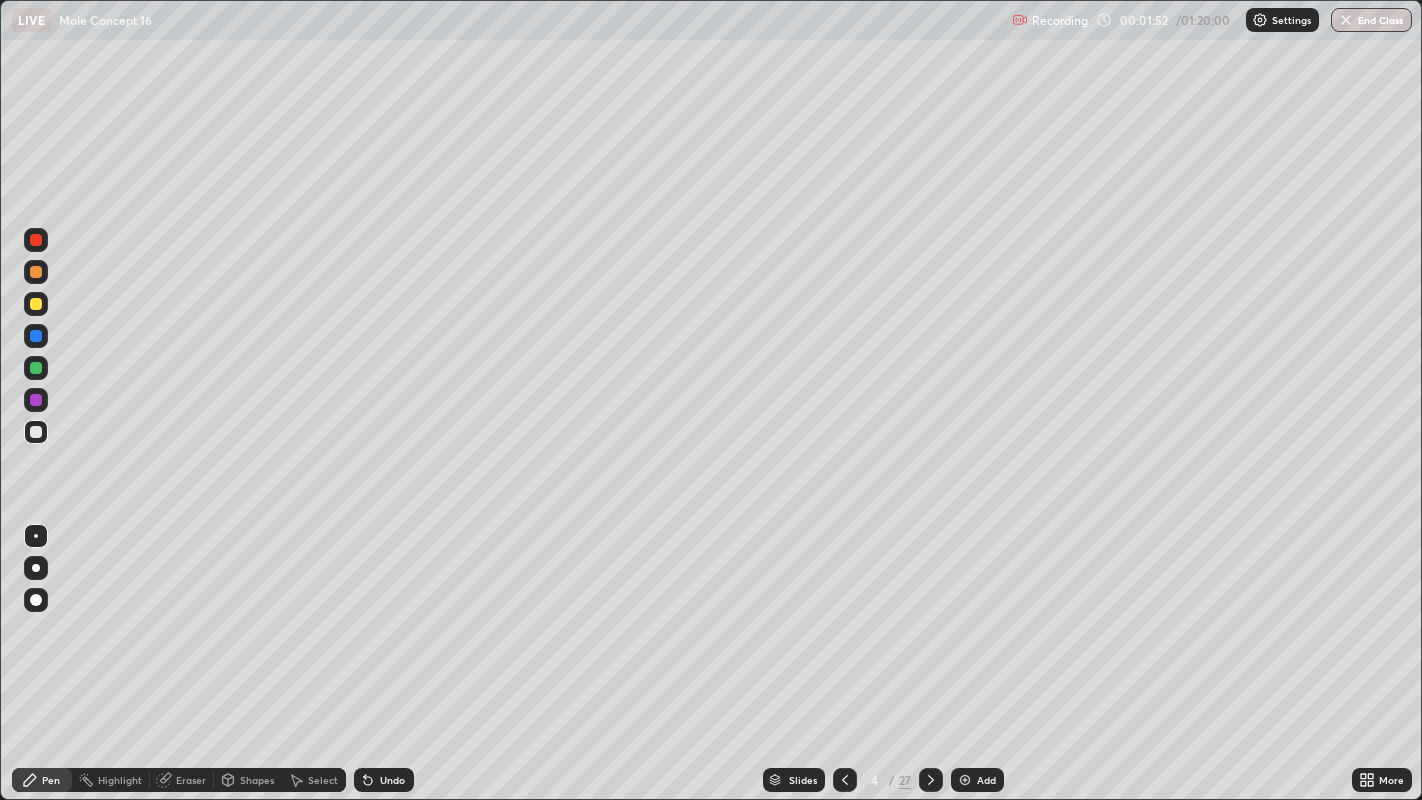 click on "Pen" at bounding box center (51, 780) 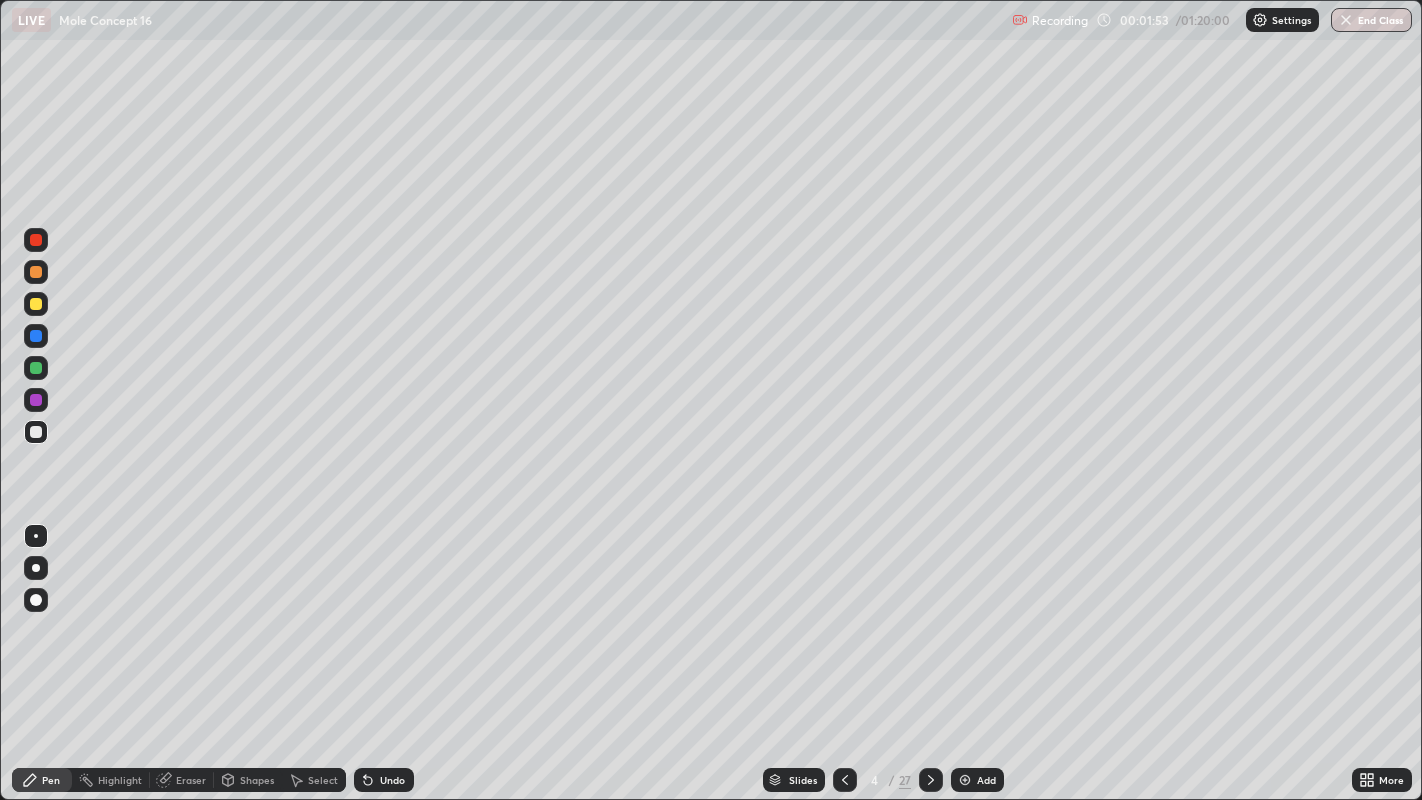 click at bounding box center [36, 432] 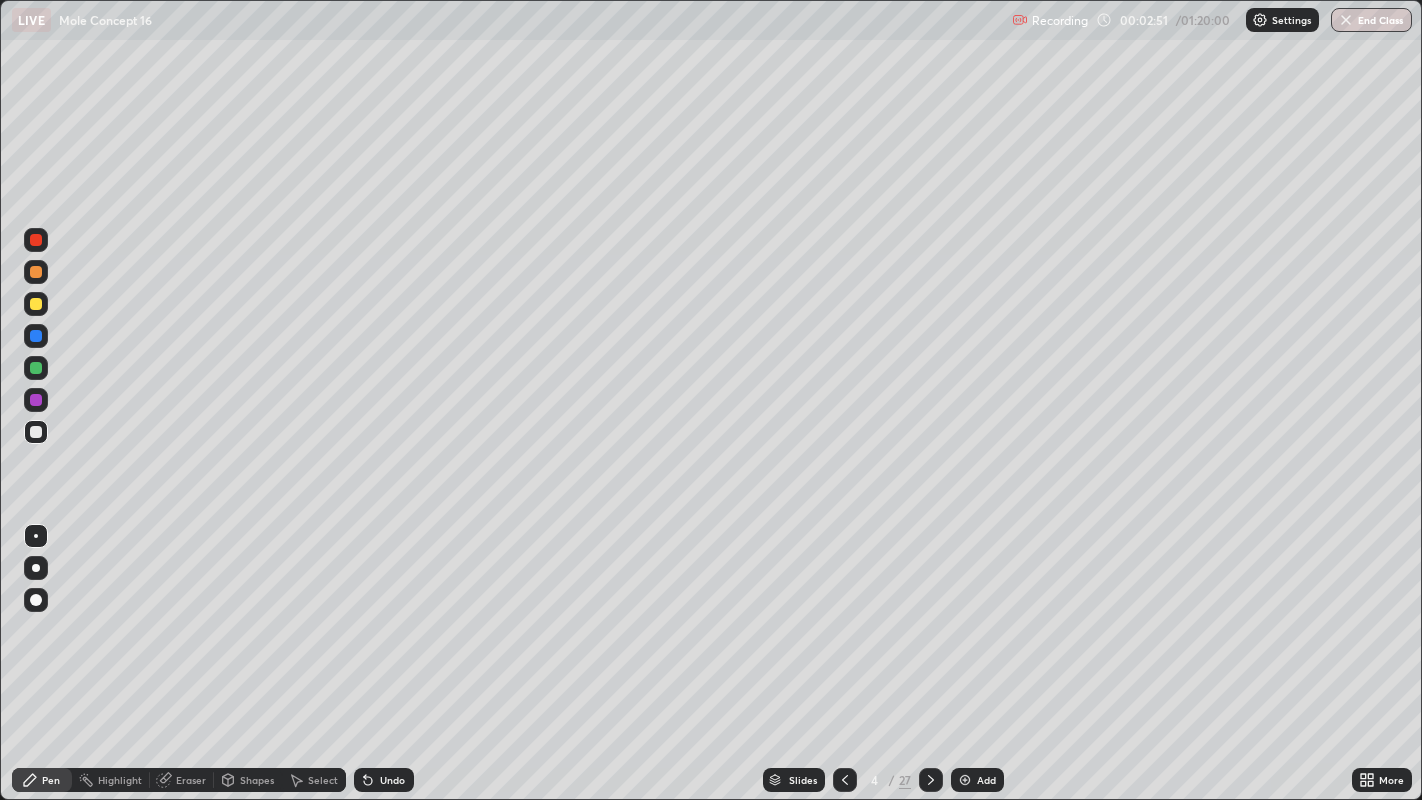 click on "Undo" at bounding box center [392, 780] 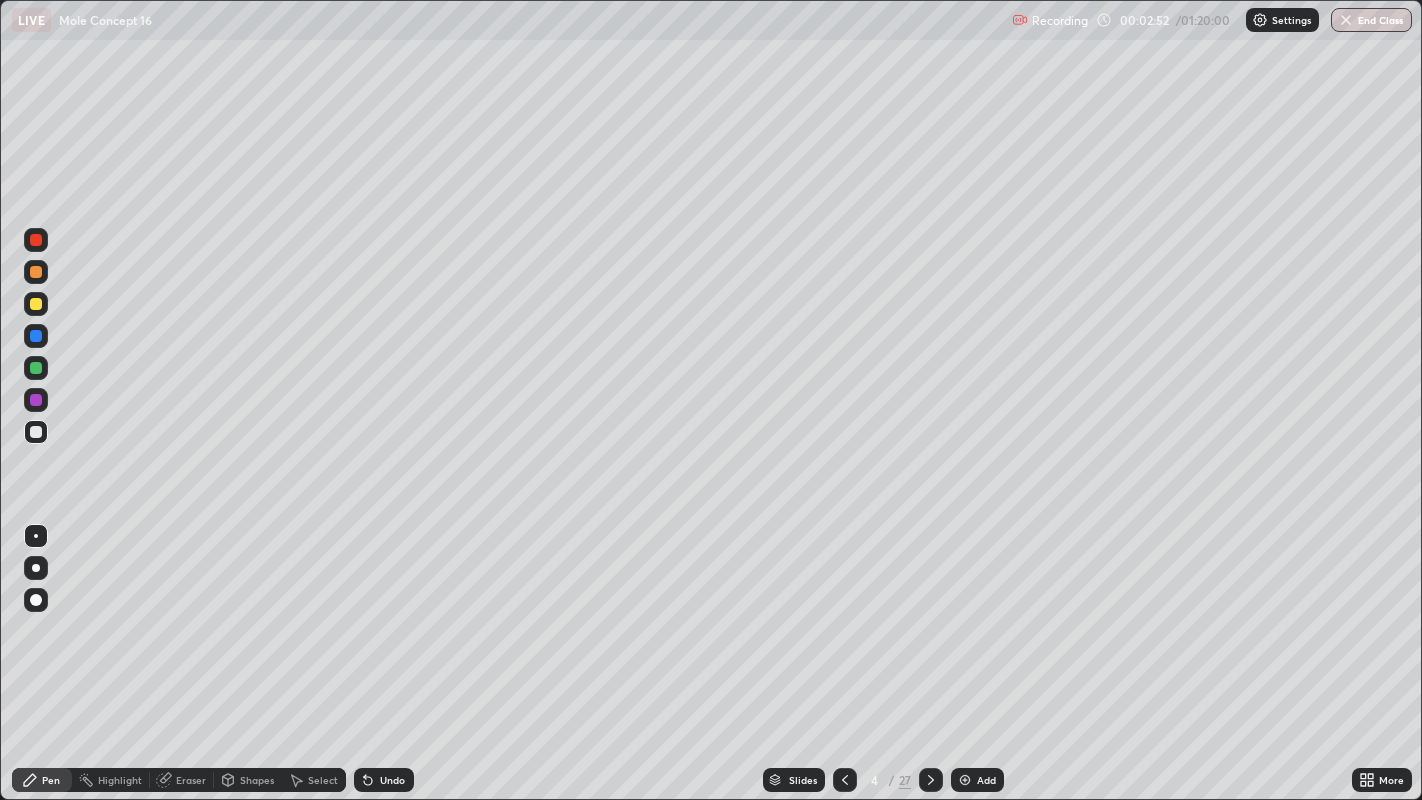 click on "Undo" at bounding box center (384, 780) 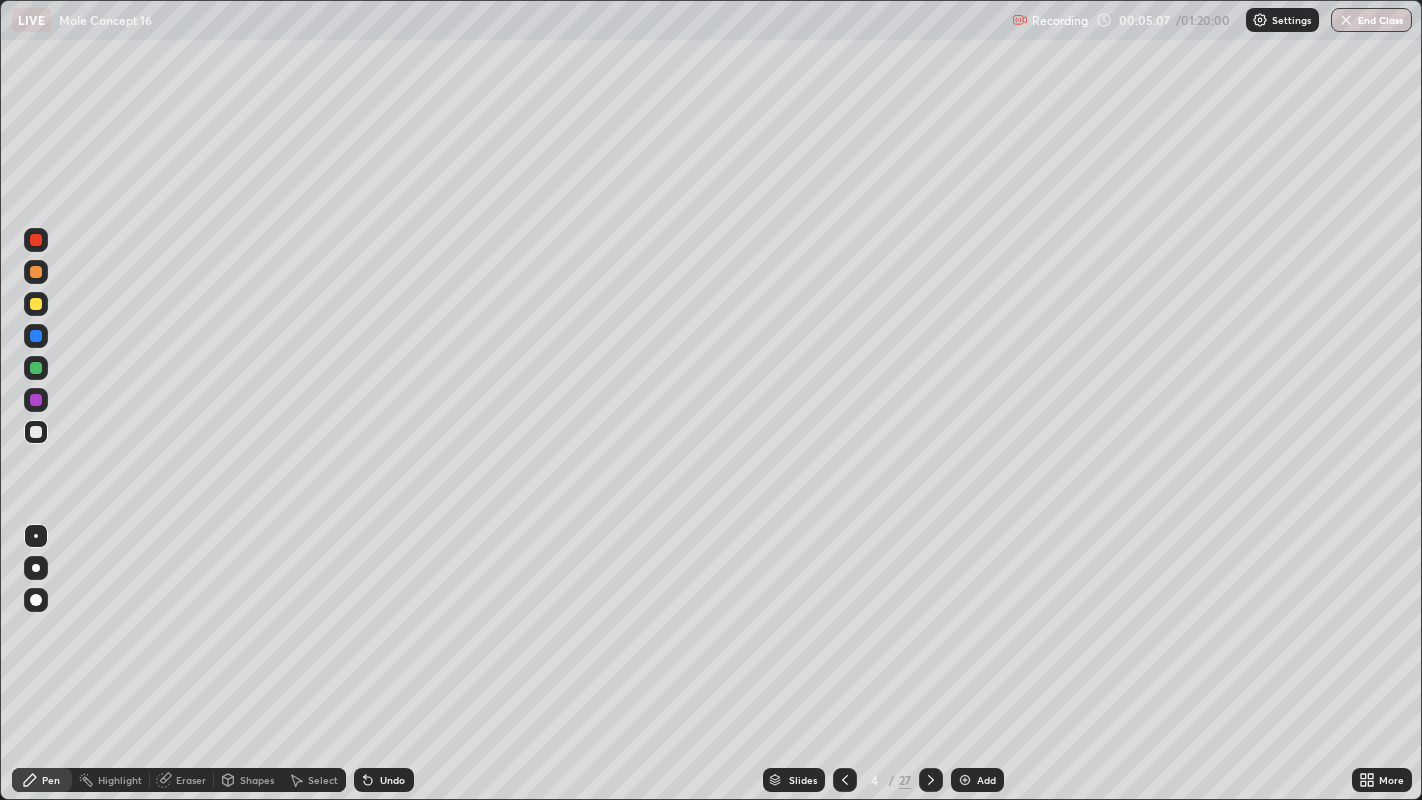 click 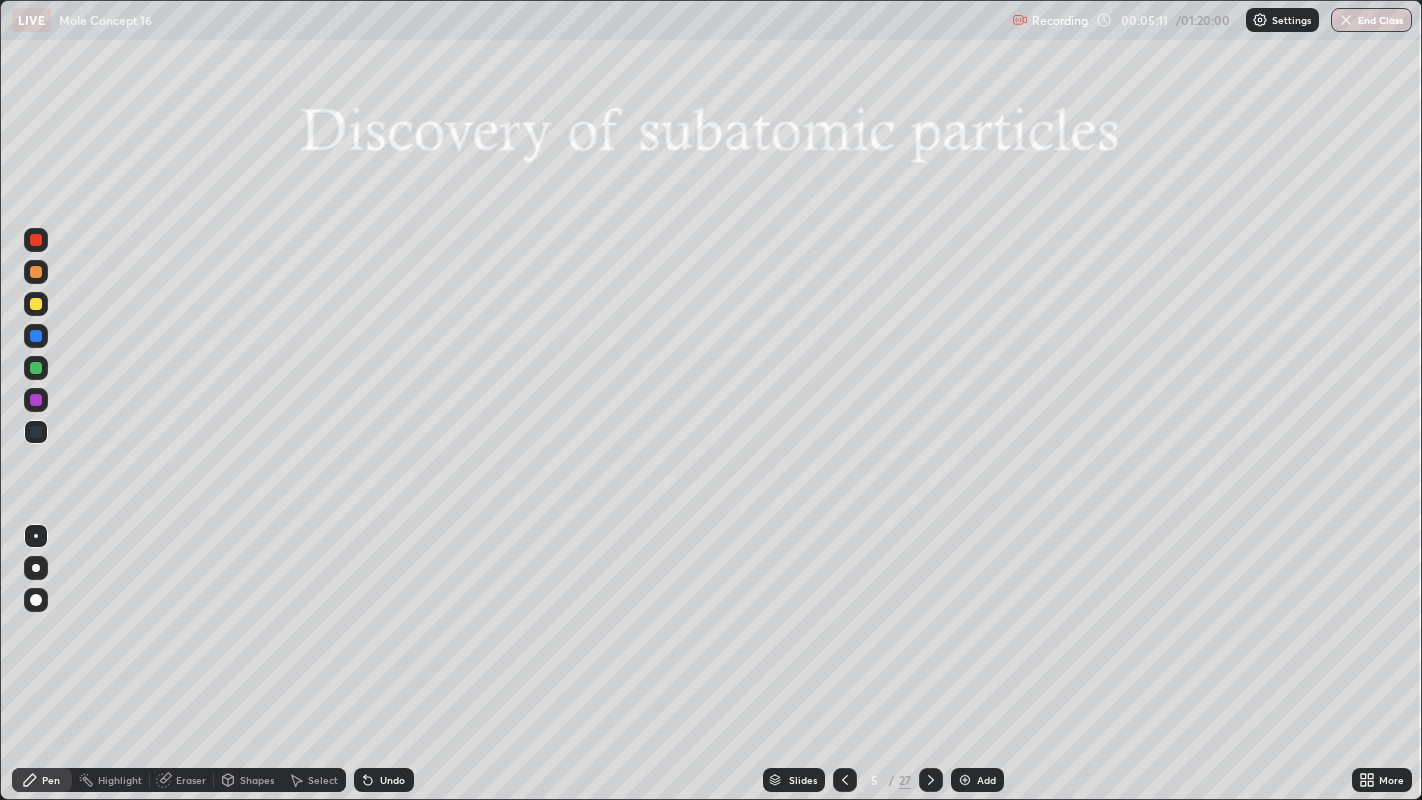 click 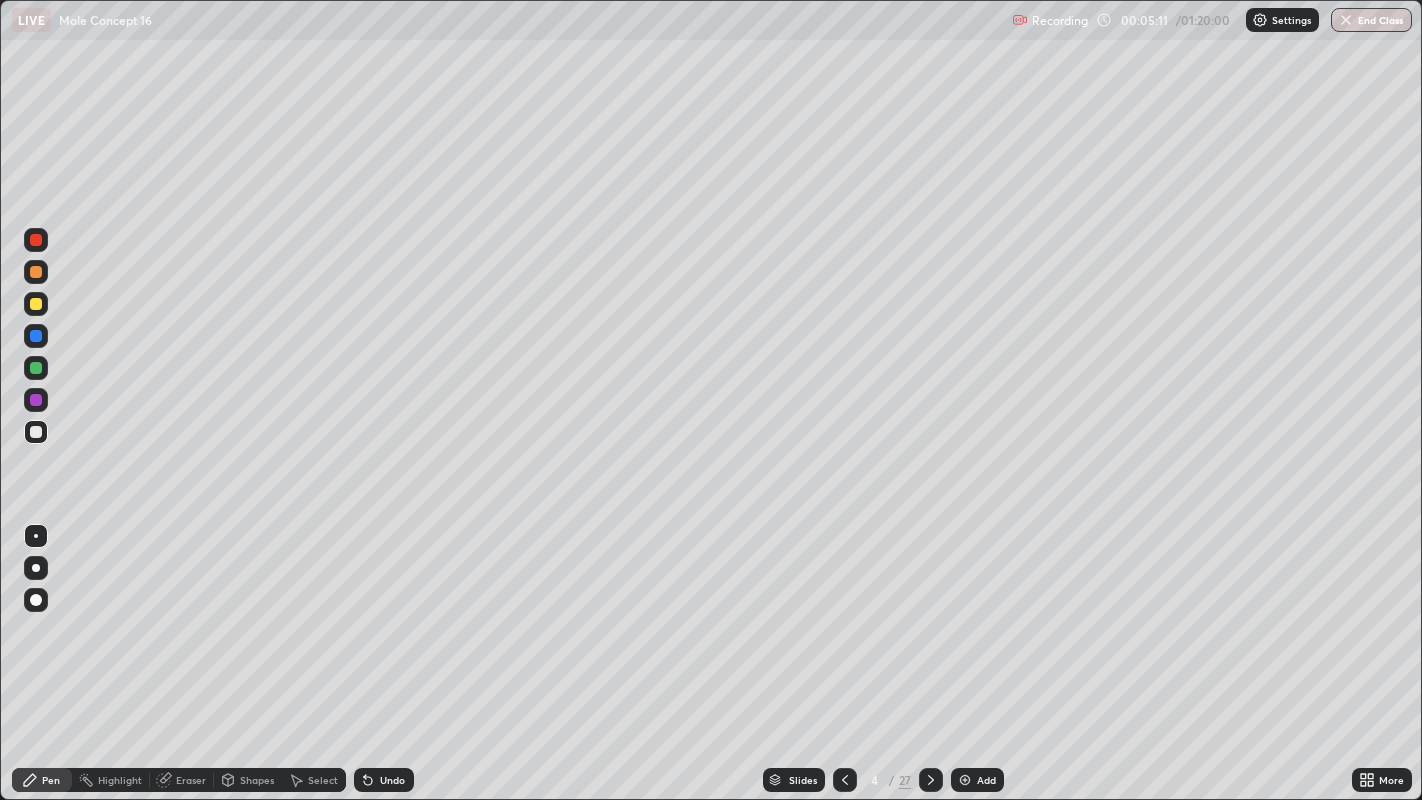 click at bounding box center (965, 780) 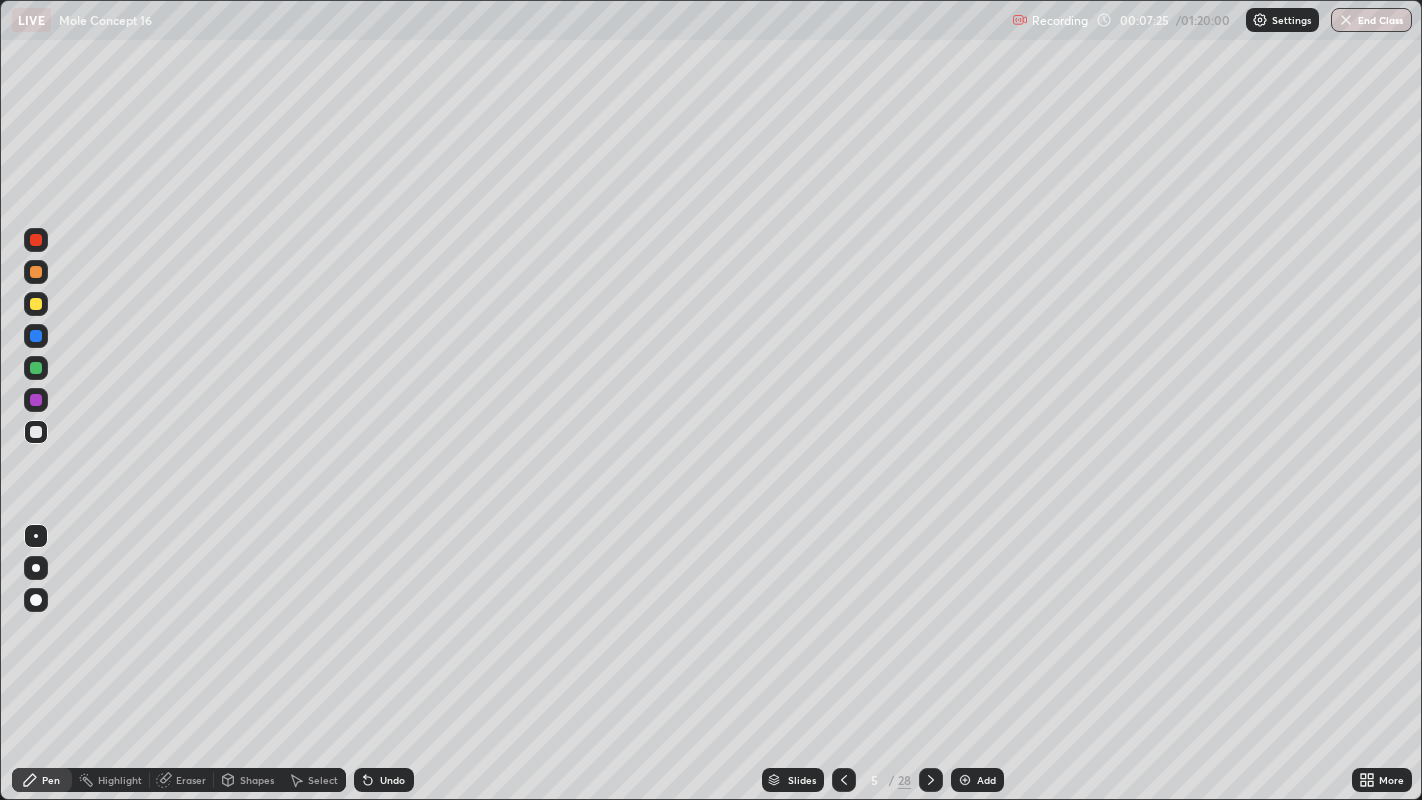 click 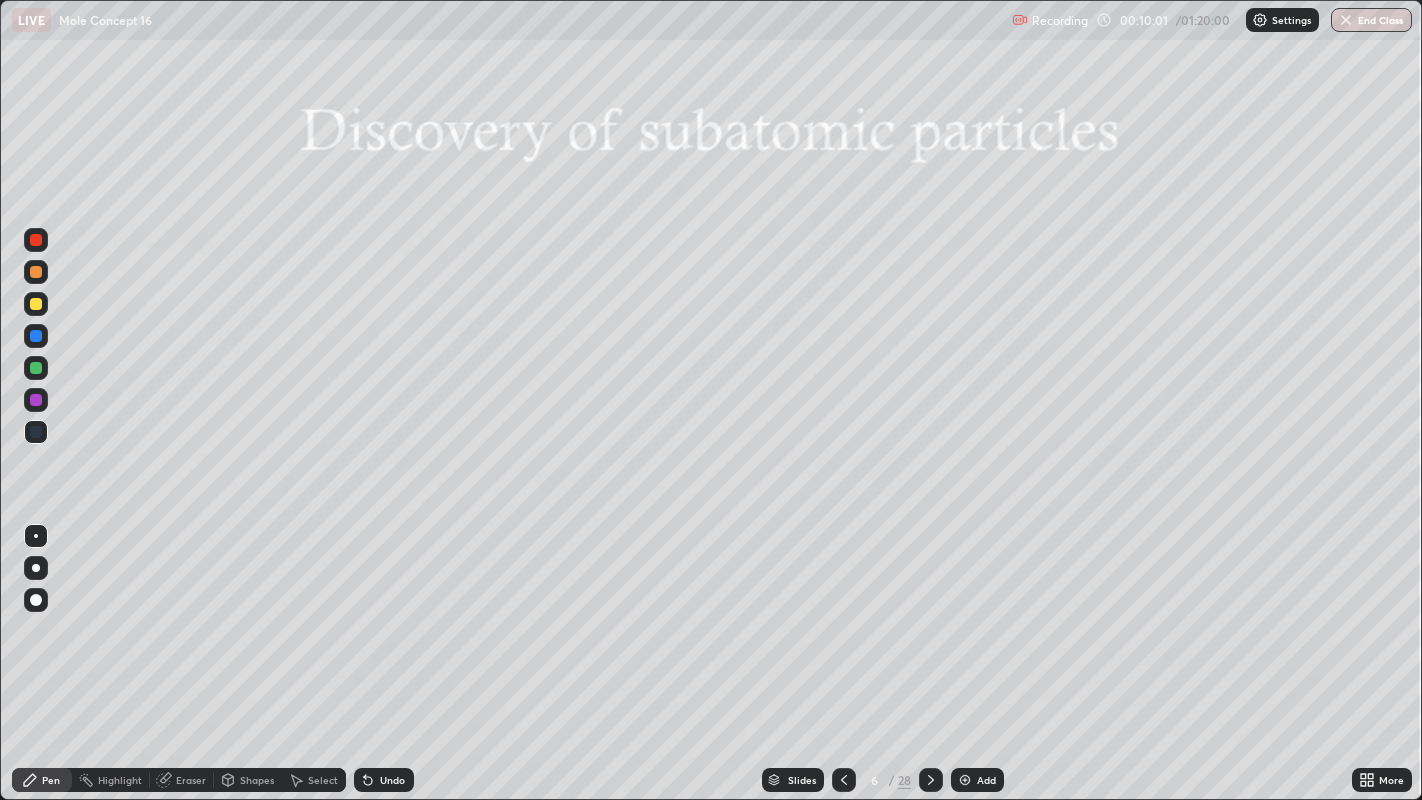 click at bounding box center (965, 780) 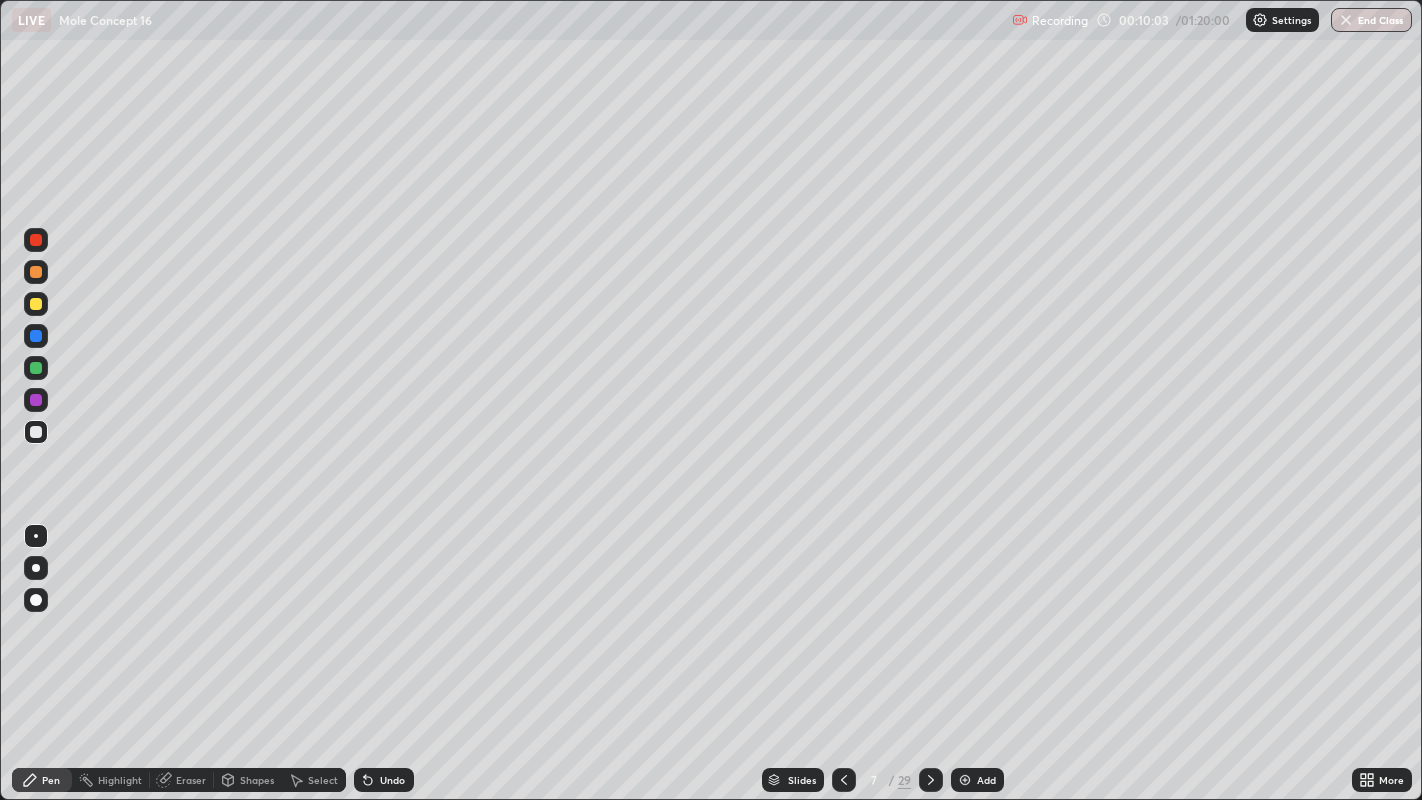 click at bounding box center (36, 432) 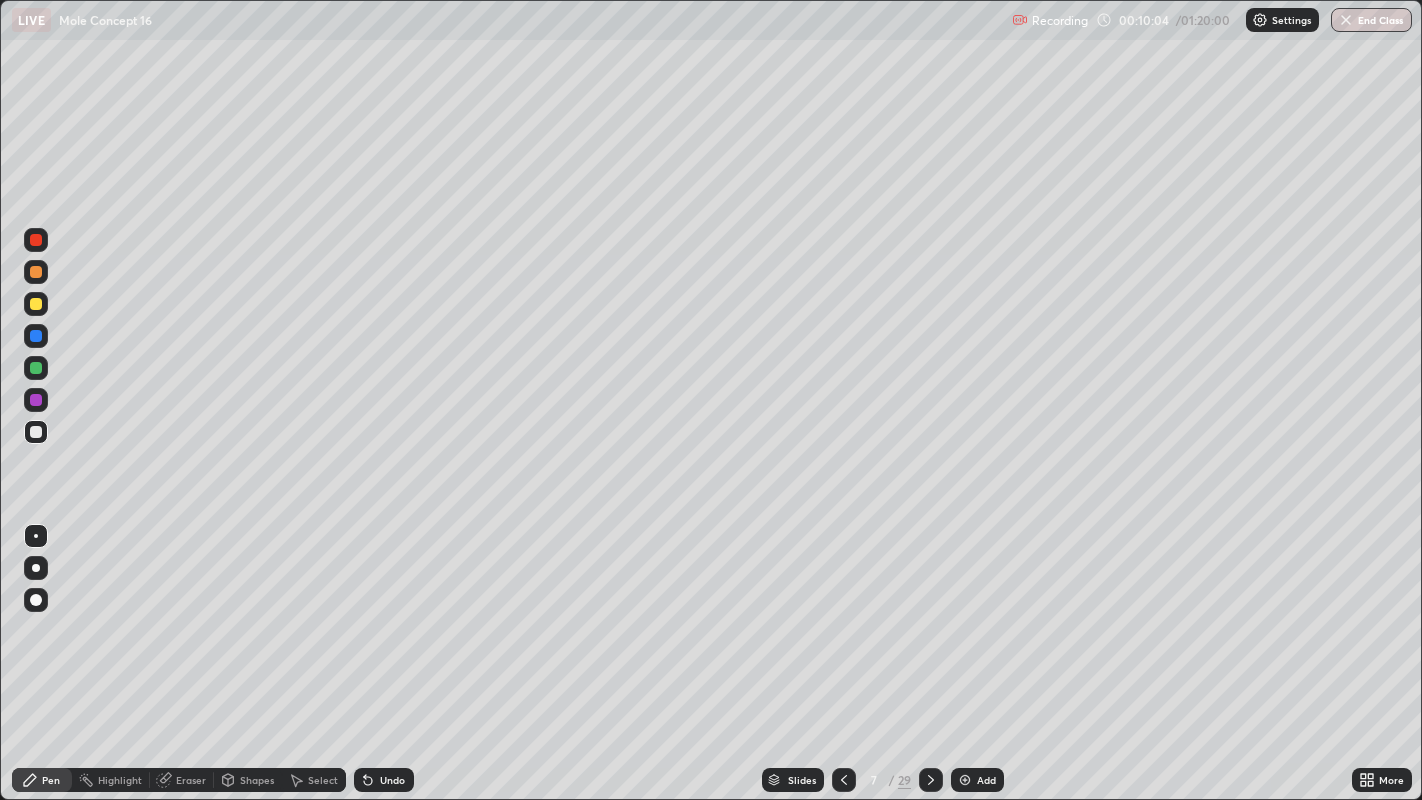 click on "Shapes" at bounding box center (257, 780) 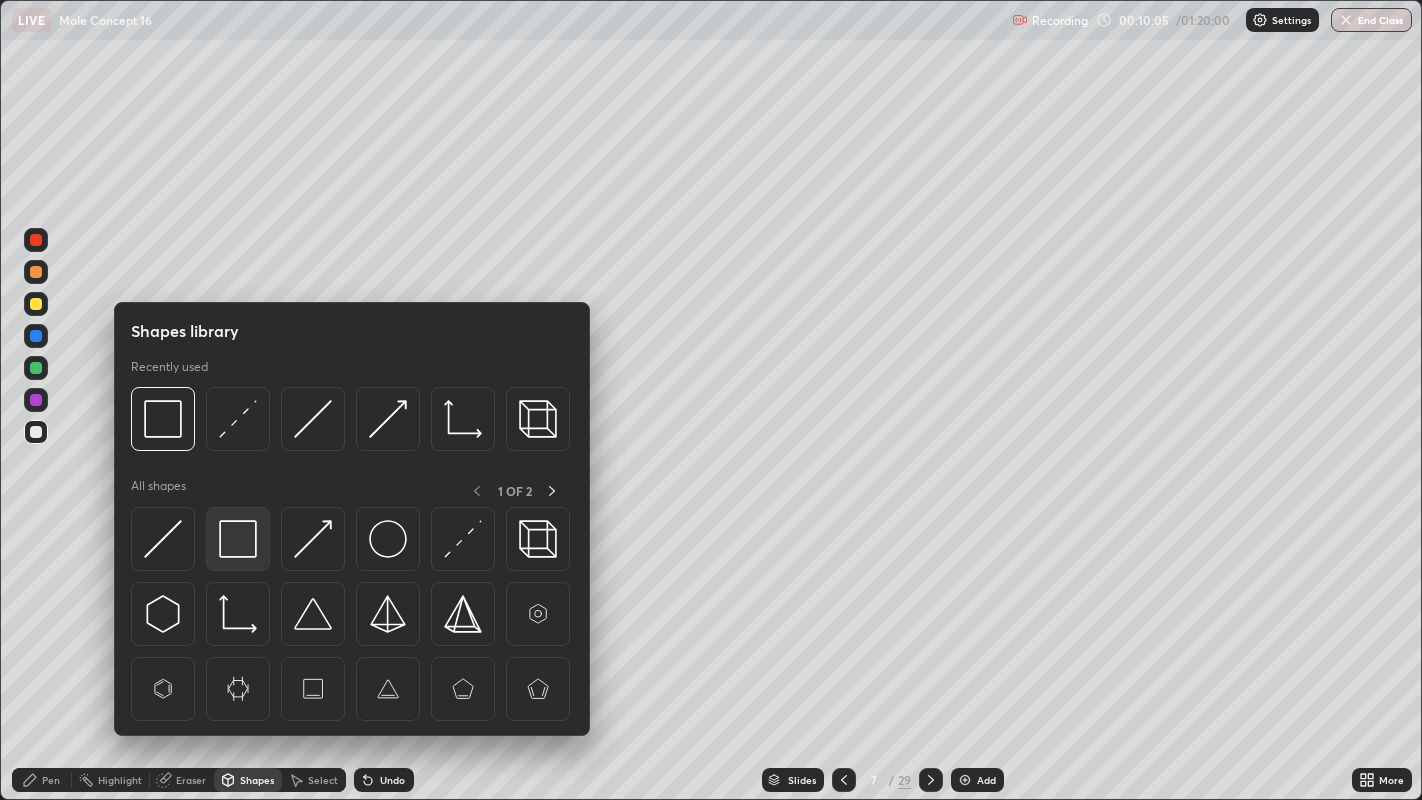 click at bounding box center (238, 539) 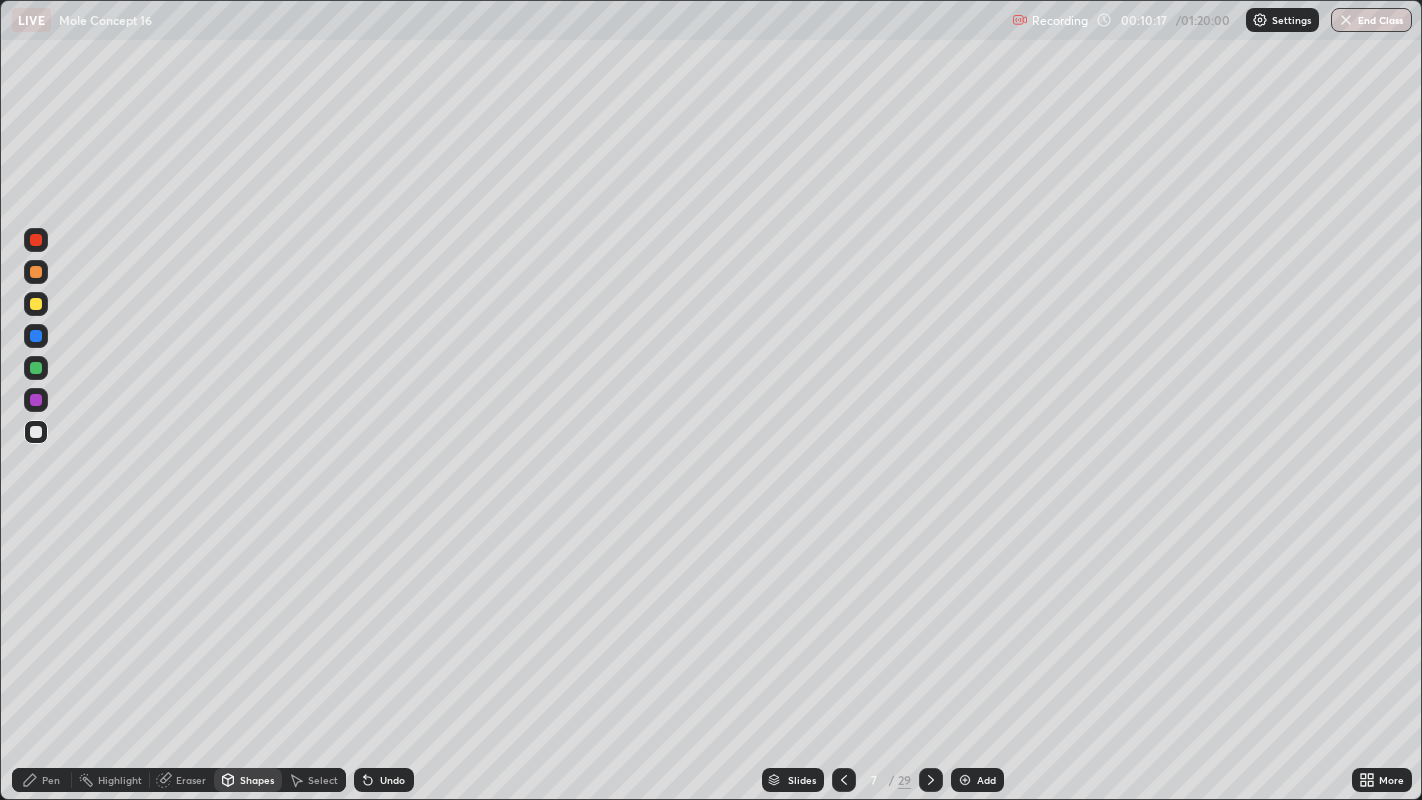 click on "Eraser" at bounding box center [191, 780] 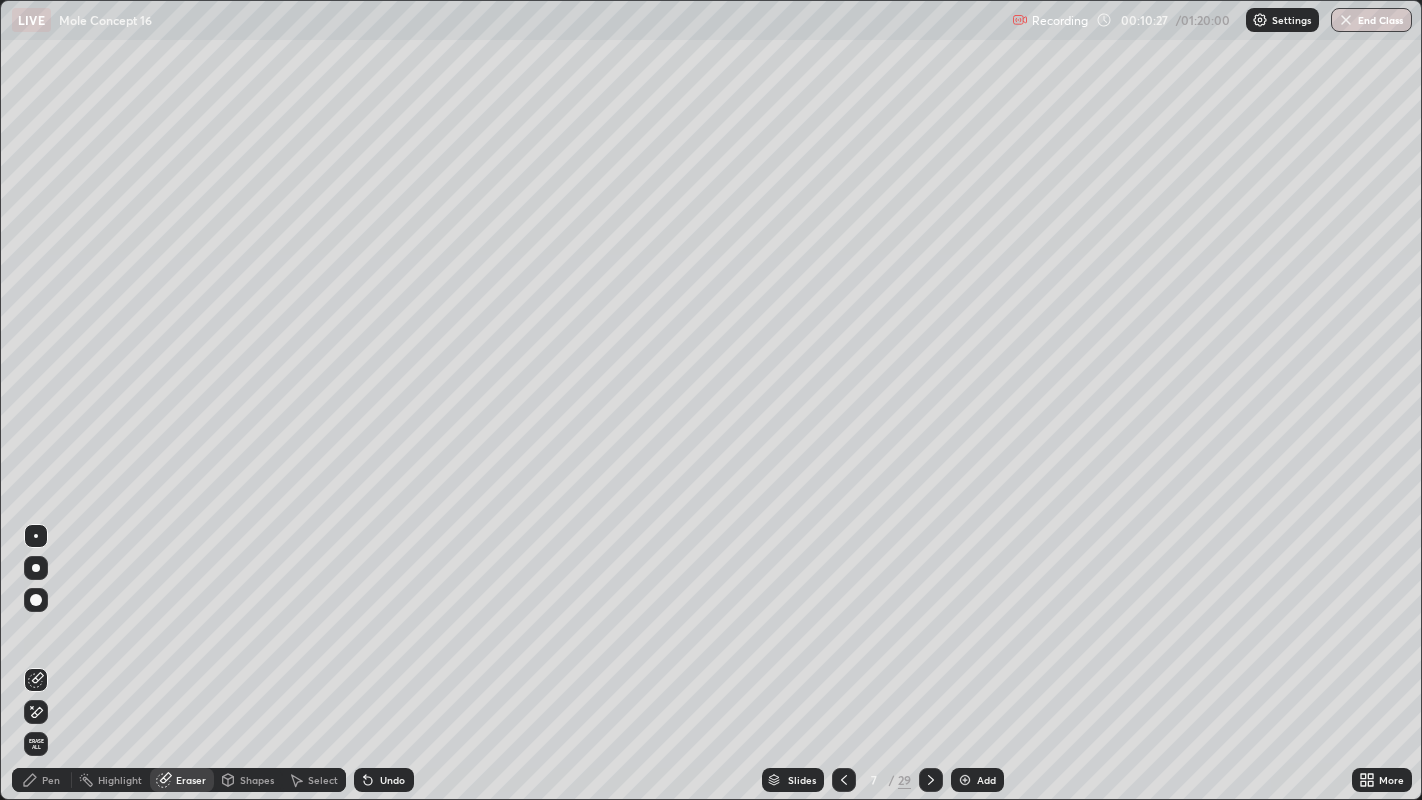 click on "Pen" at bounding box center [42, 780] 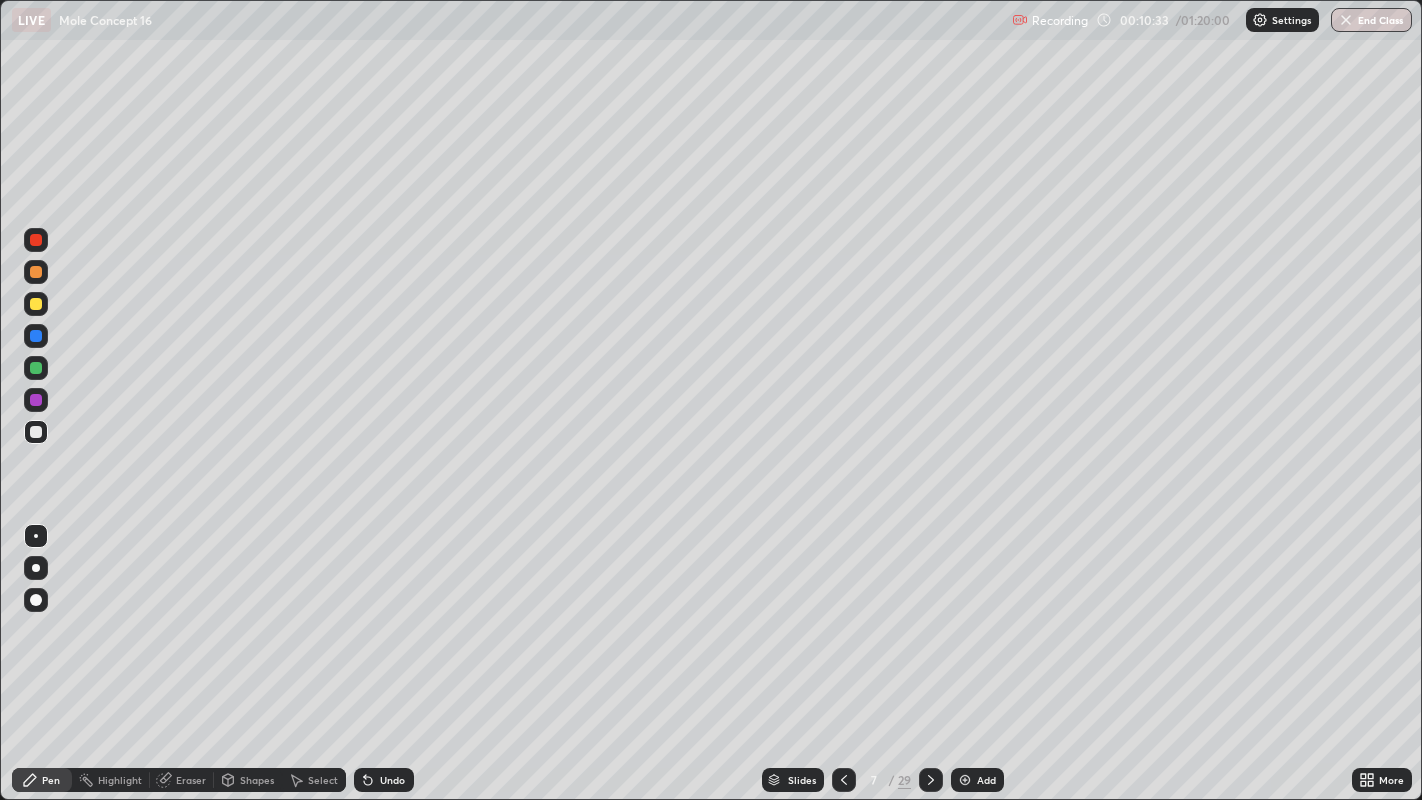 click on "Shapes" at bounding box center (248, 780) 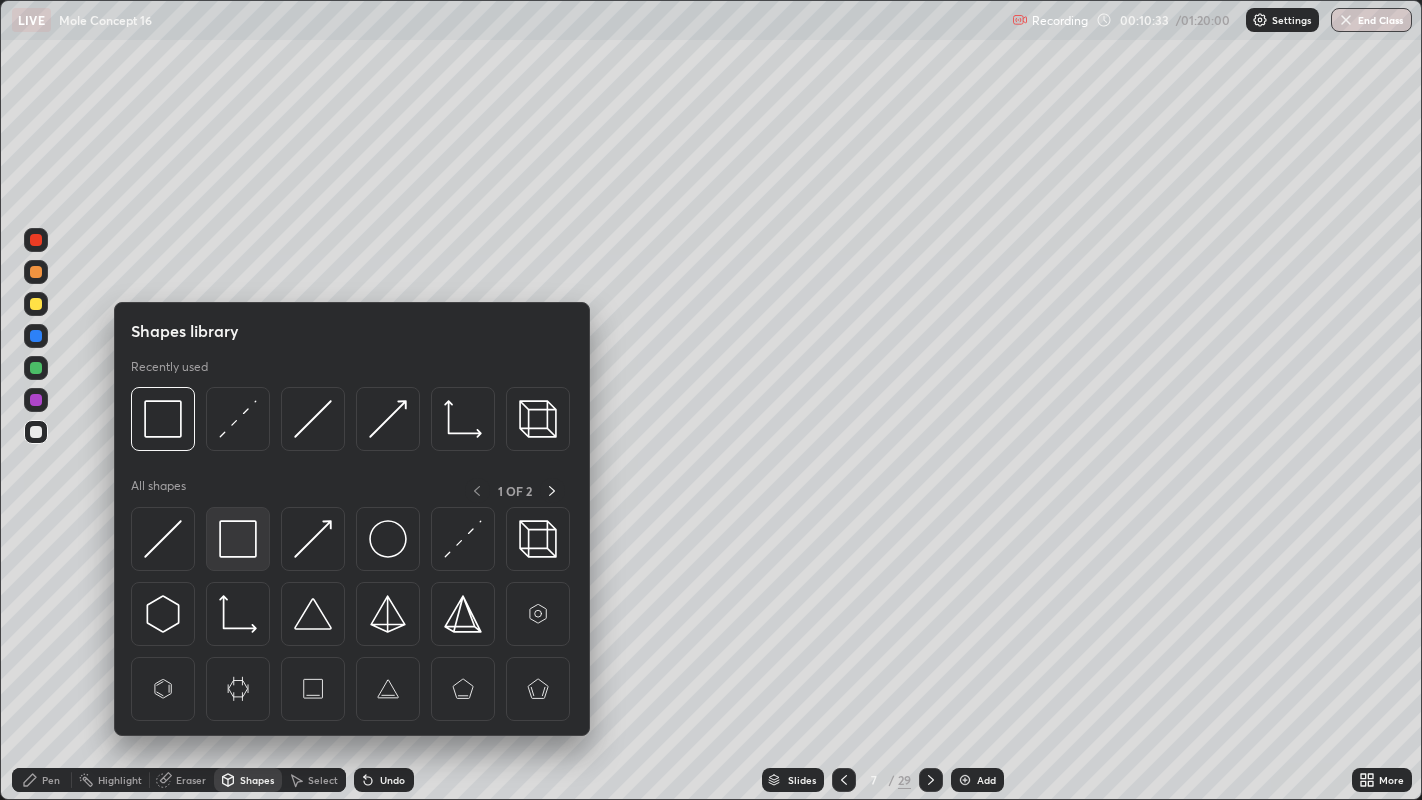 click at bounding box center (238, 539) 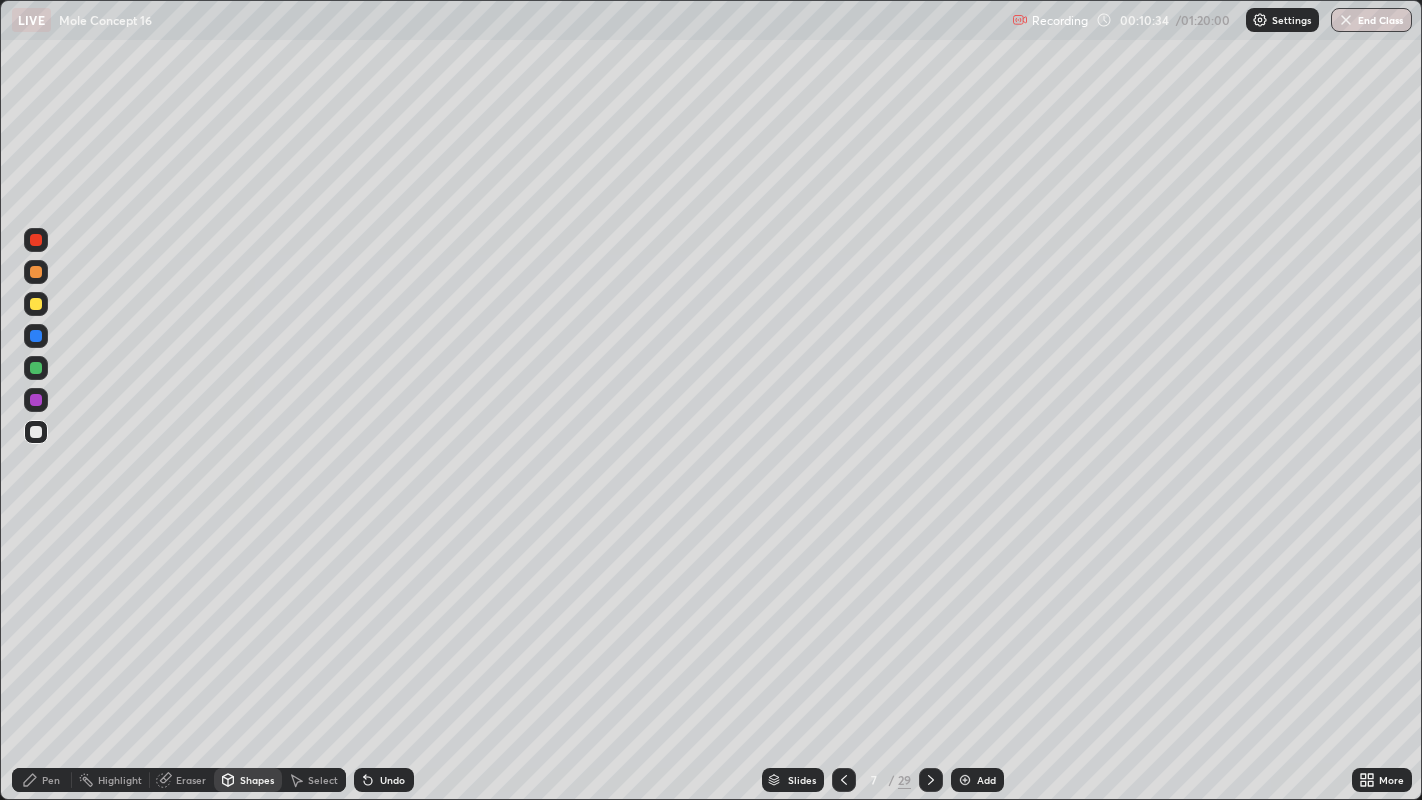 click at bounding box center (36, 336) 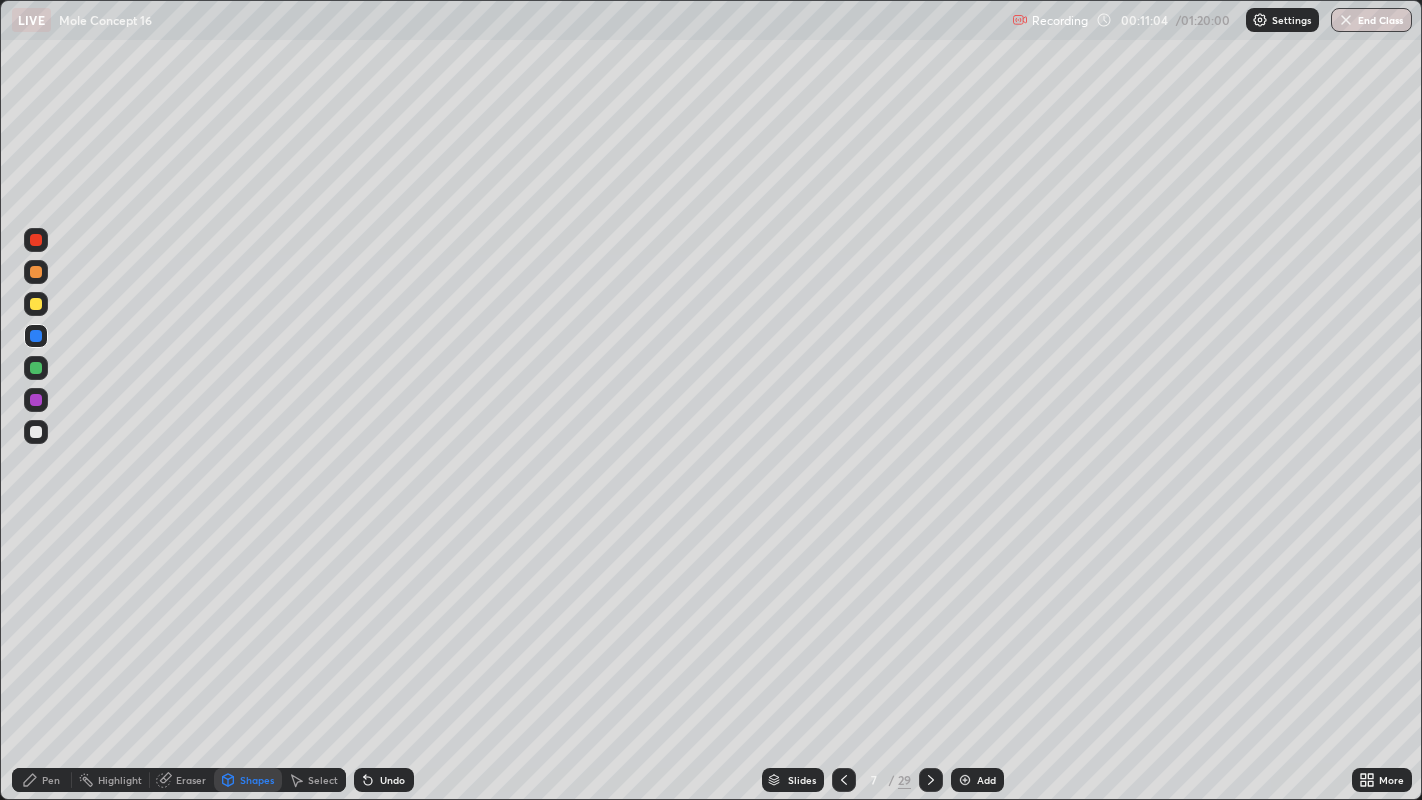 click on "Eraser" at bounding box center (191, 780) 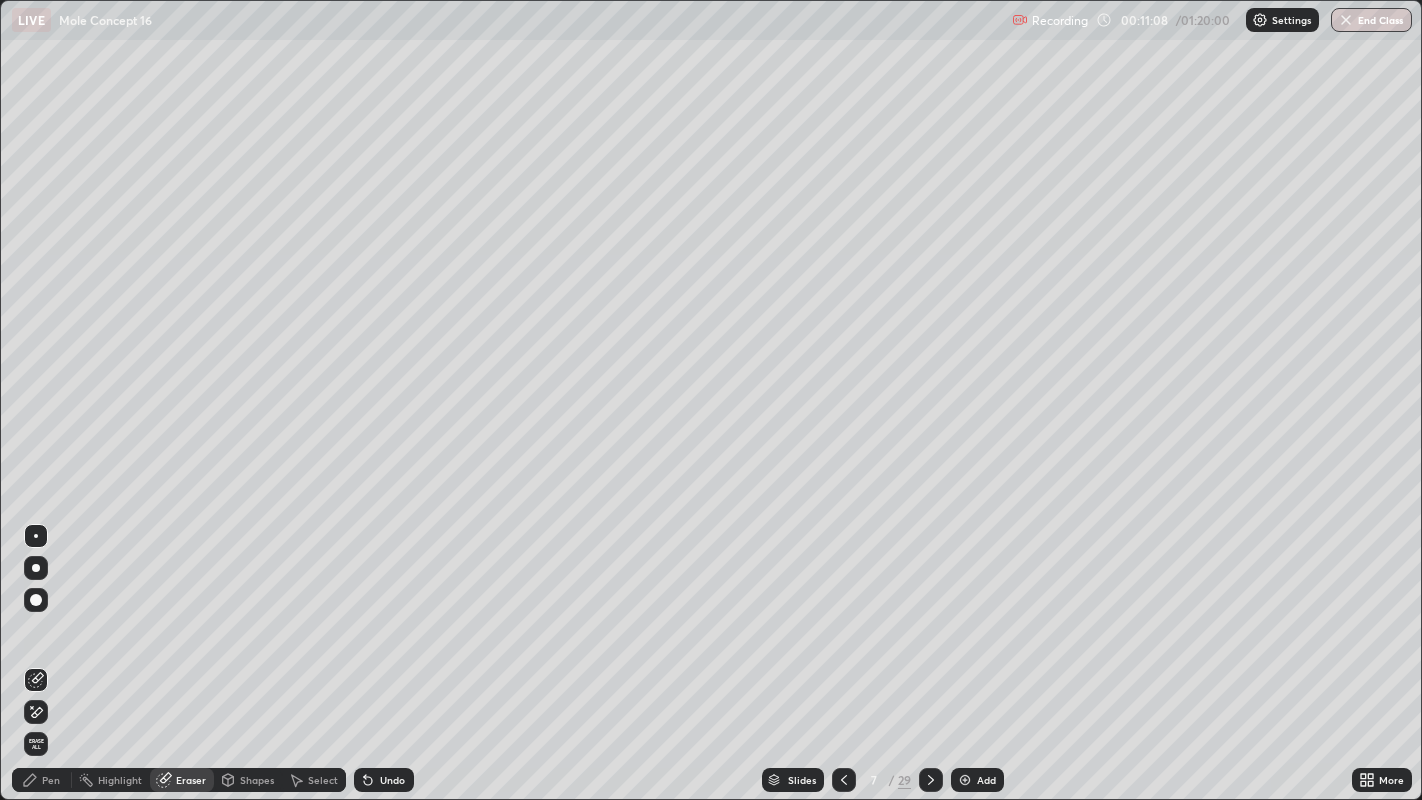 click on "Pen" at bounding box center (51, 780) 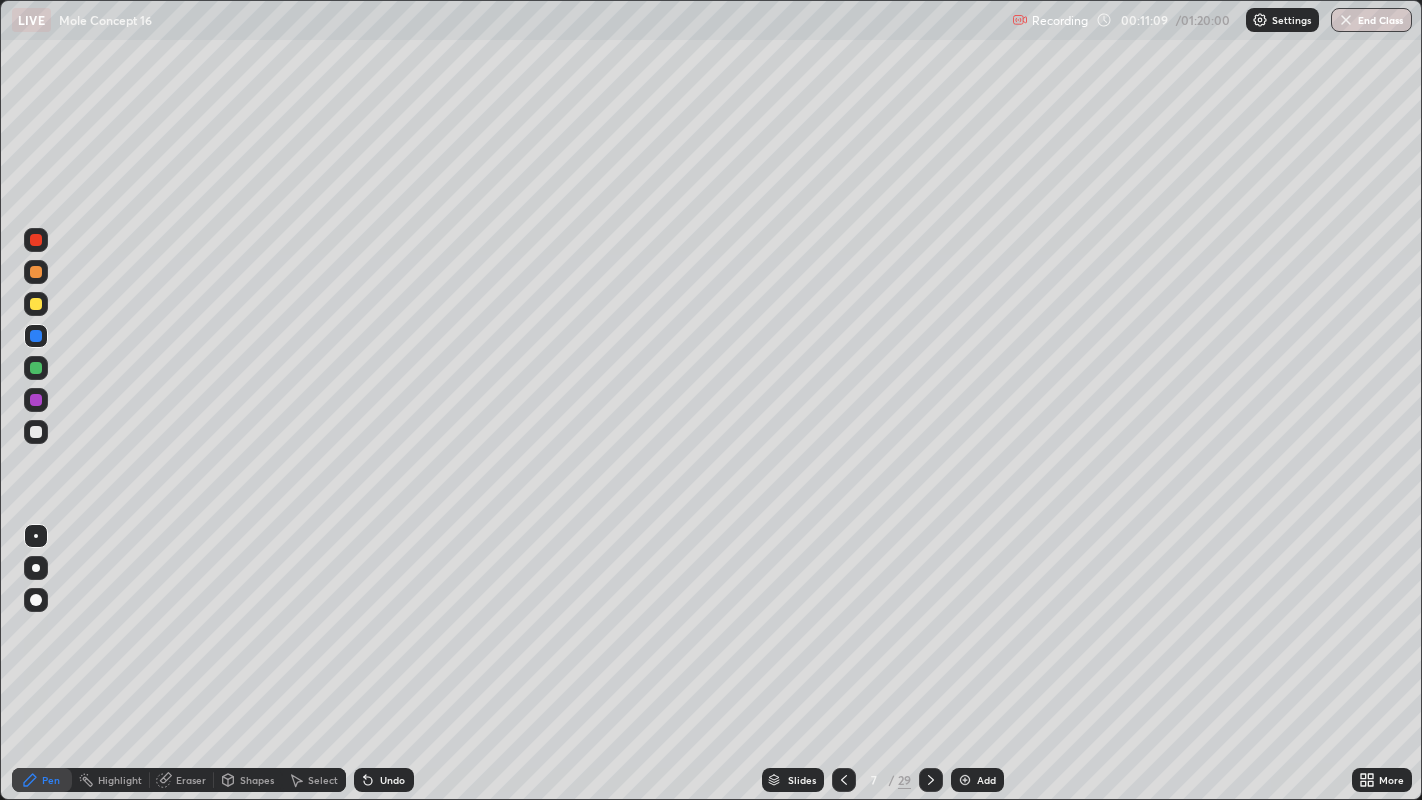 click at bounding box center (36, 432) 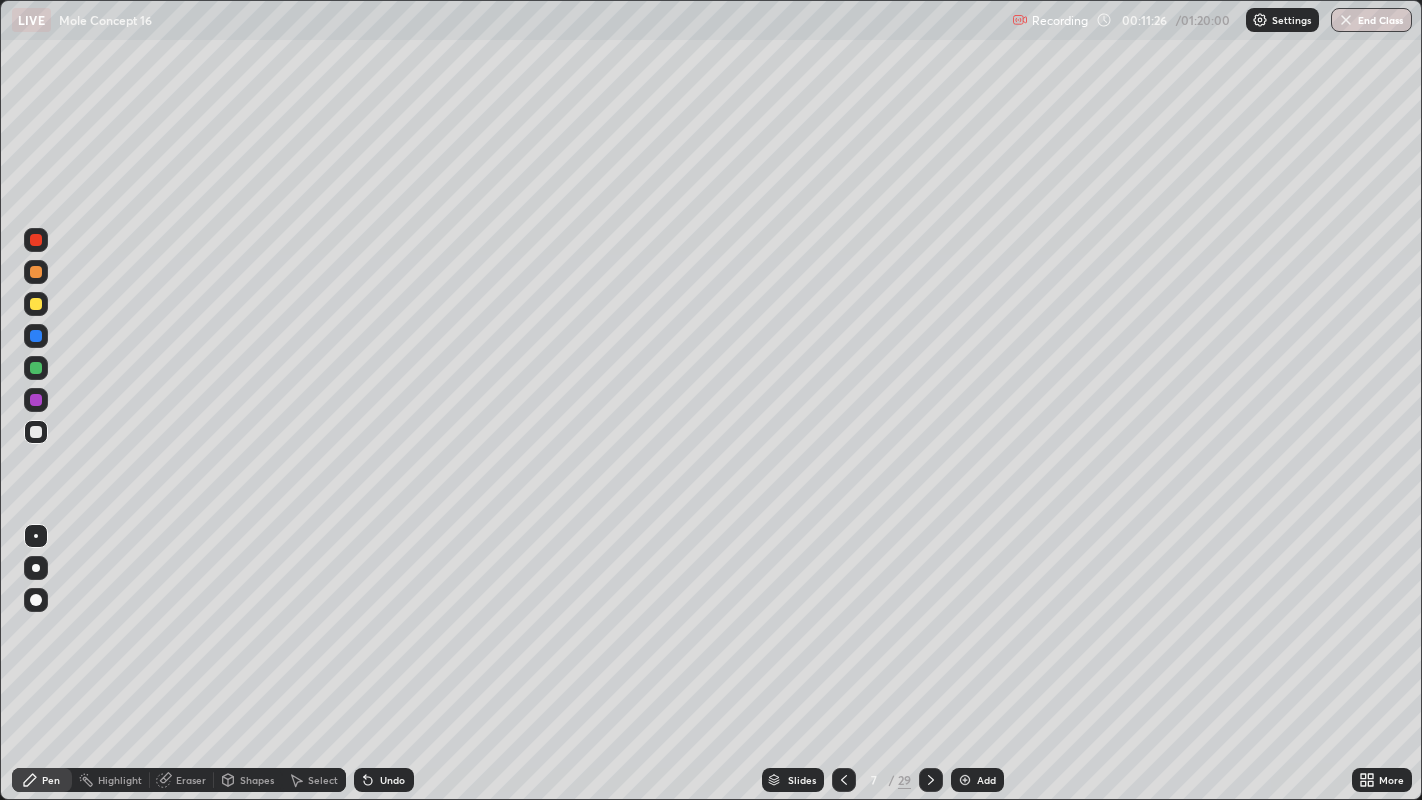 click on "Eraser" at bounding box center [191, 780] 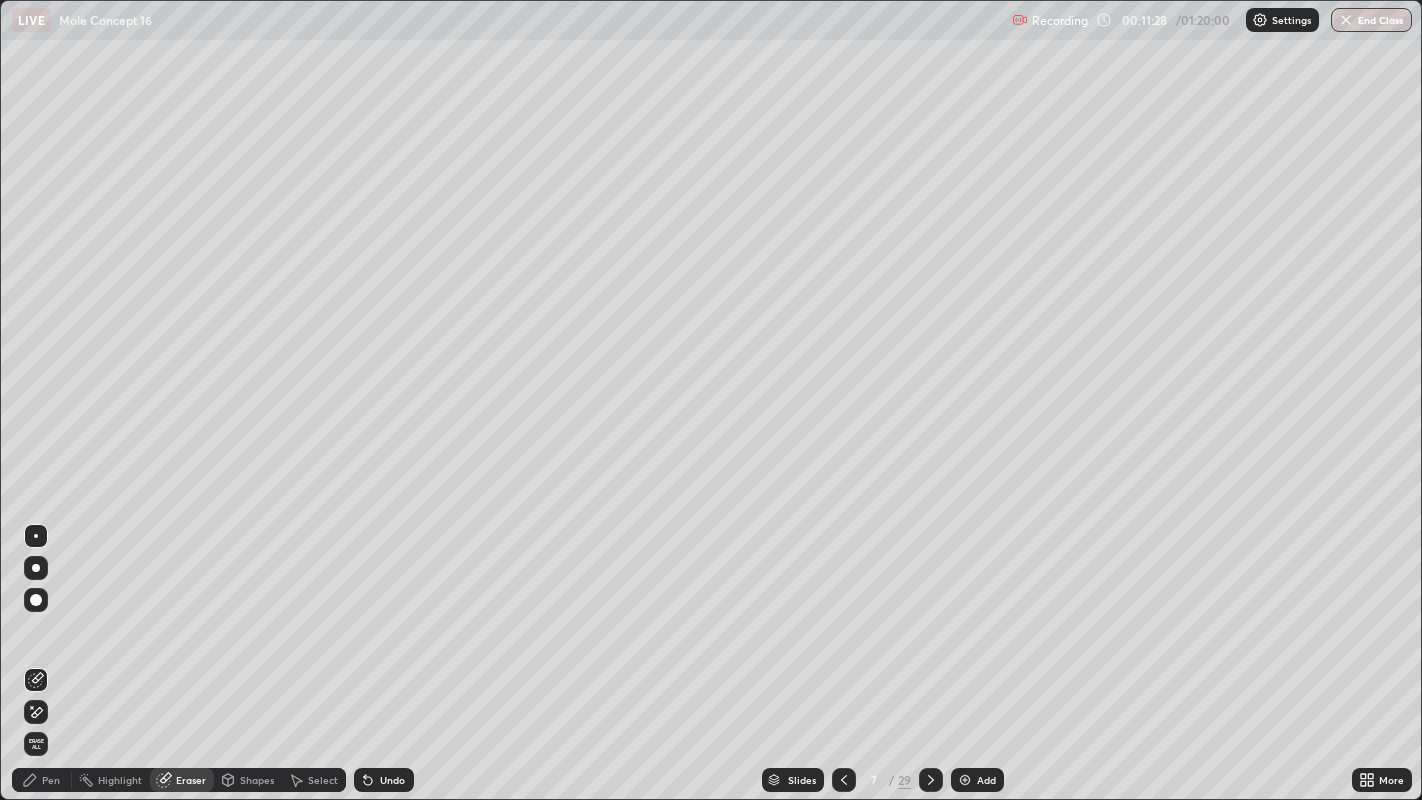 click on "Pen" at bounding box center (51, 780) 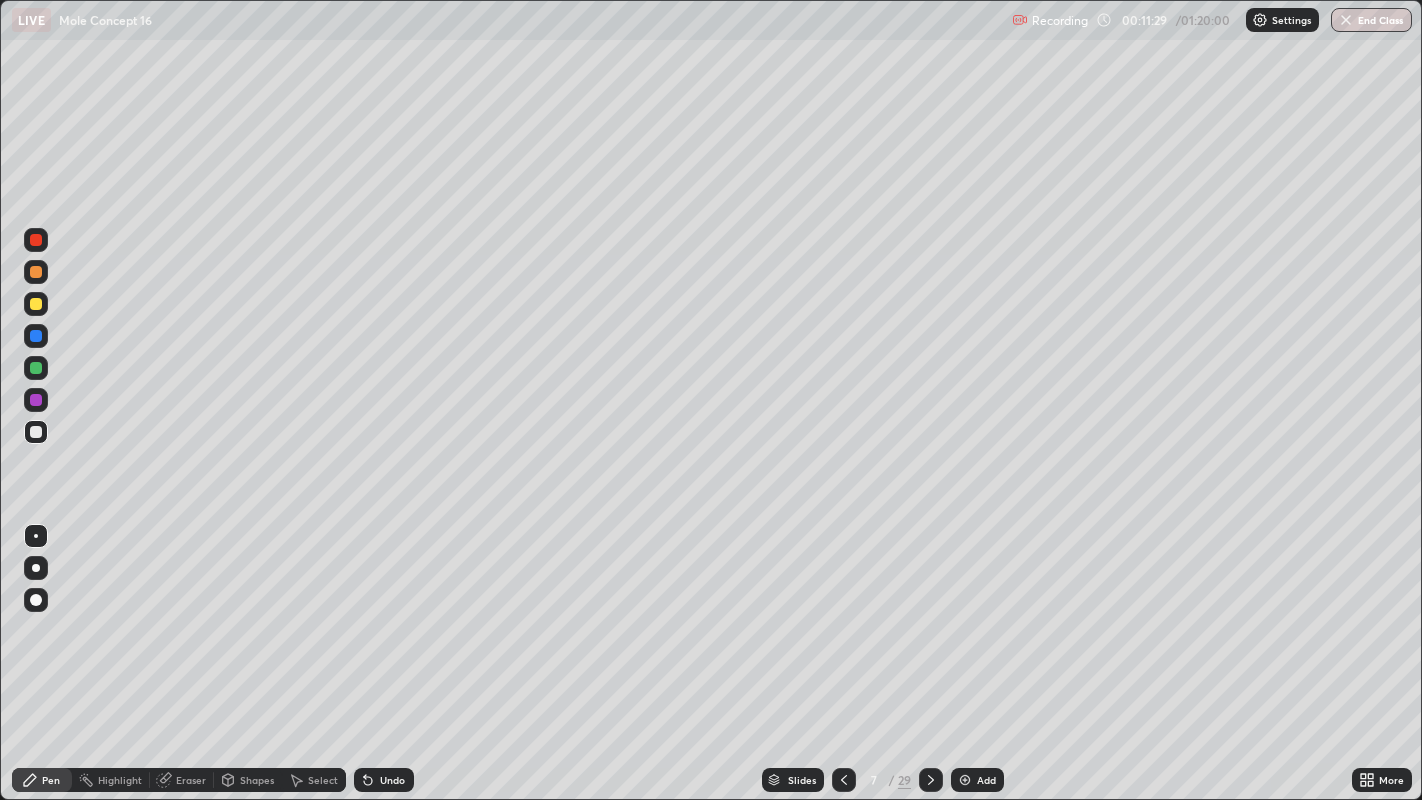 click on "Eraser" at bounding box center (191, 780) 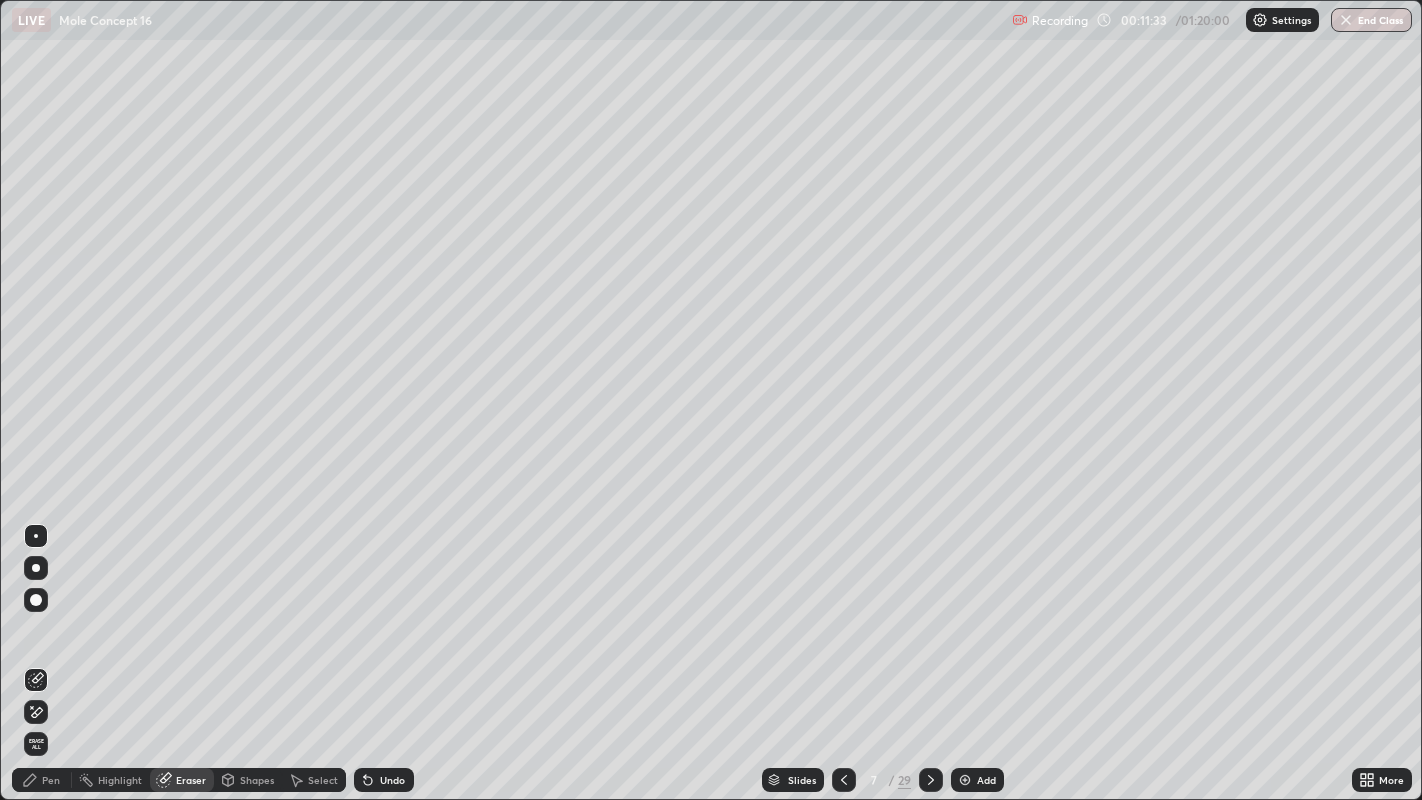 click on "Pen" at bounding box center (42, 780) 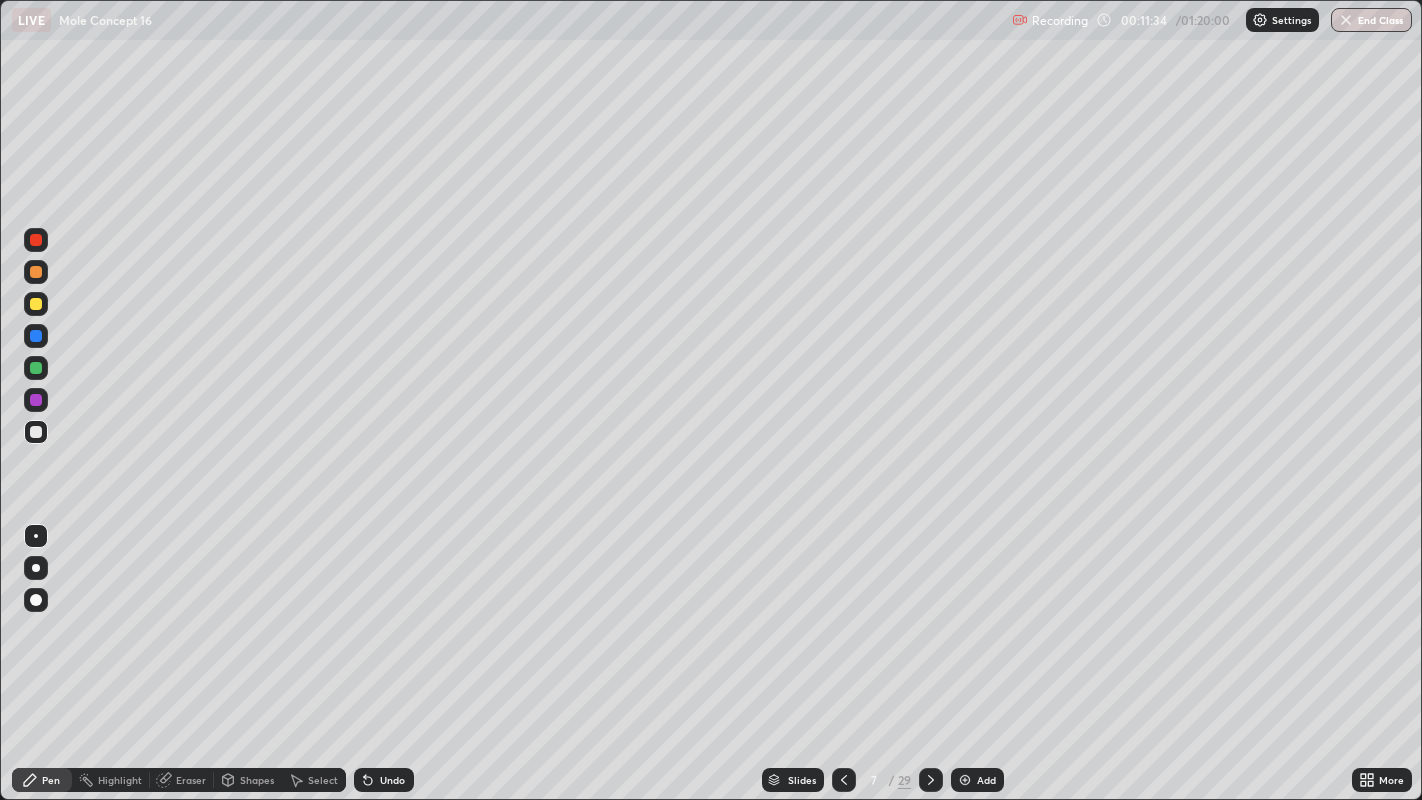 click at bounding box center [36, 336] 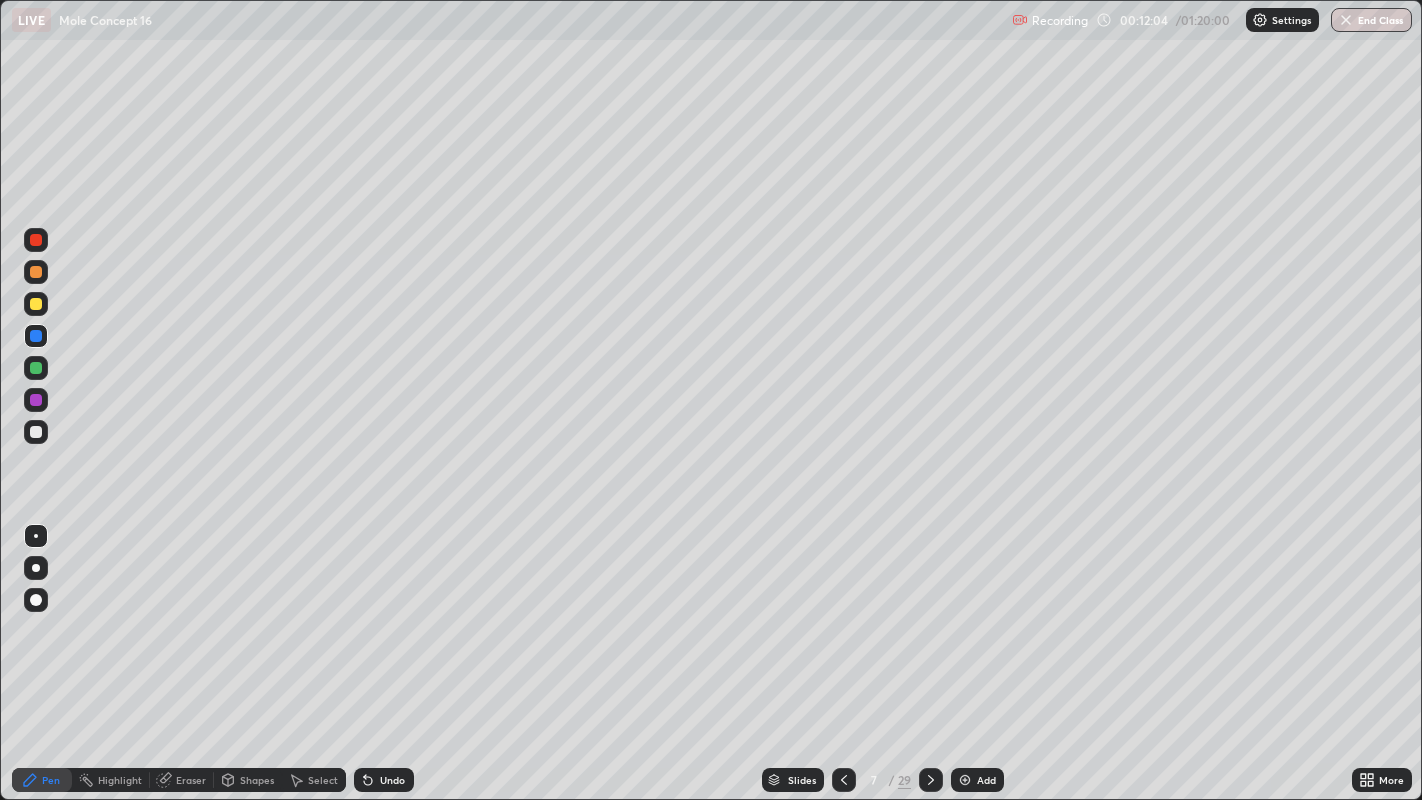 click at bounding box center [36, 272] 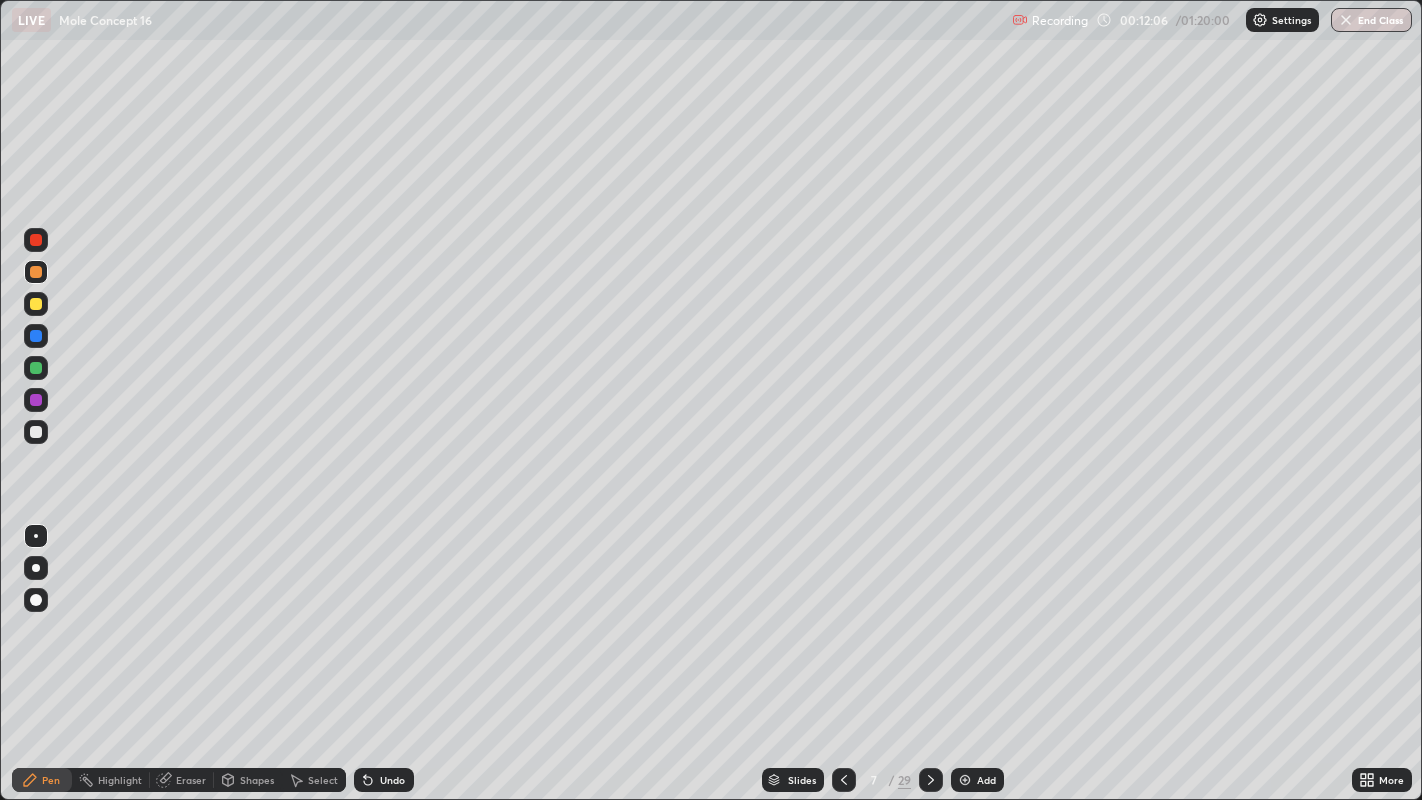 click at bounding box center [36, 272] 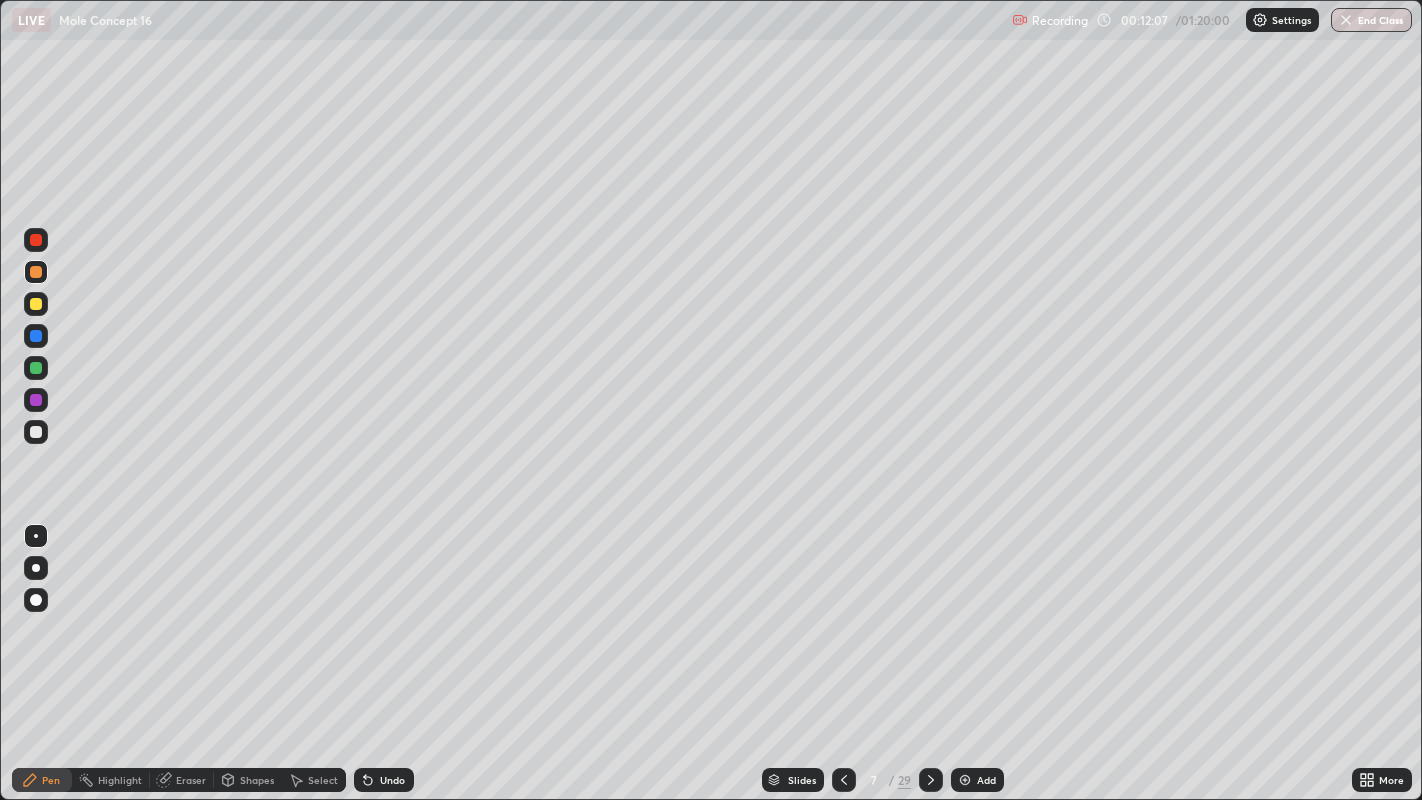 click at bounding box center [36, 304] 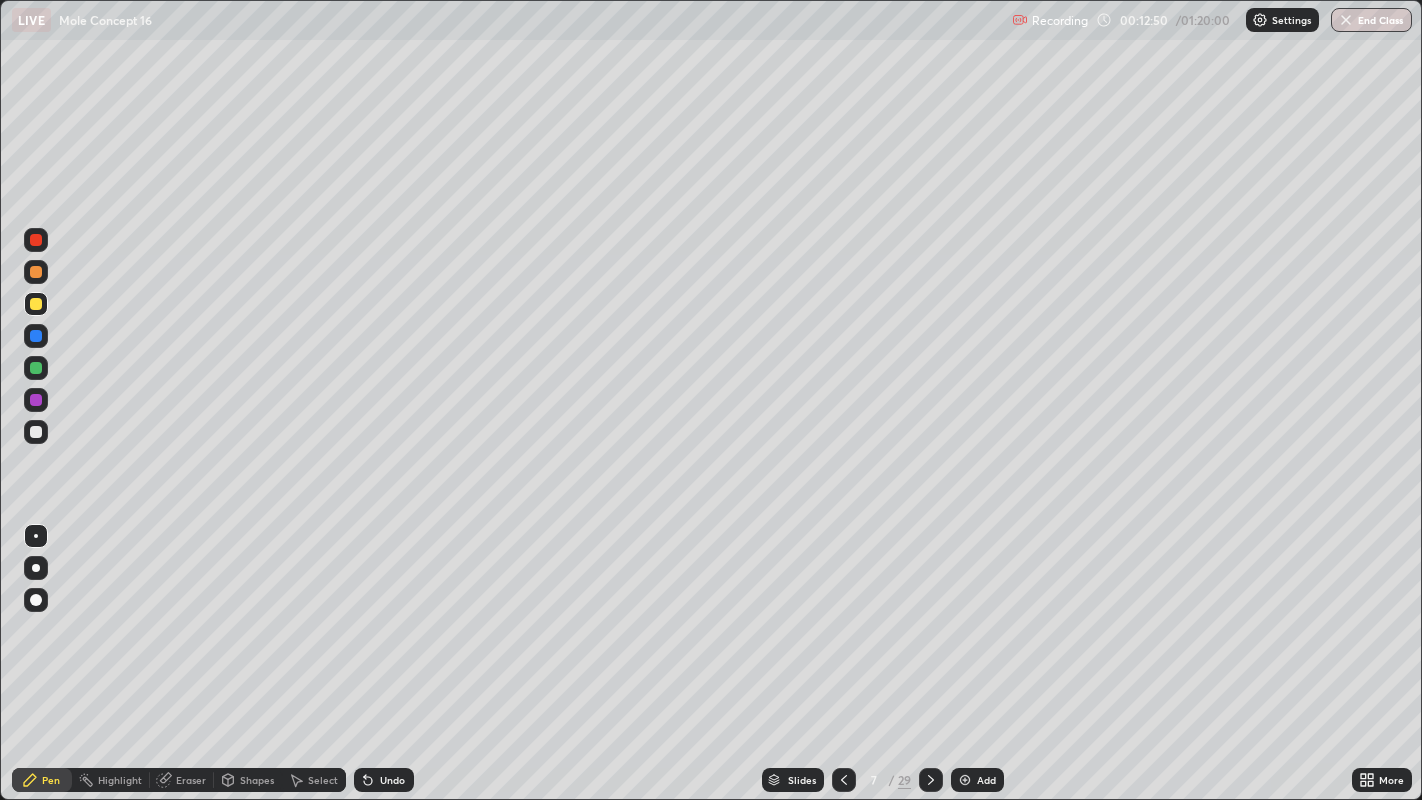click at bounding box center [36, 368] 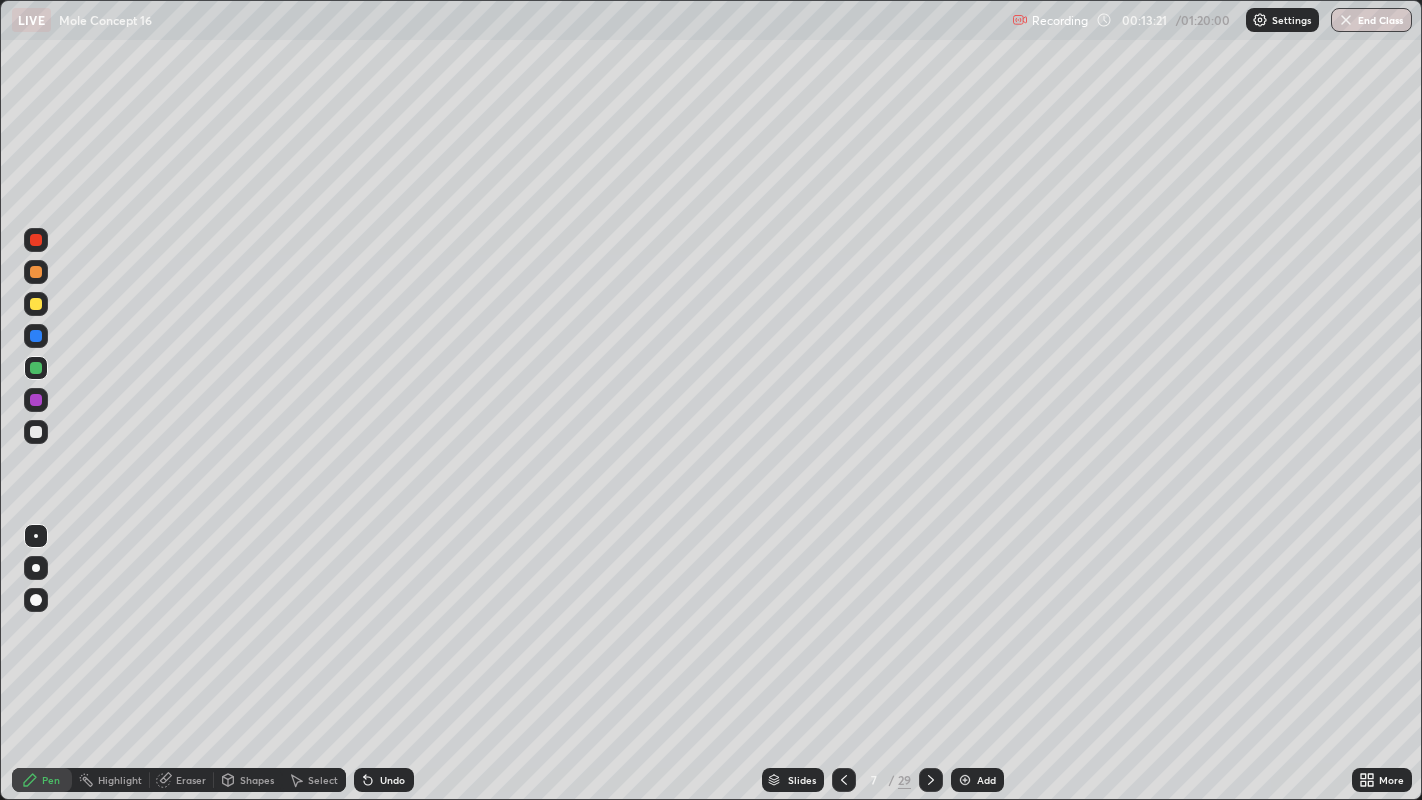 click on "Eraser" at bounding box center [182, 780] 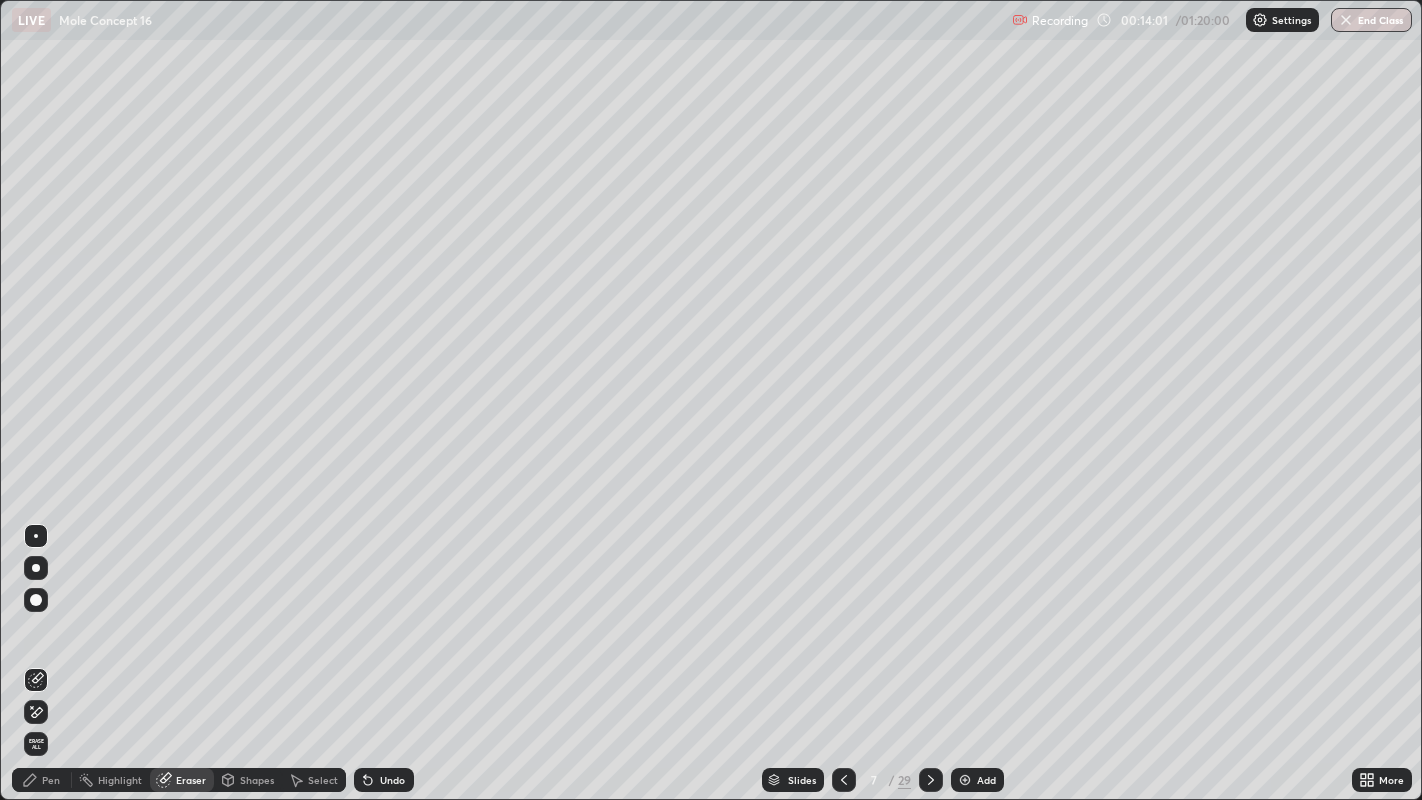 click on "Pen" at bounding box center [42, 780] 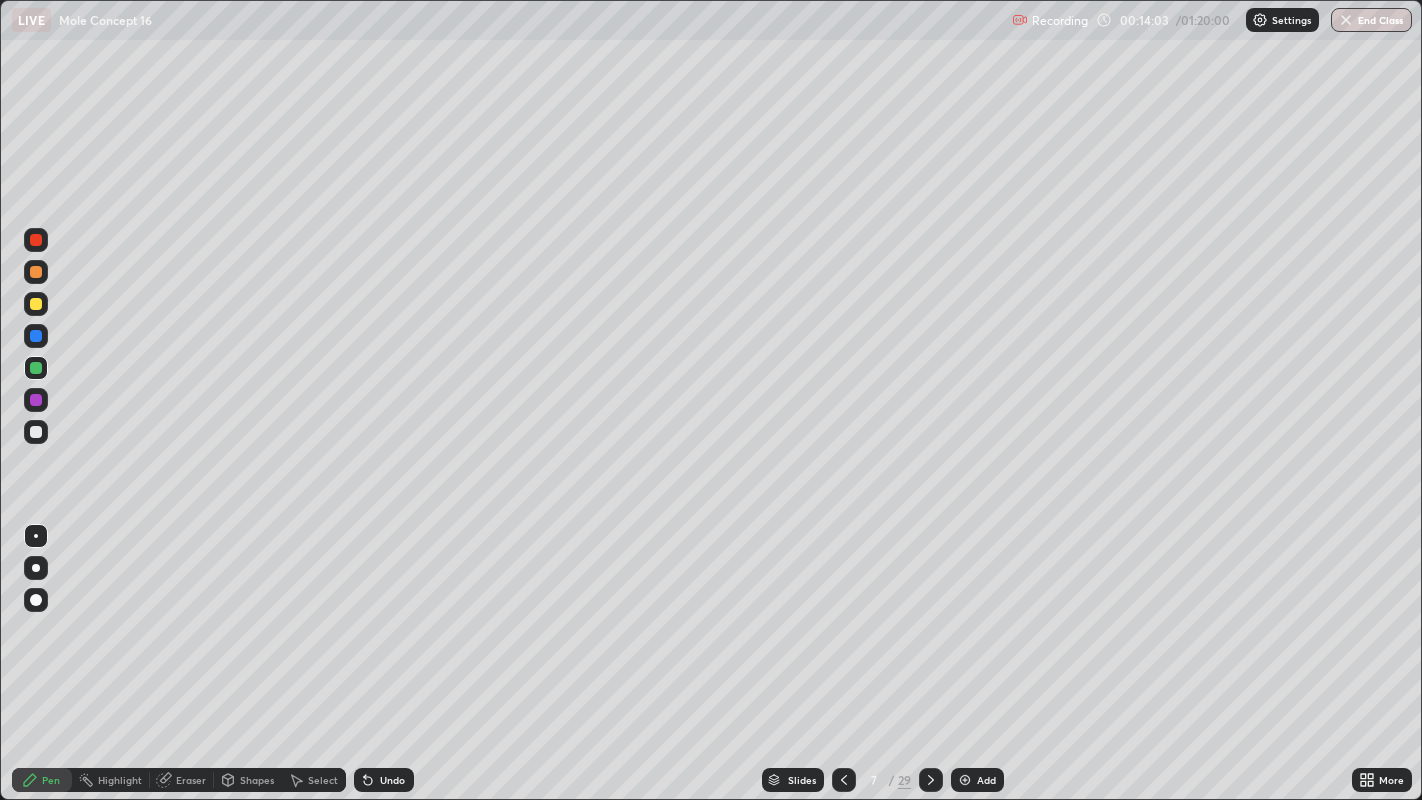 click at bounding box center (36, 336) 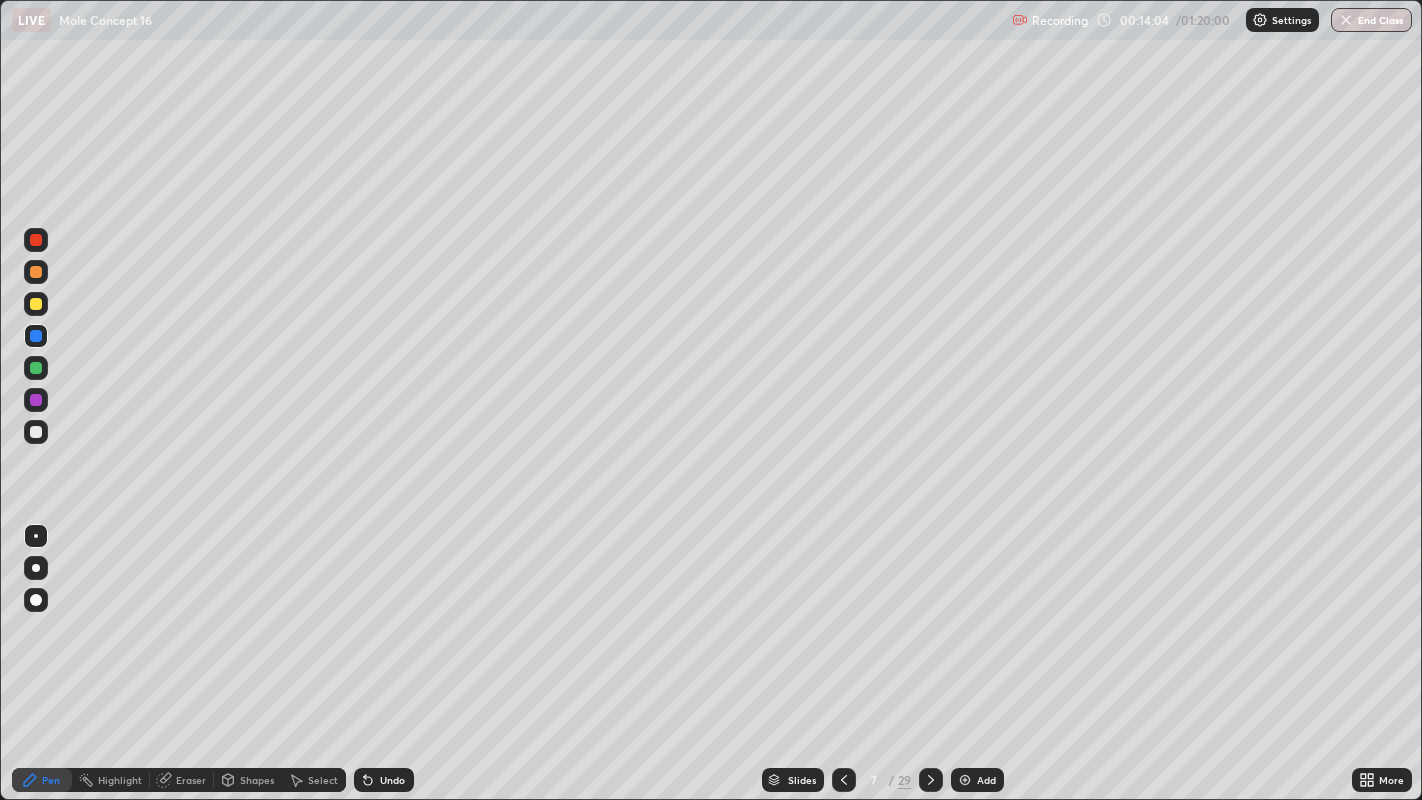 click on "Eraser" at bounding box center (191, 780) 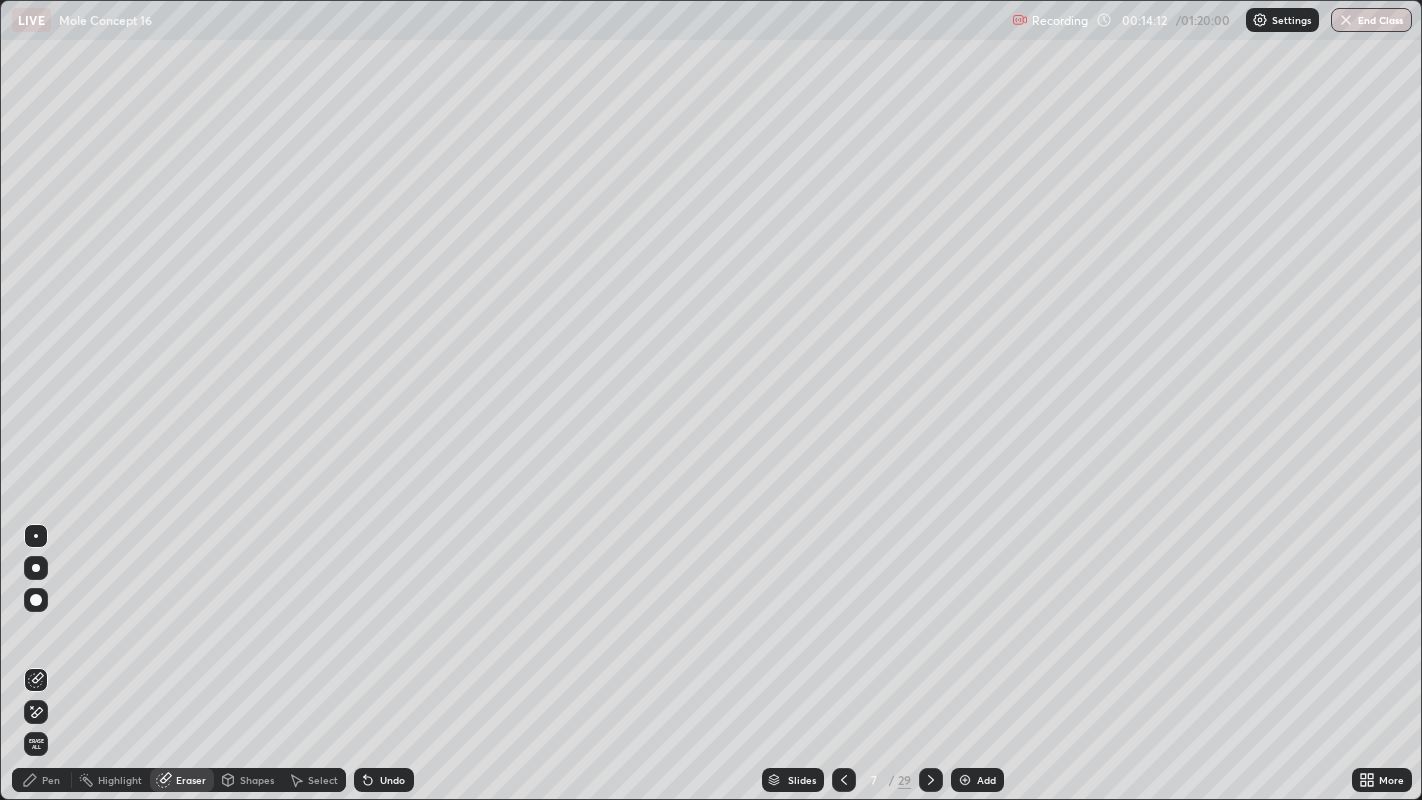 click on "Pen" at bounding box center [42, 780] 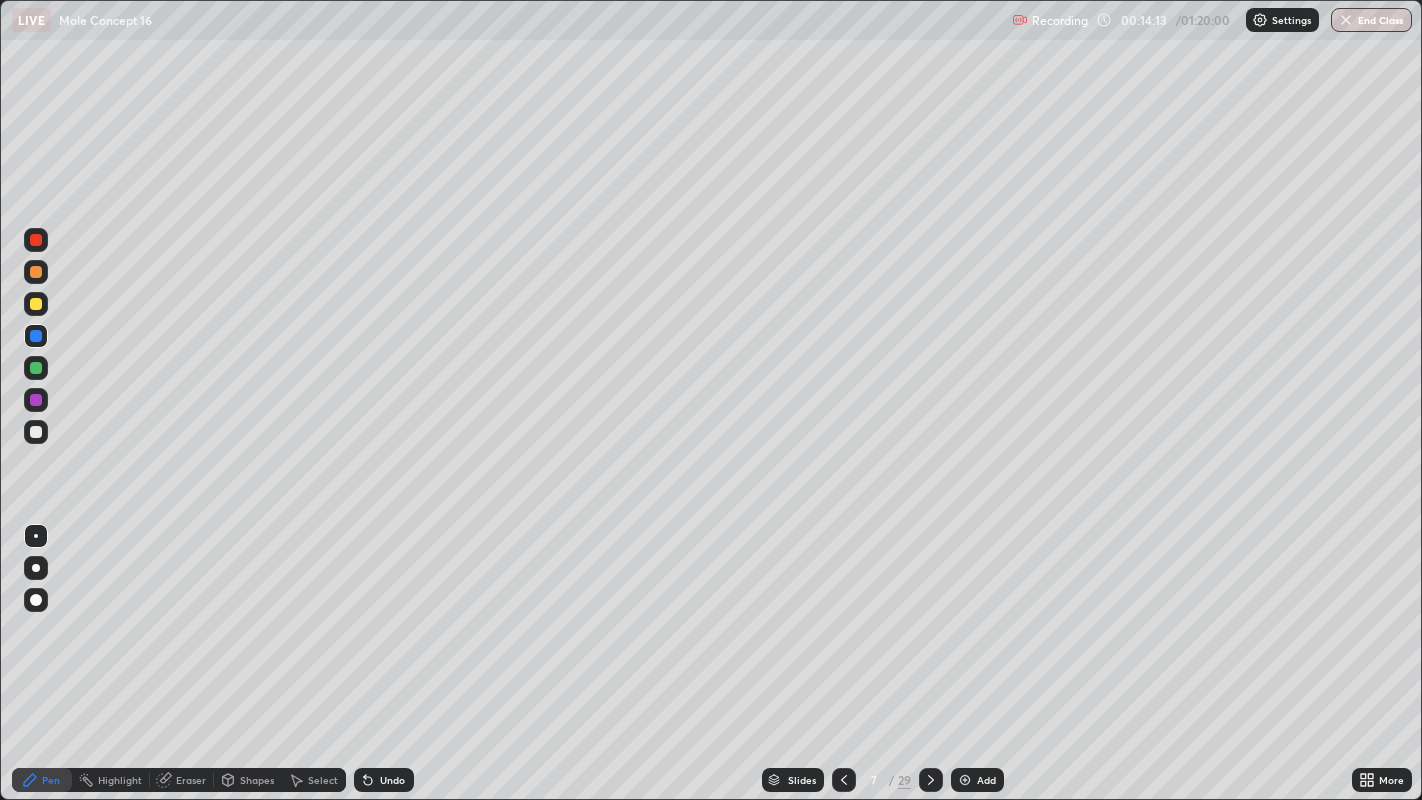 click at bounding box center [36, 272] 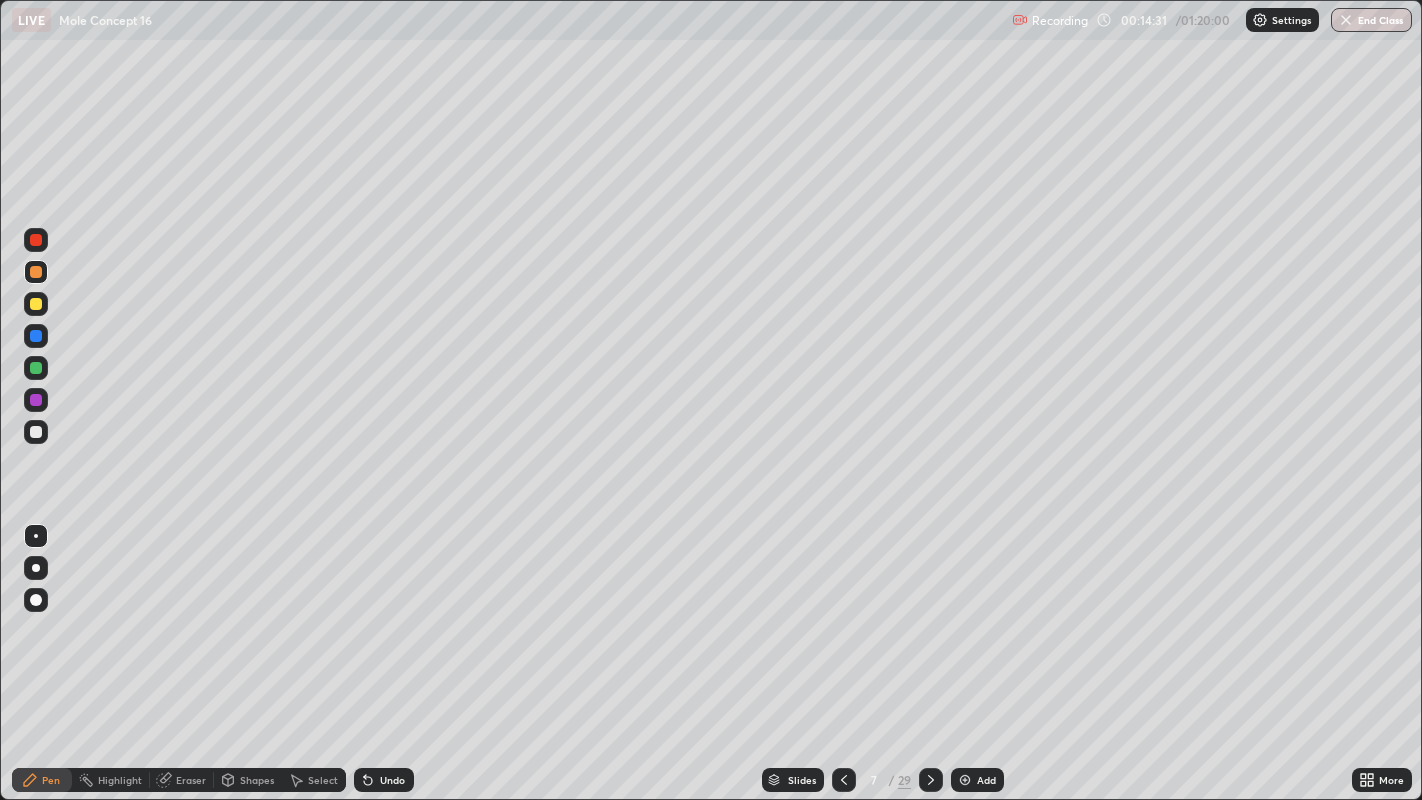click on "Shapes" at bounding box center [248, 780] 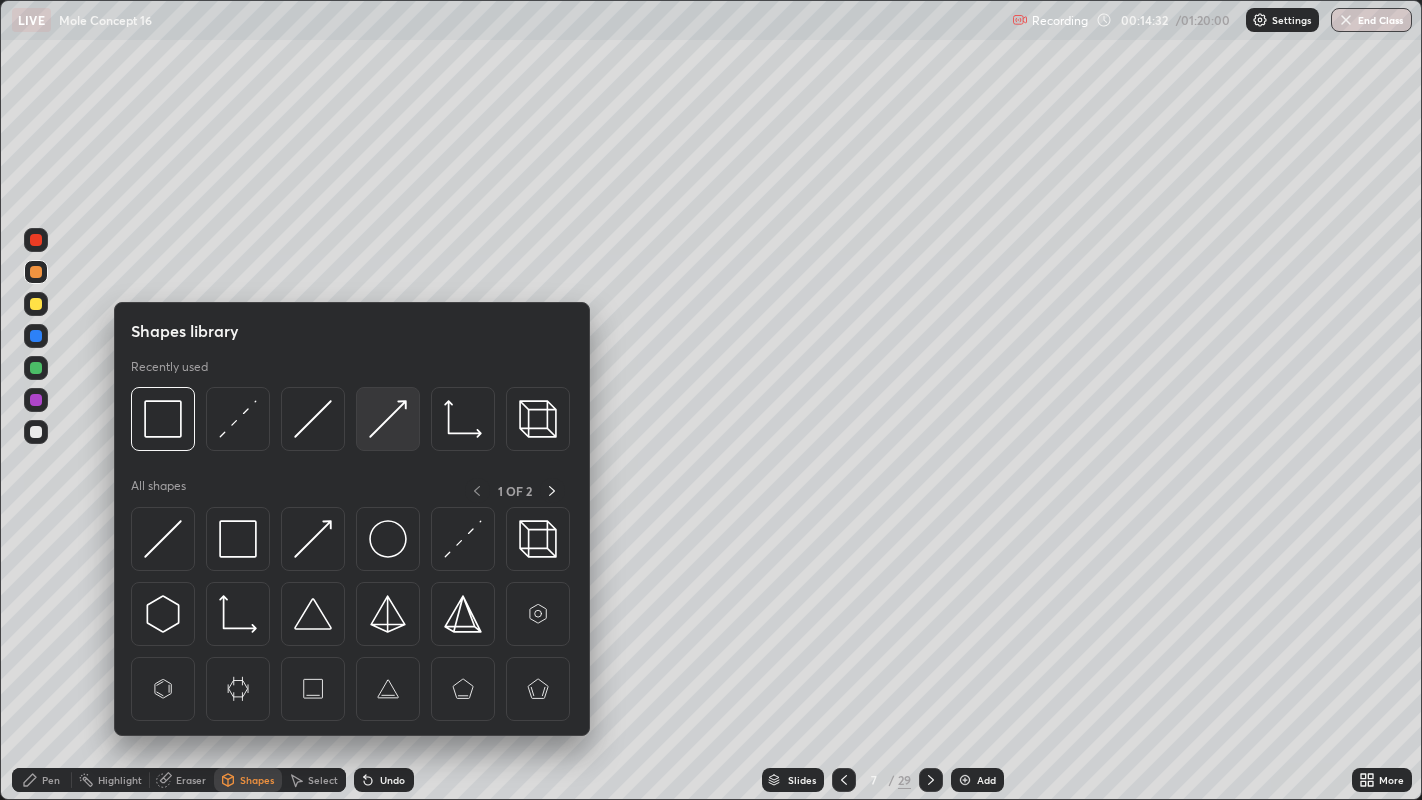 click at bounding box center [388, 419] 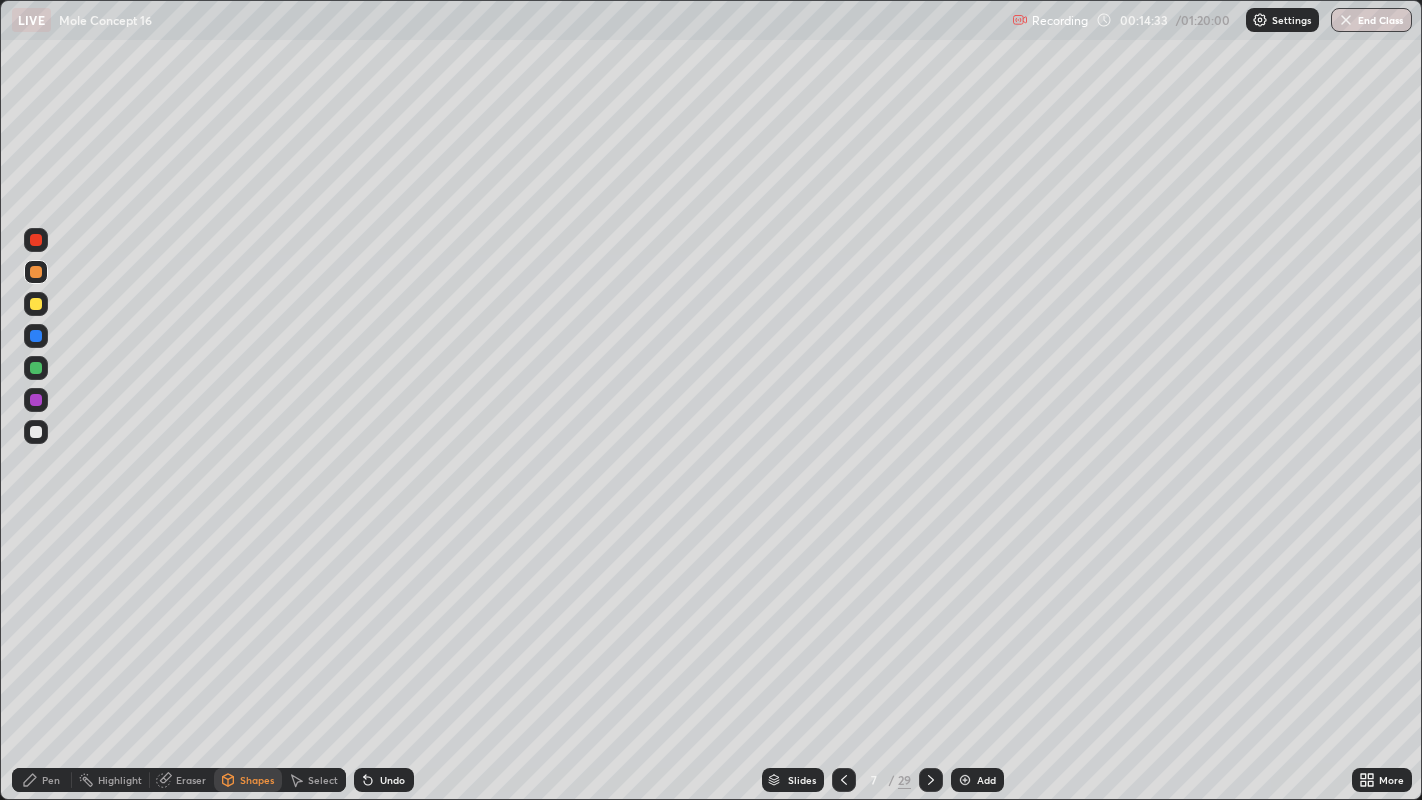 click at bounding box center [36, 304] 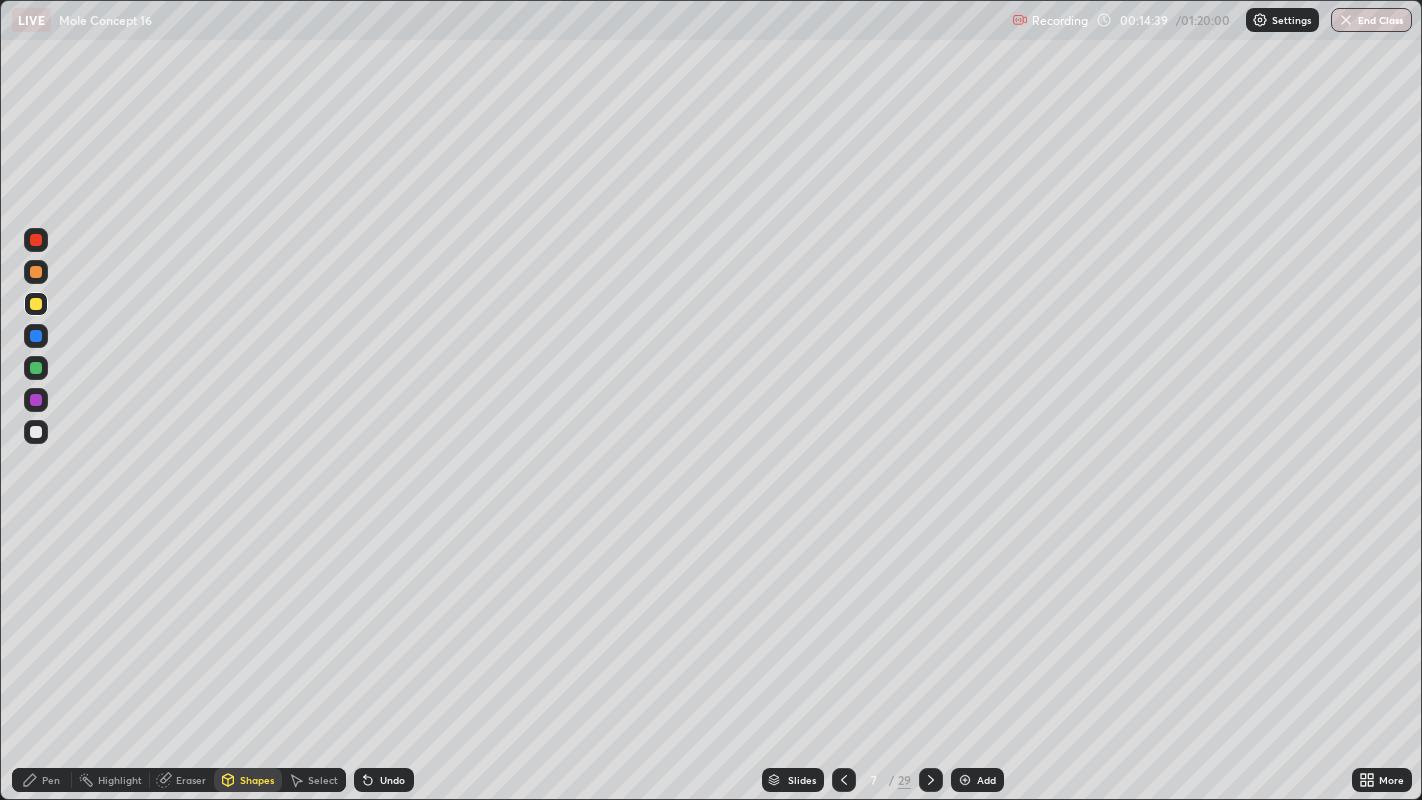 click on "Undo" at bounding box center (392, 780) 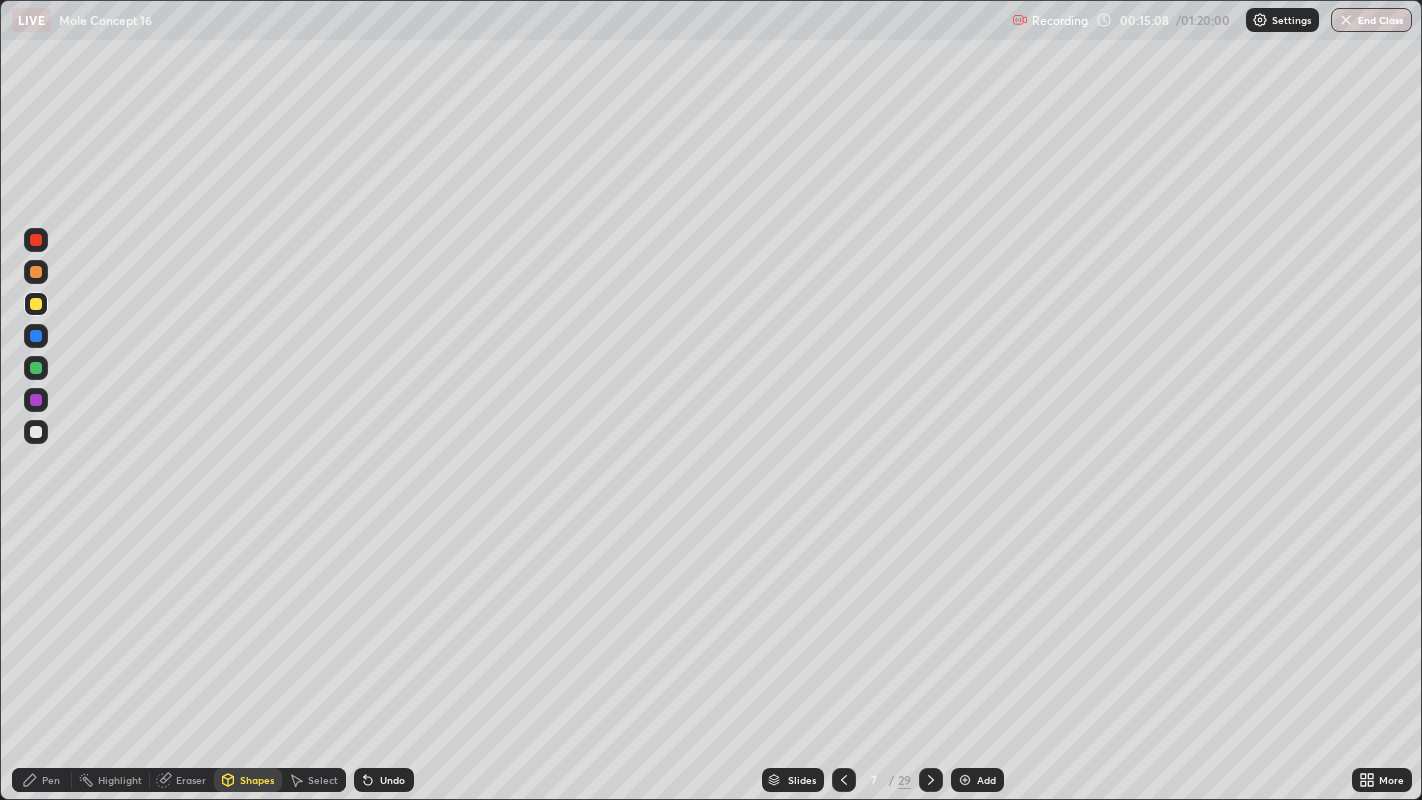 click 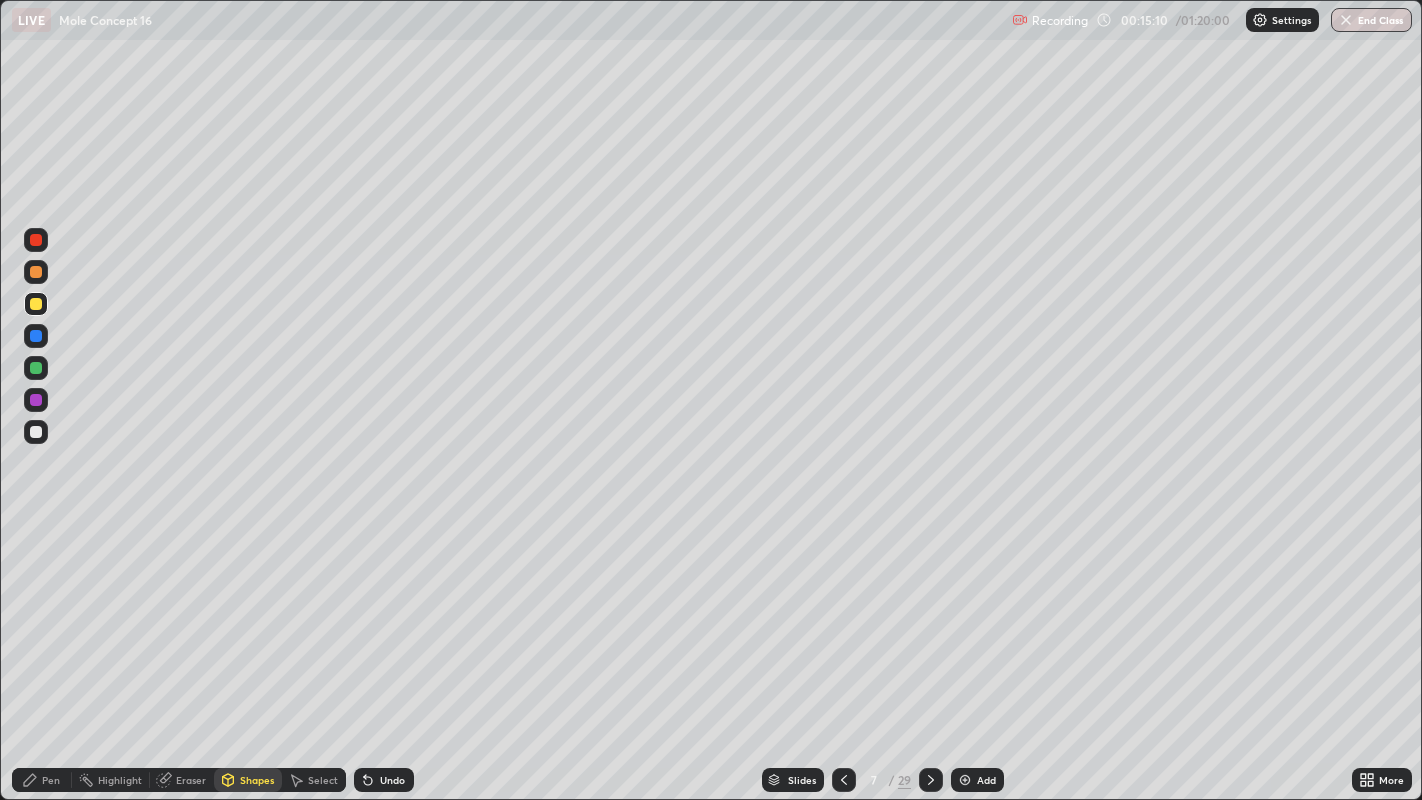 click 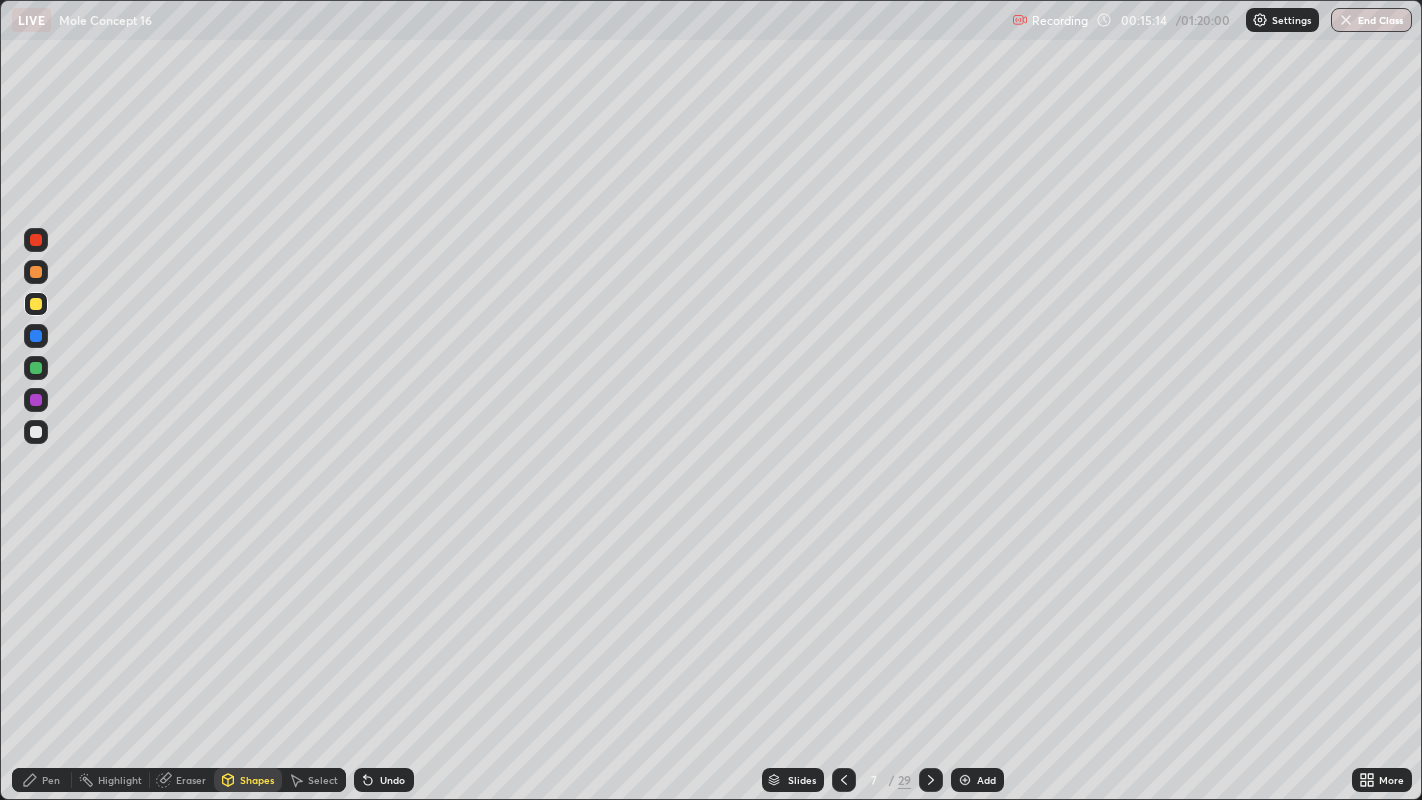 click on "Select" at bounding box center (323, 780) 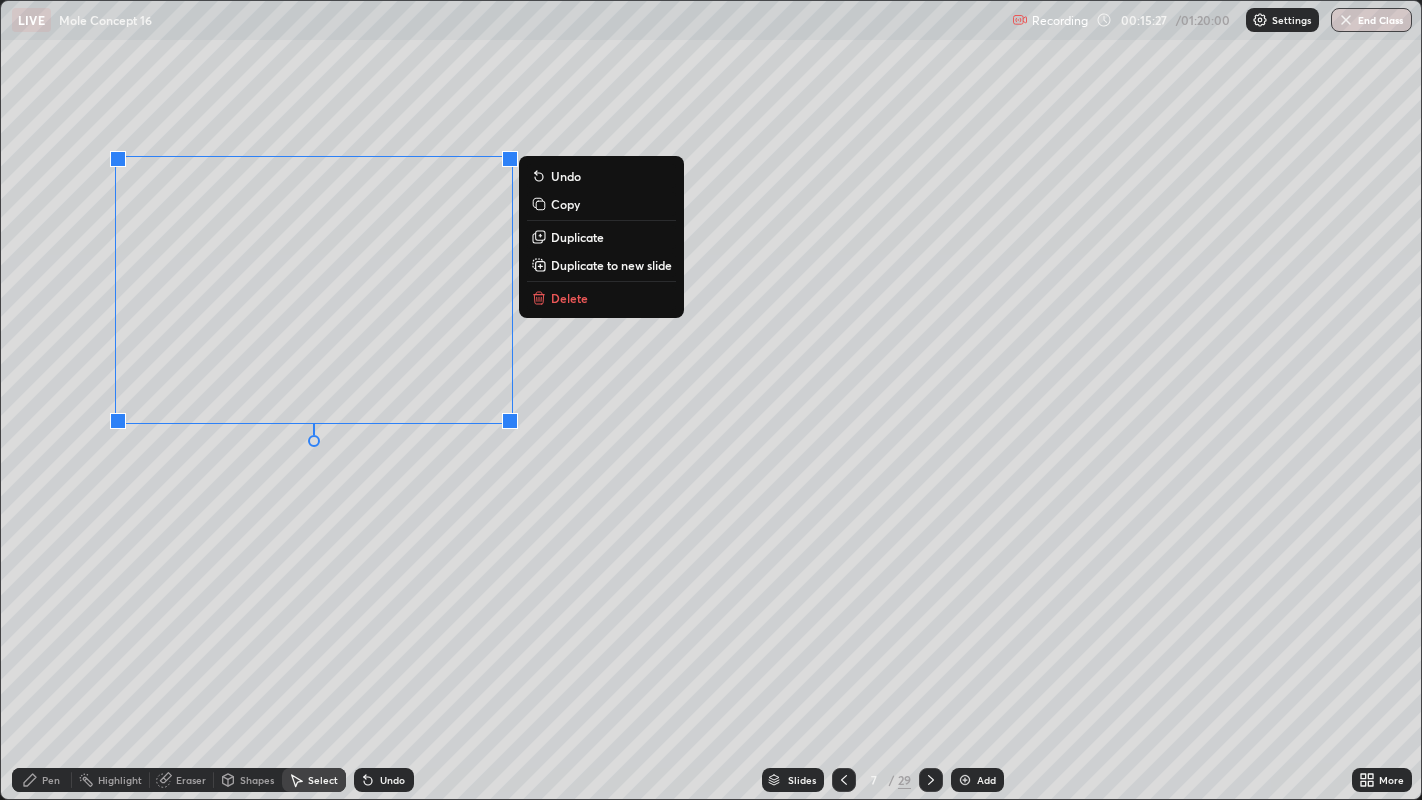 click on "0 ° Undo Copy Duplicate Duplicate to new slide Delete" at bounding box center (711, 400) 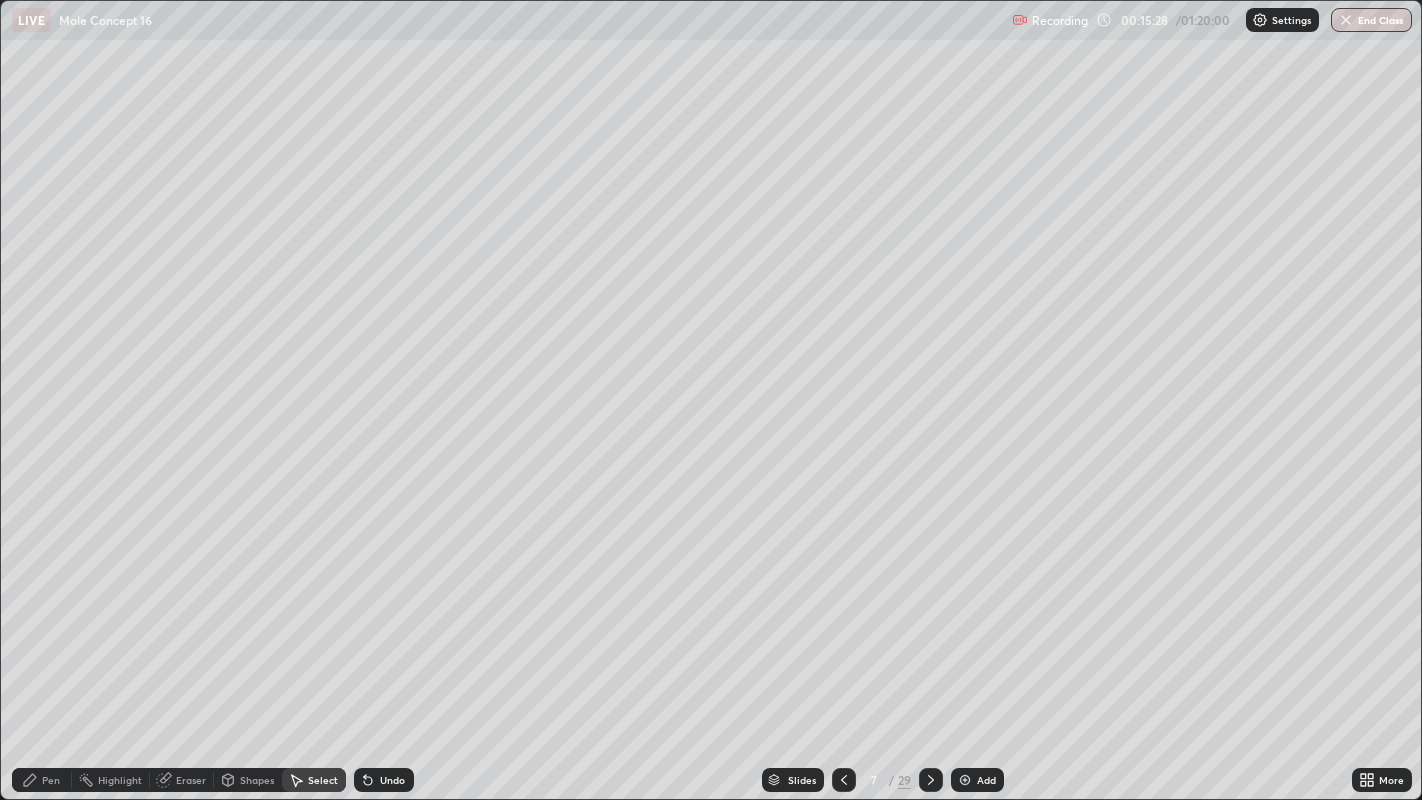 click on "Shapes" at bounding box center [257, 780] 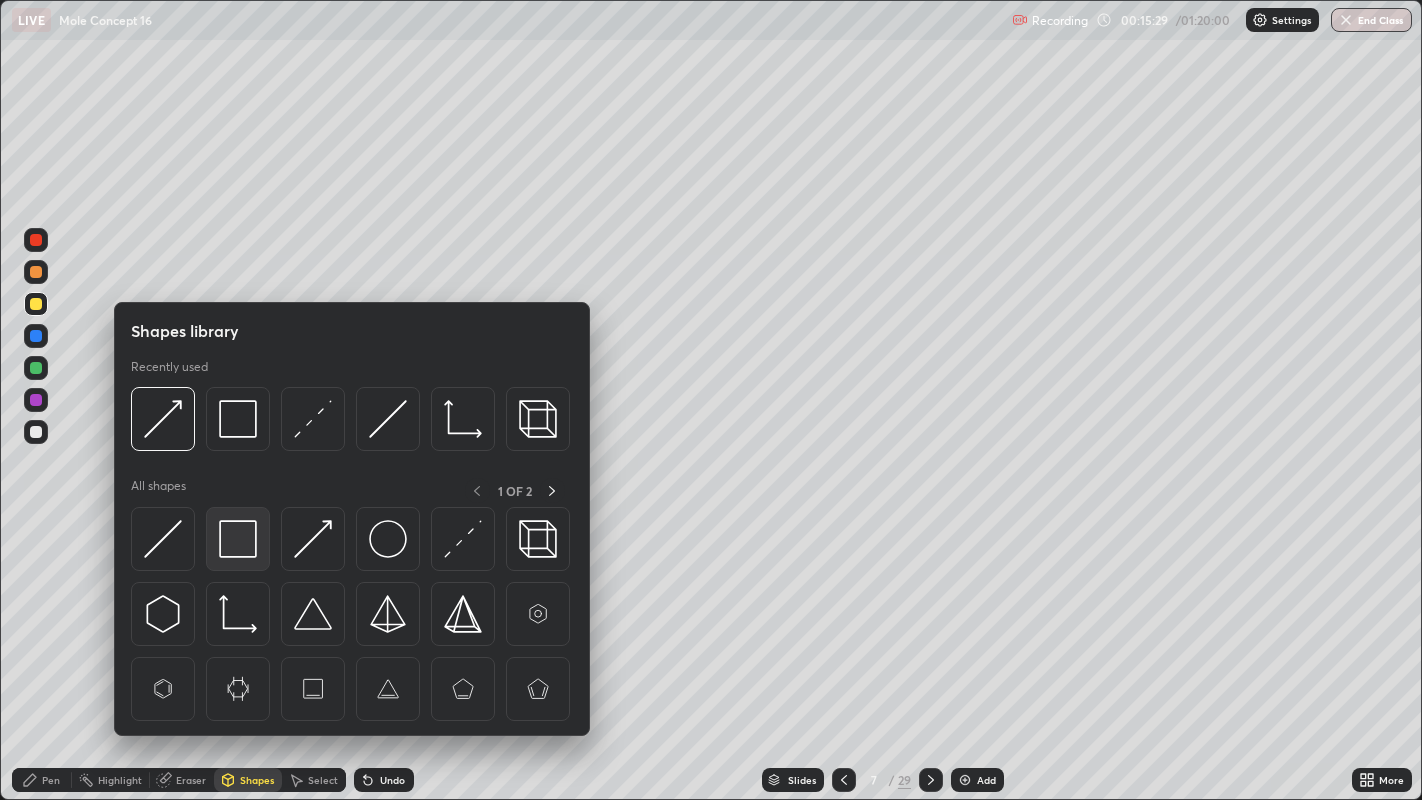 click at bounding box center [238, 539] 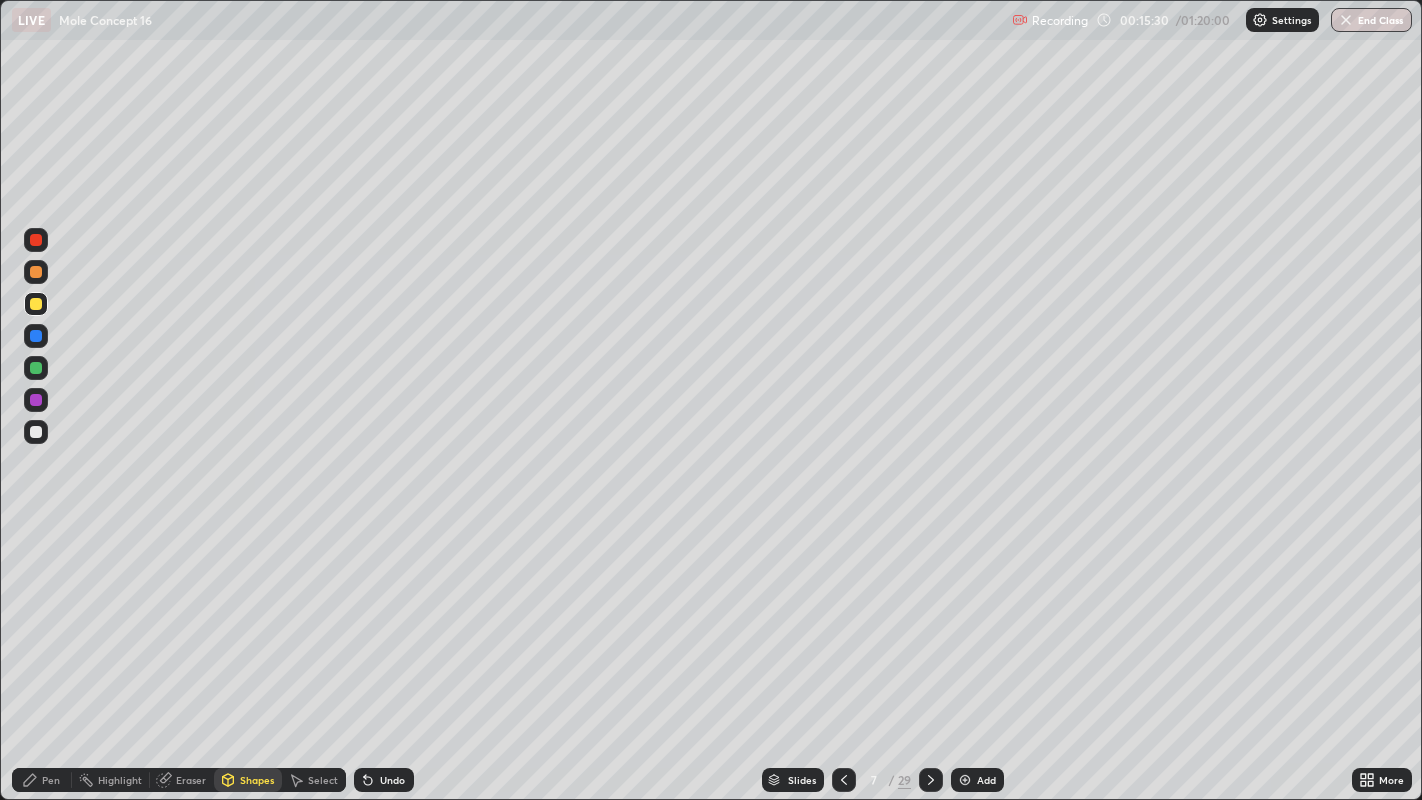 click at bounding box center (36, 432) 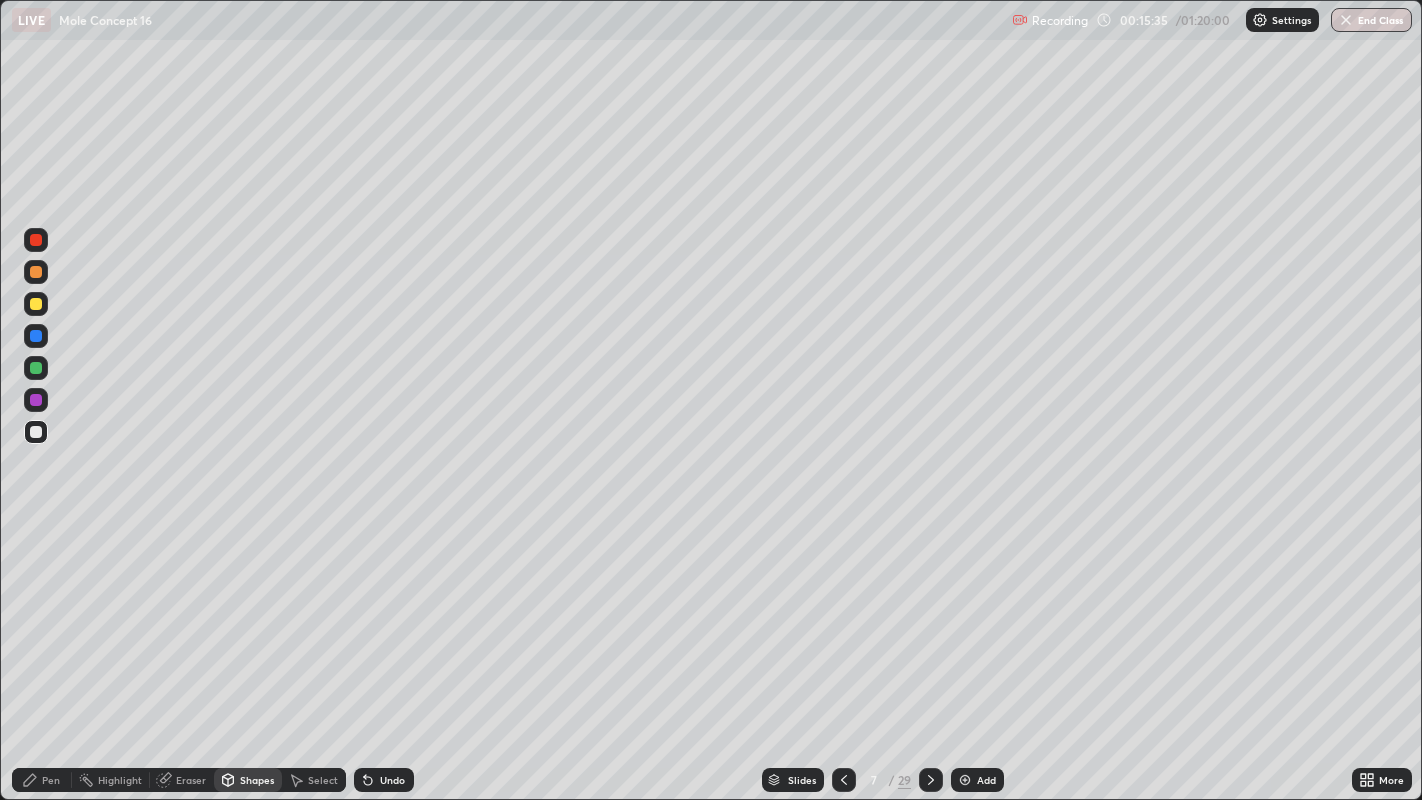 click on "Pen" at bounding box center (51, 780) 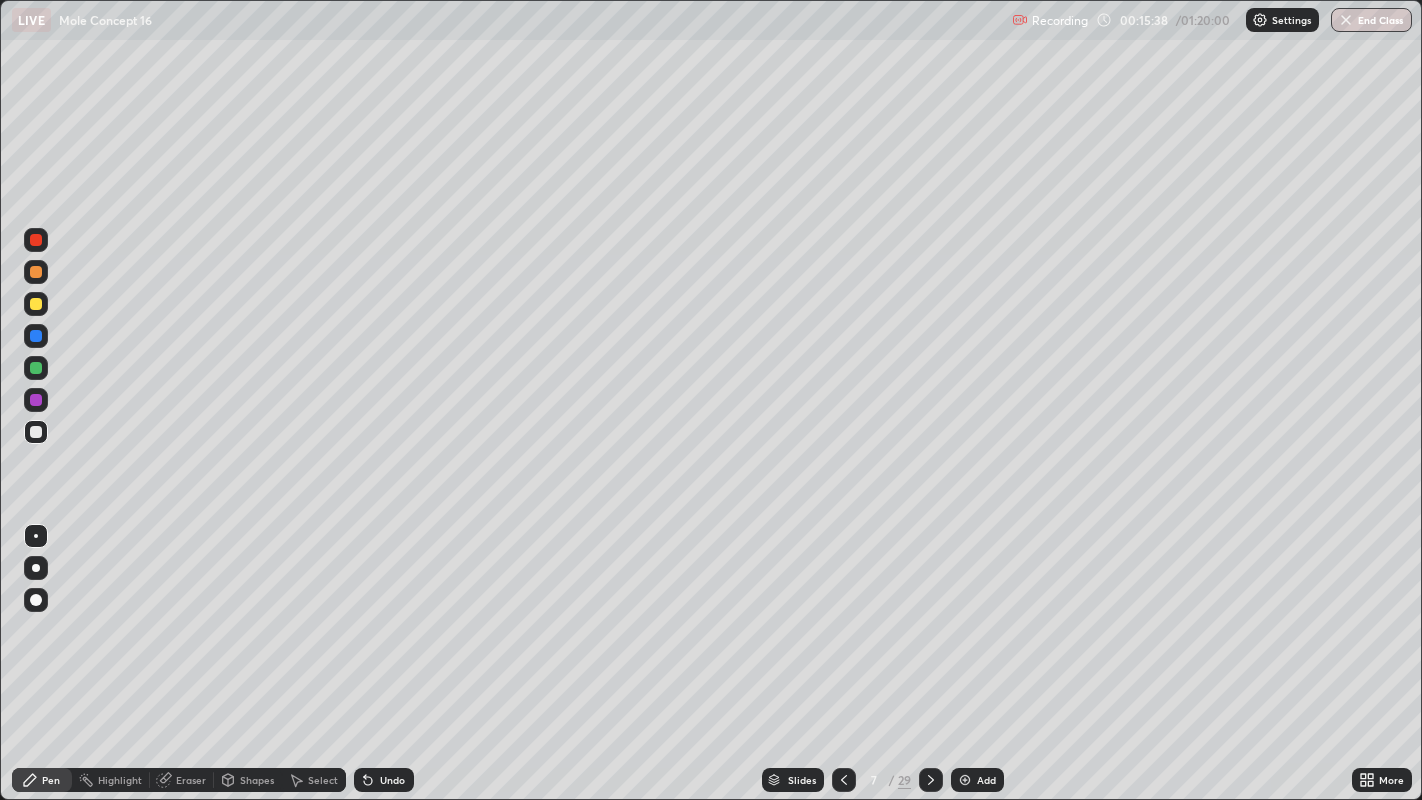 click on "Undo" at bounding box center (392, 780) 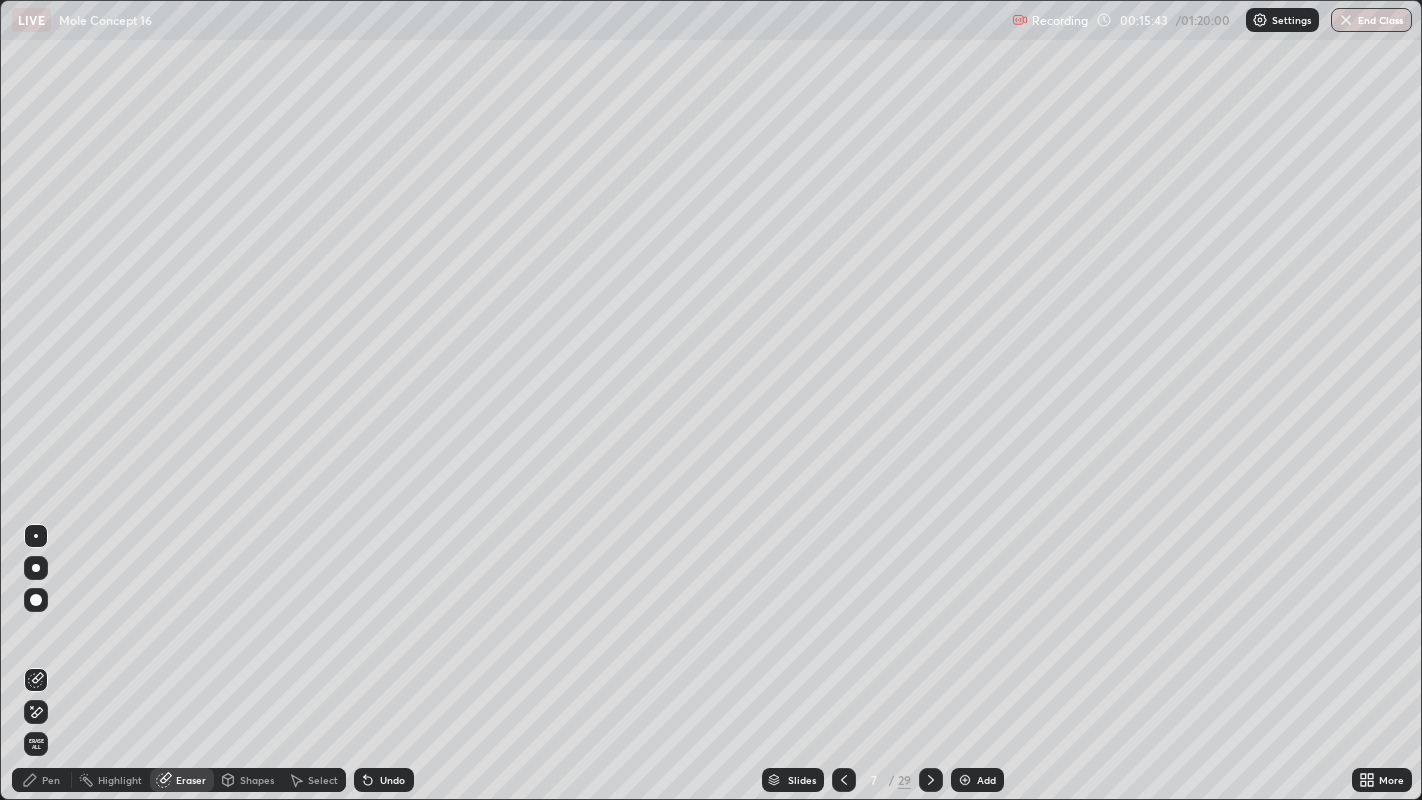 click on "Pen" at bounding box center (51, 780) 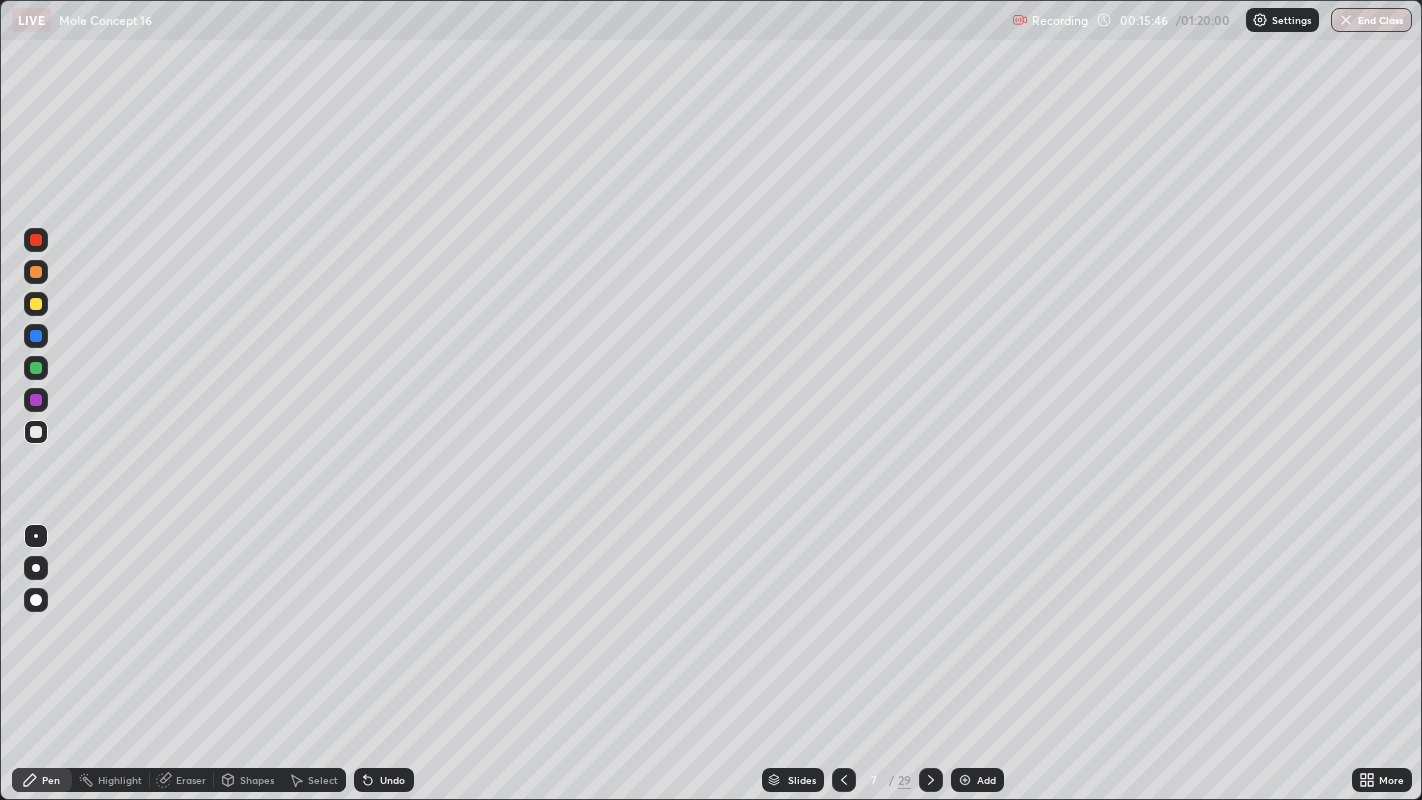 click on "Shapes" at bounding box center [257, 780] 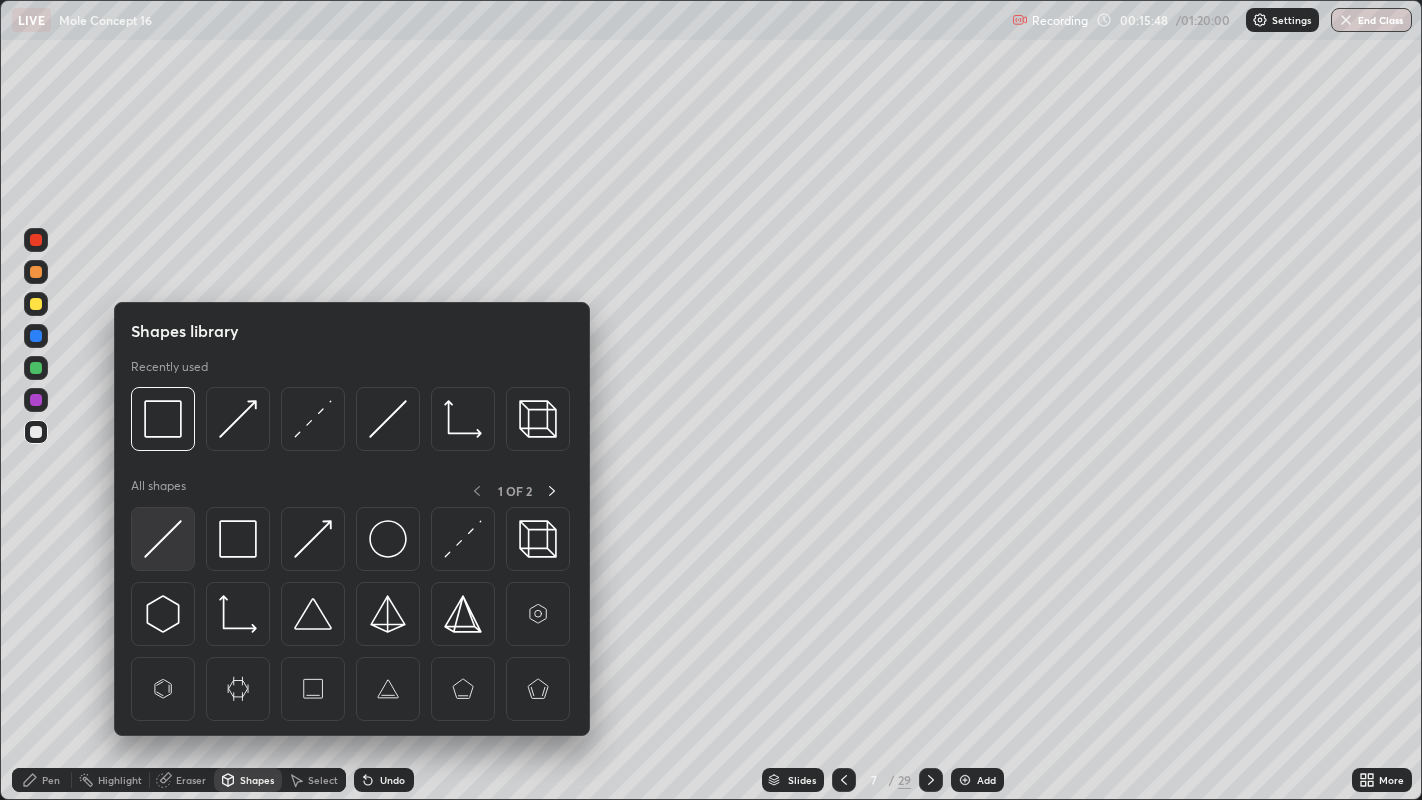 click at bounding box center (163, 539) 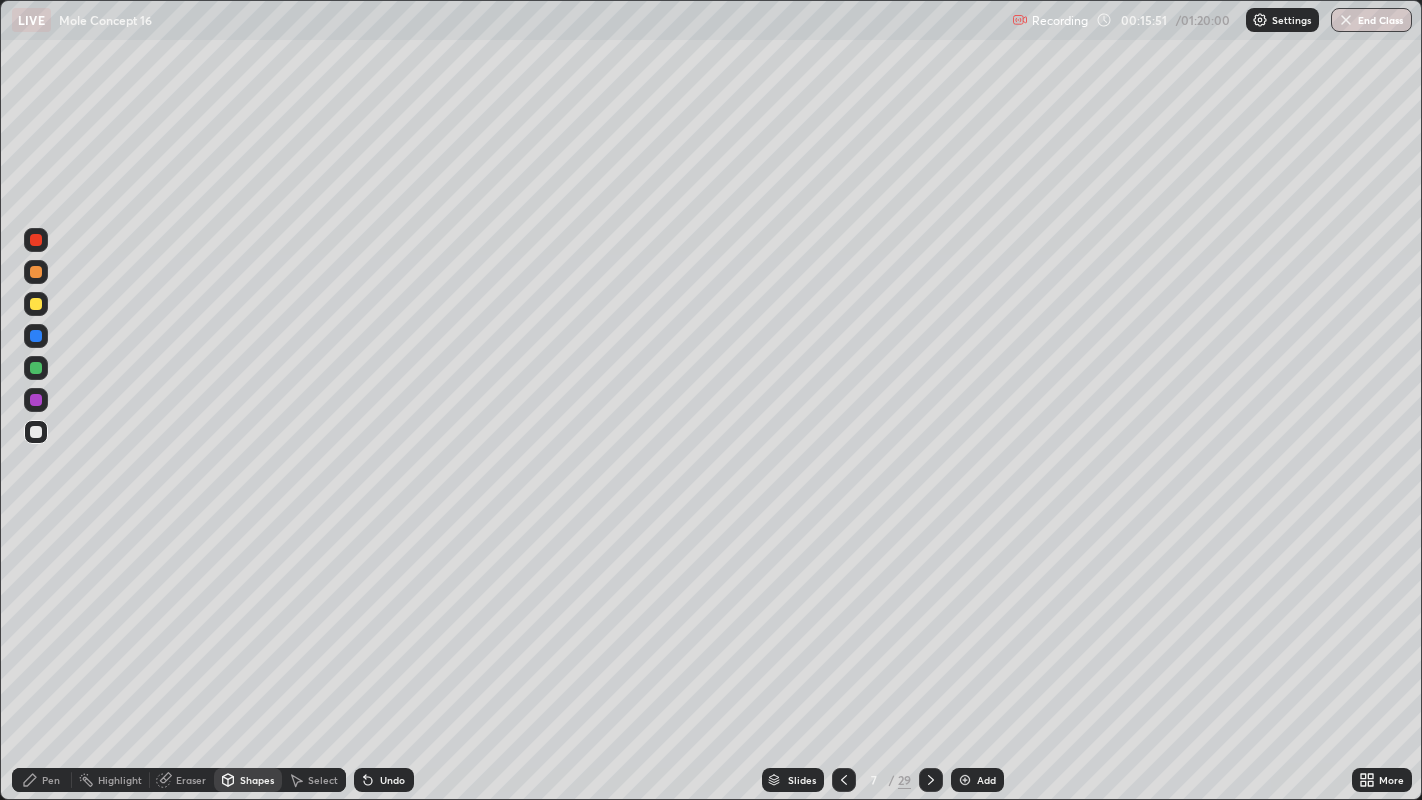 click on "Select" at bounding box center [323, 780] 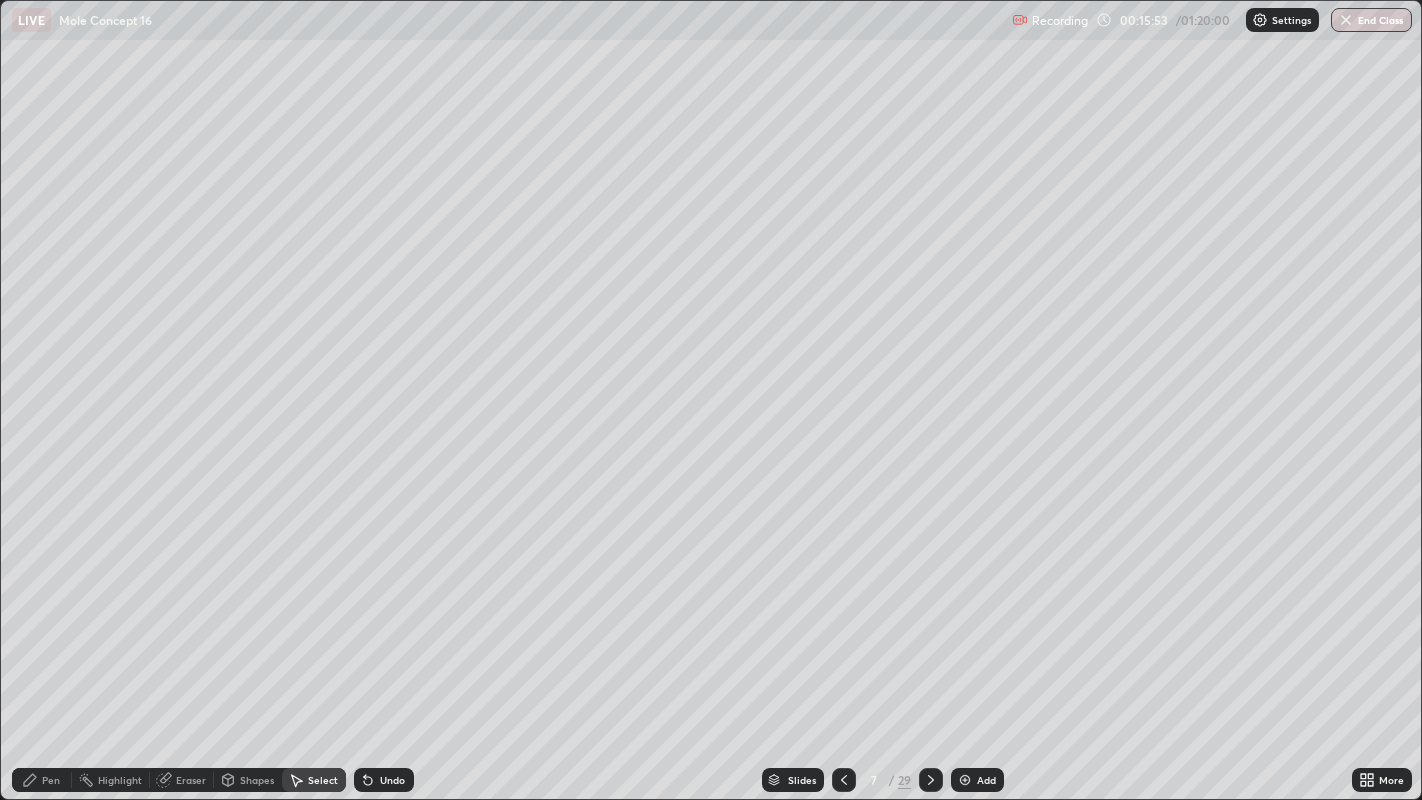 click on "Undo" at bounding box center [392, 780] 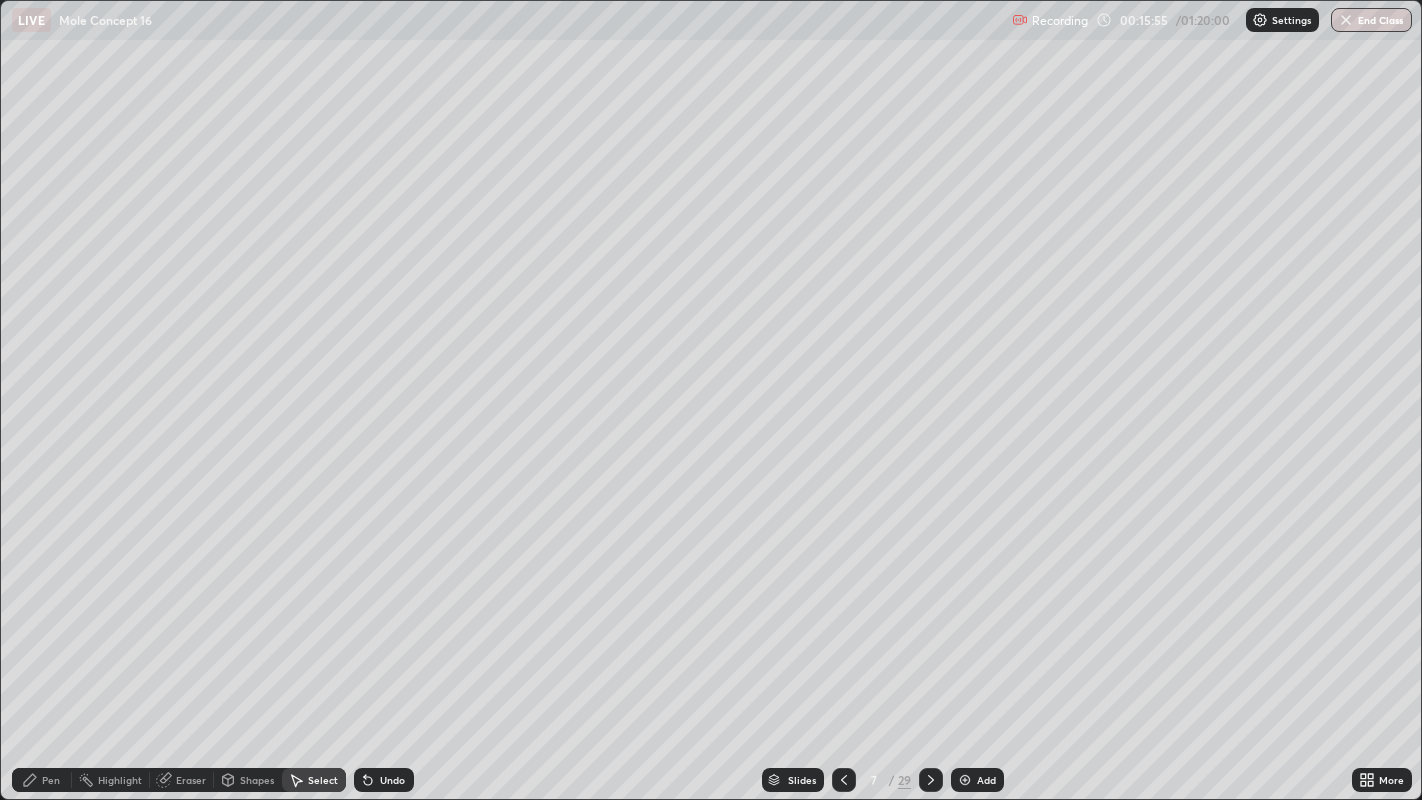 click on "Shapes" at bounding box center [257, 780] 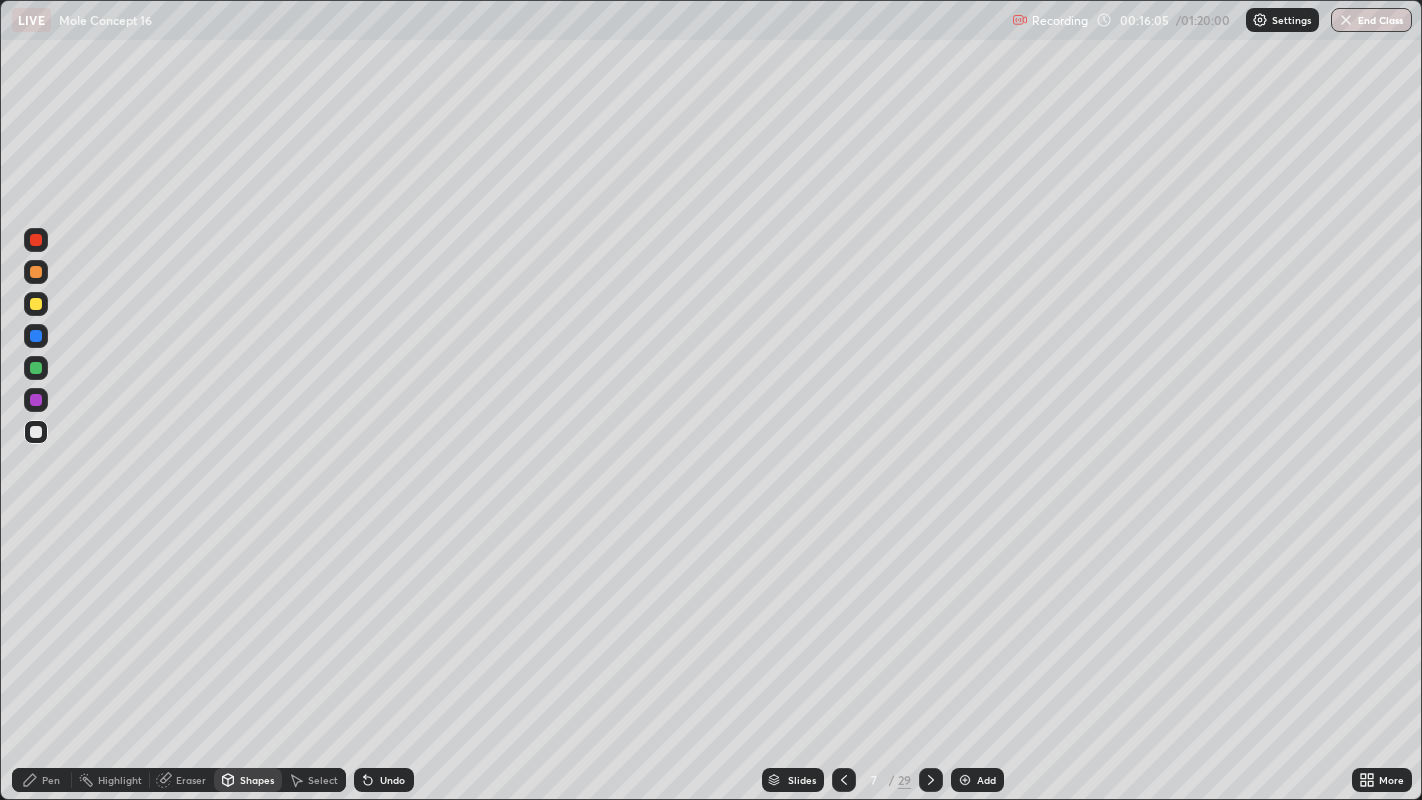 click on "Pen" at bounding box center (42, 780) 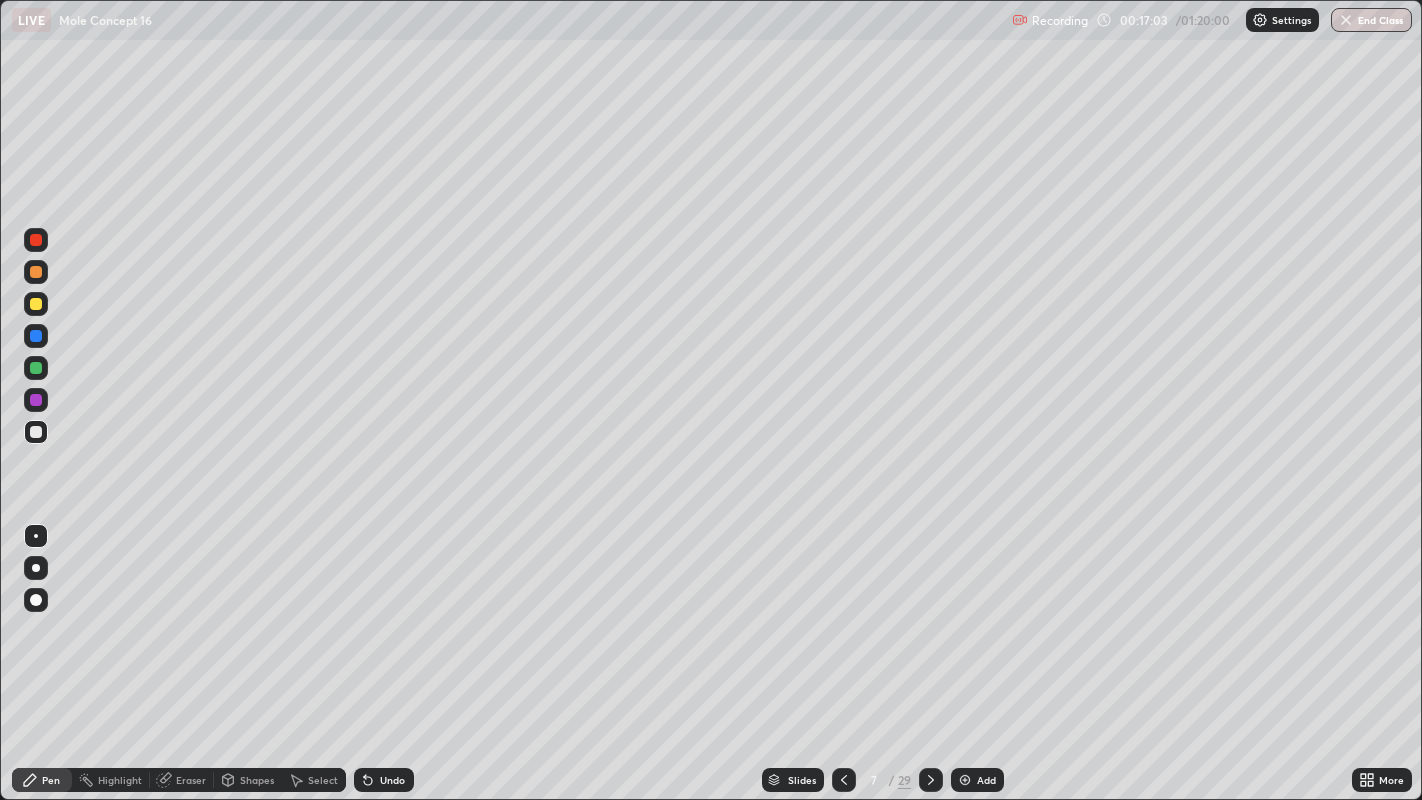 click on "Undo" at bounding box center [392, 780] 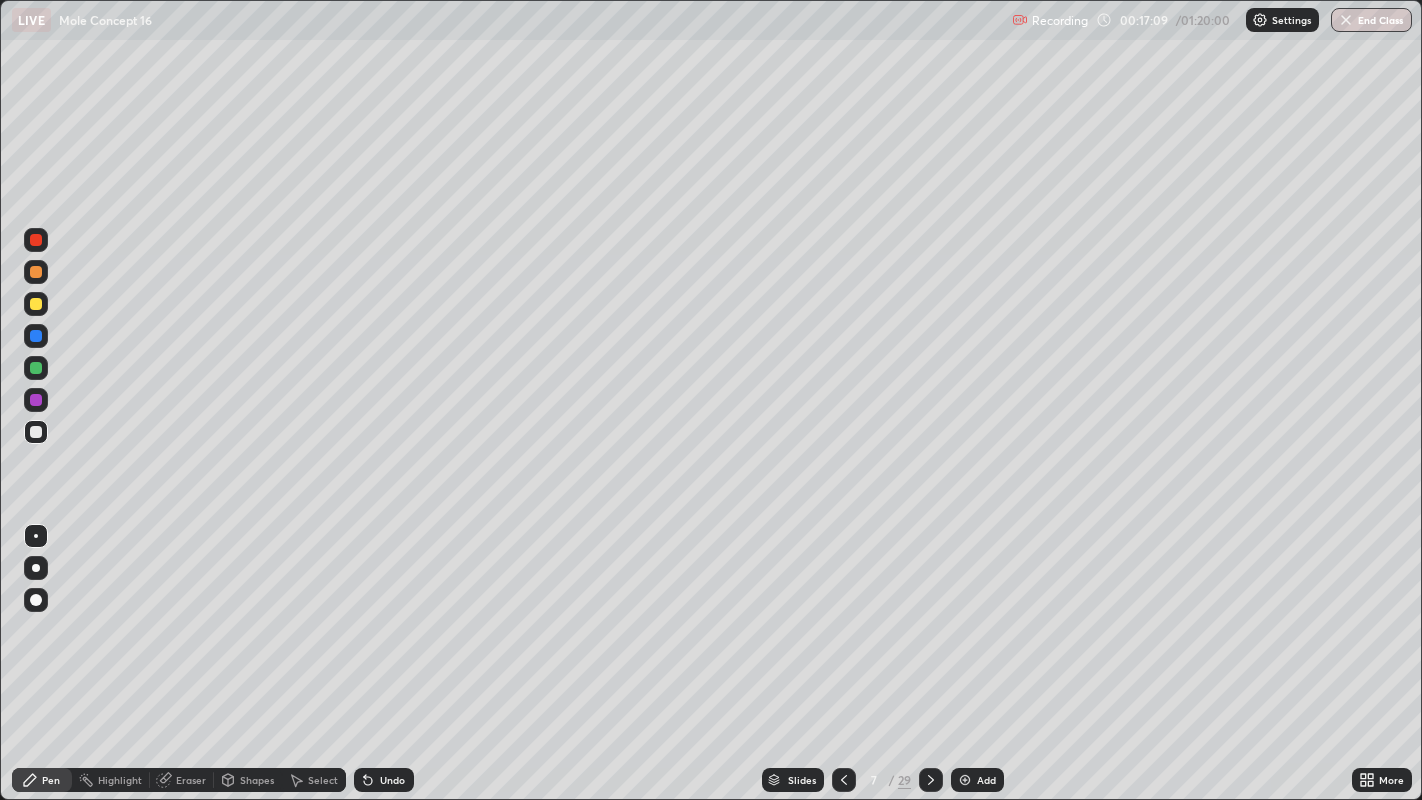 click on "Shapes" at bounding box center [257, 780] 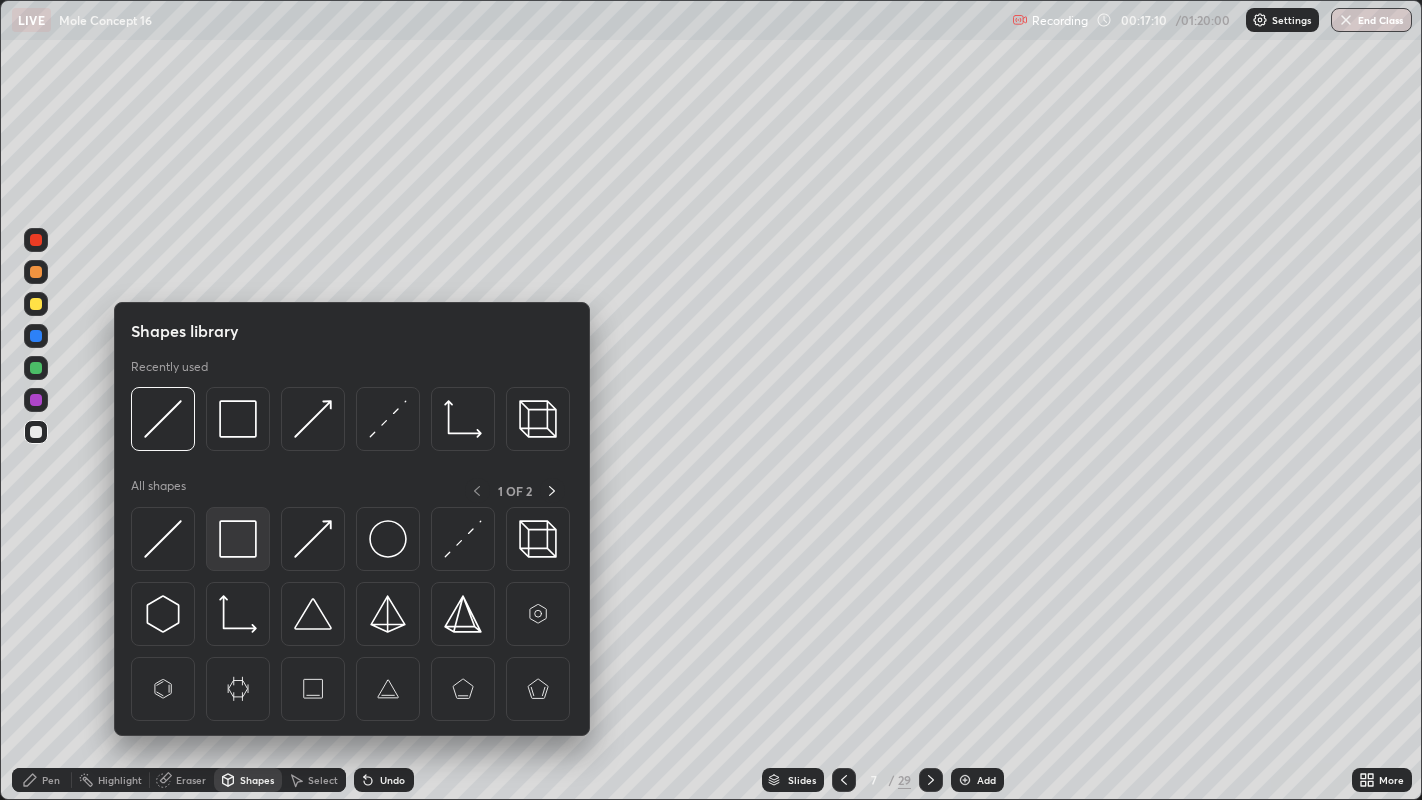 click at bounding box center (238, 539) 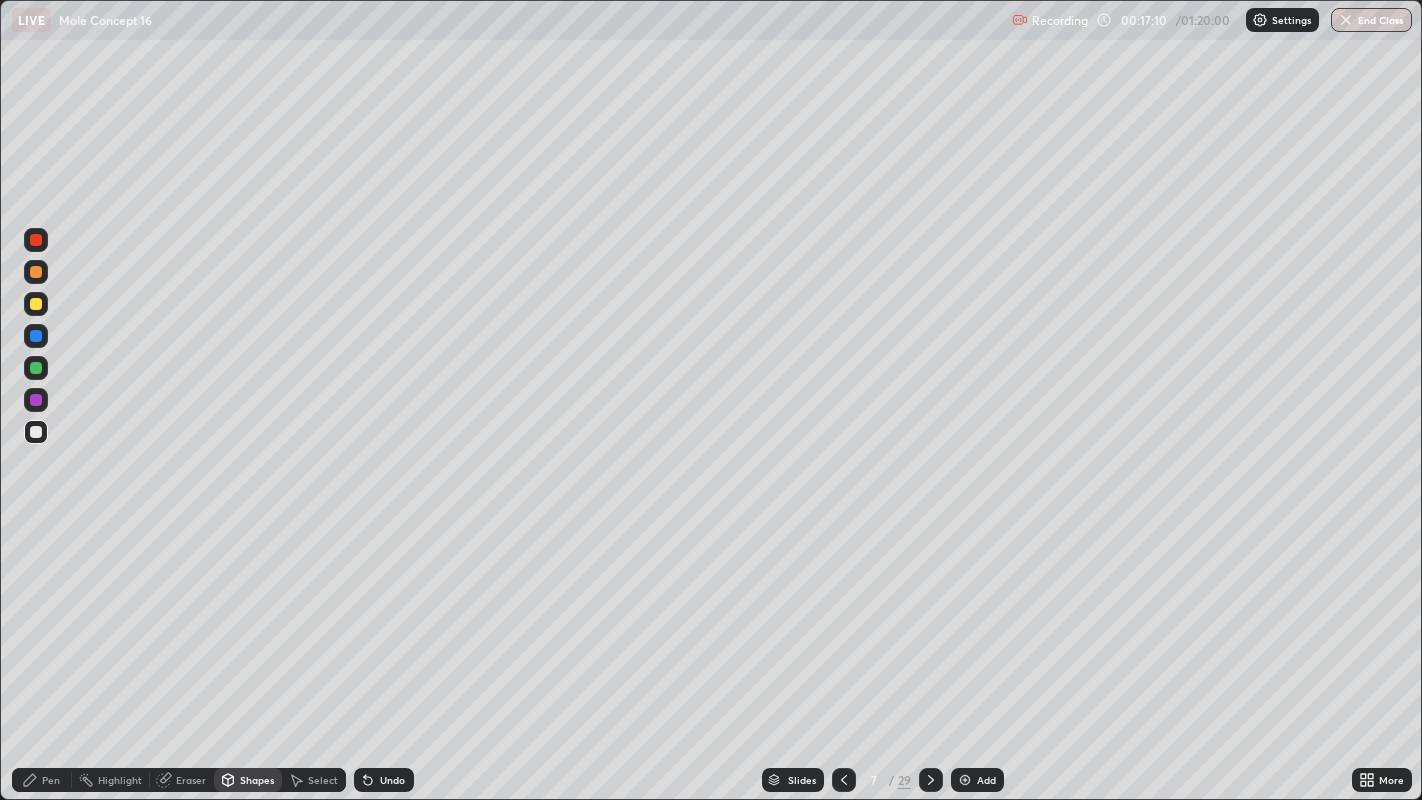 click at bounding box center (36, 336) 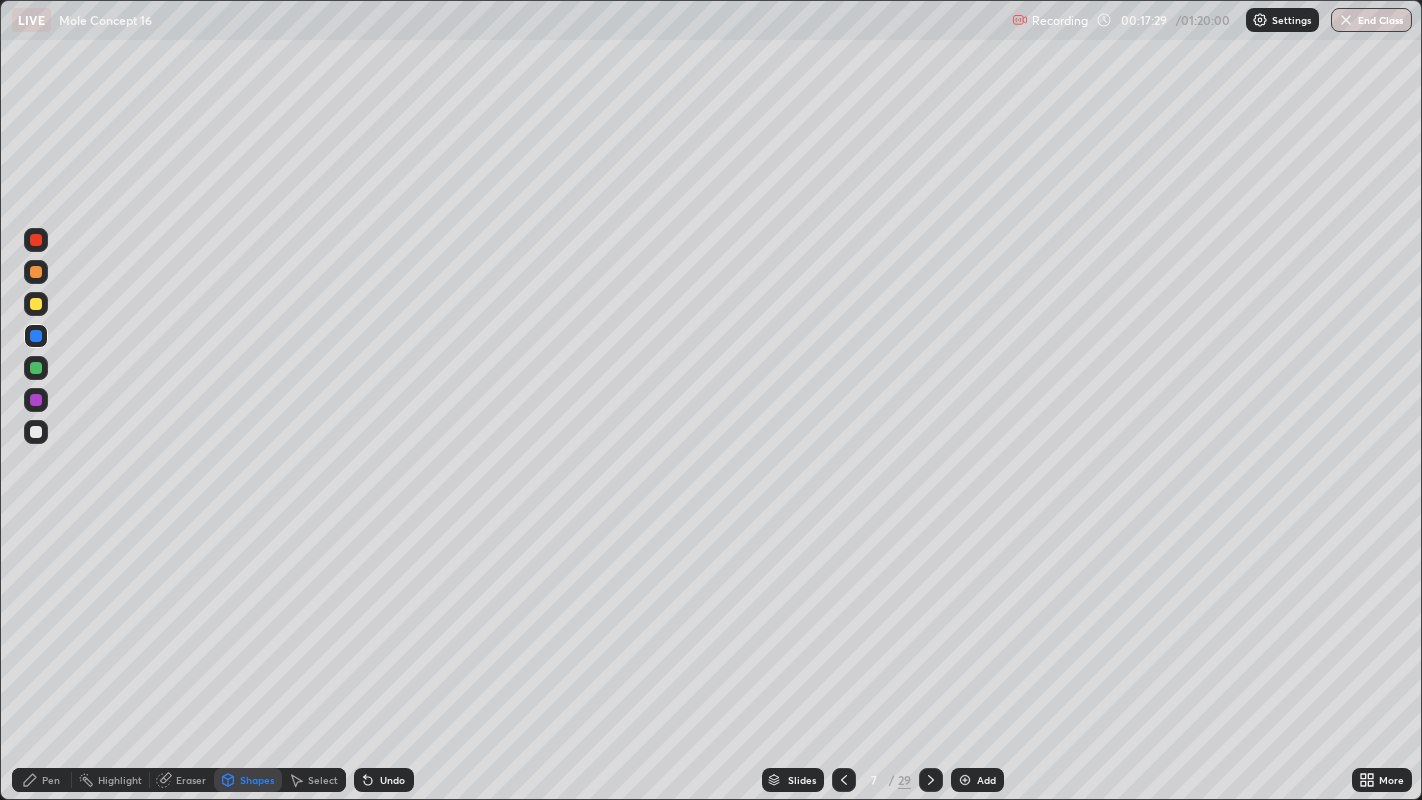 click on "Eraser" at bounding box center [191, 780] 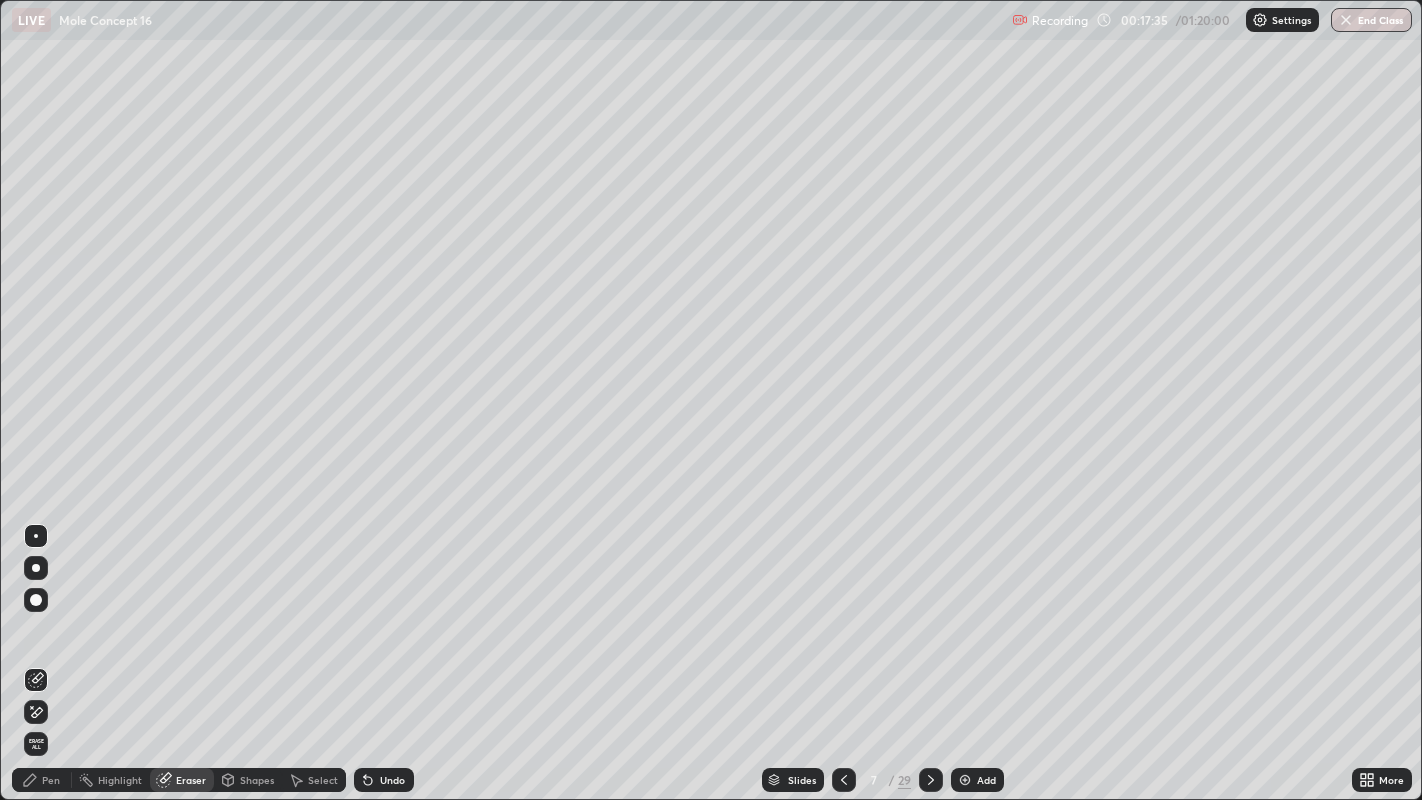 click on "Pen" at bounding box center [51, 780] 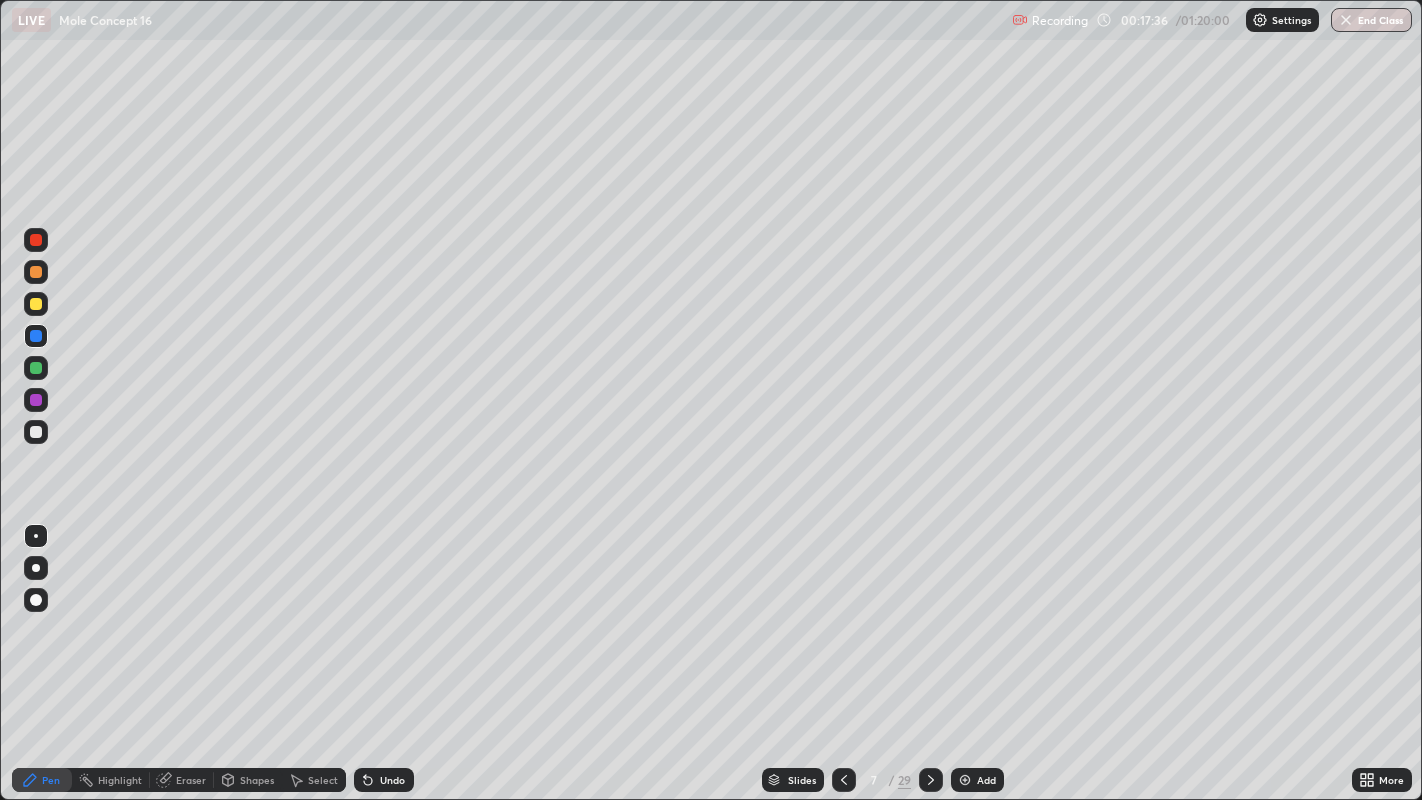 click at bounding box center [36, 304] 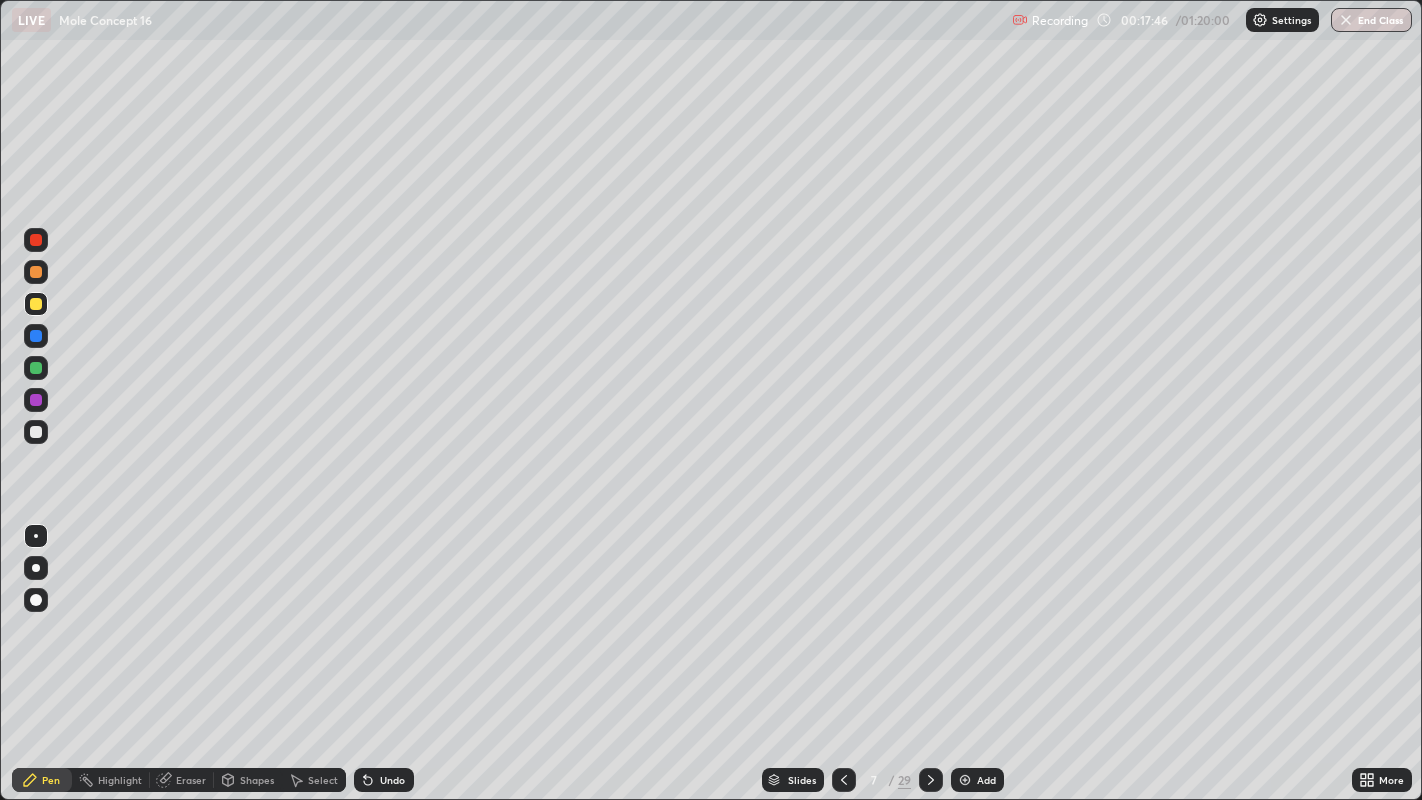 click on "Eraser" at bounding box center [191, 780] 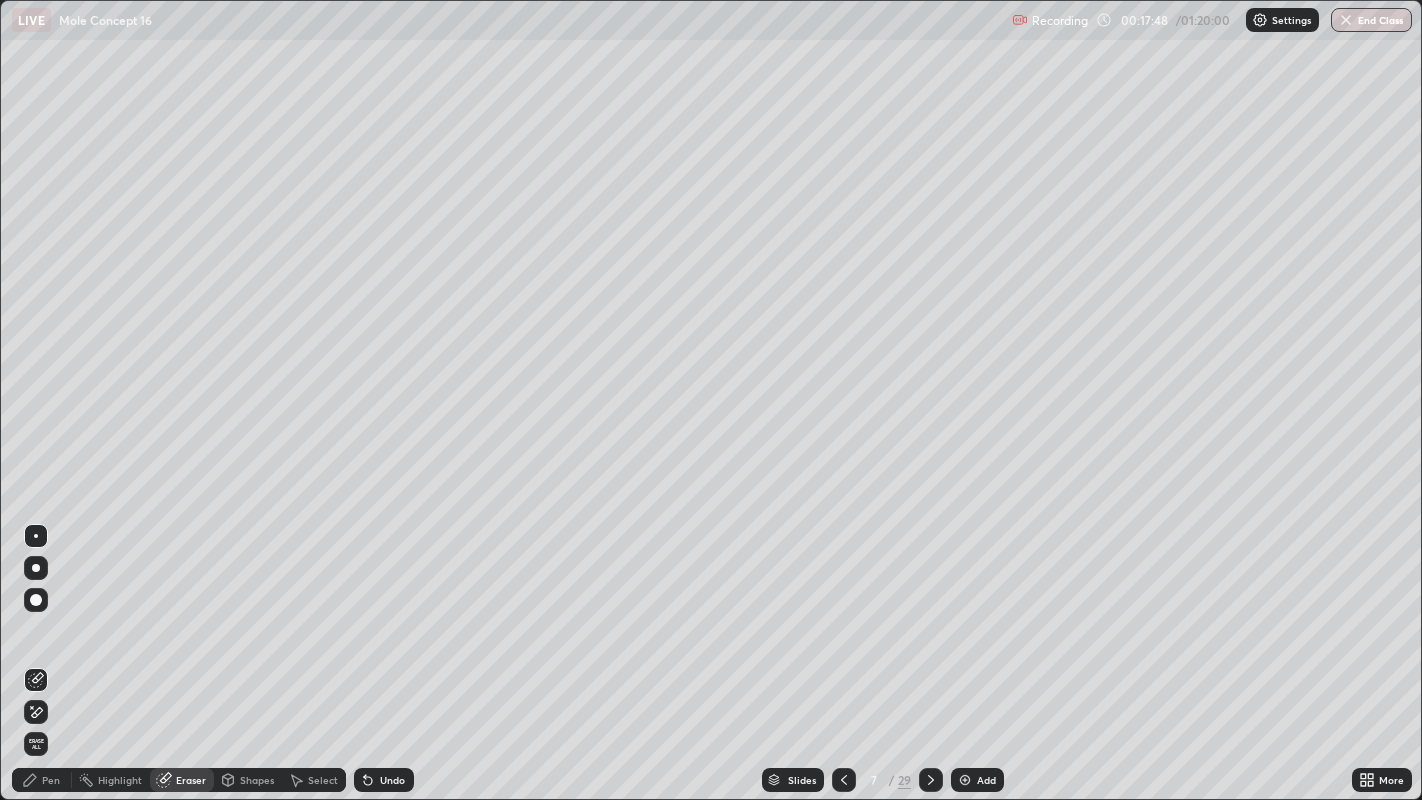 click on "Pen" at bounding box center (42, 780) 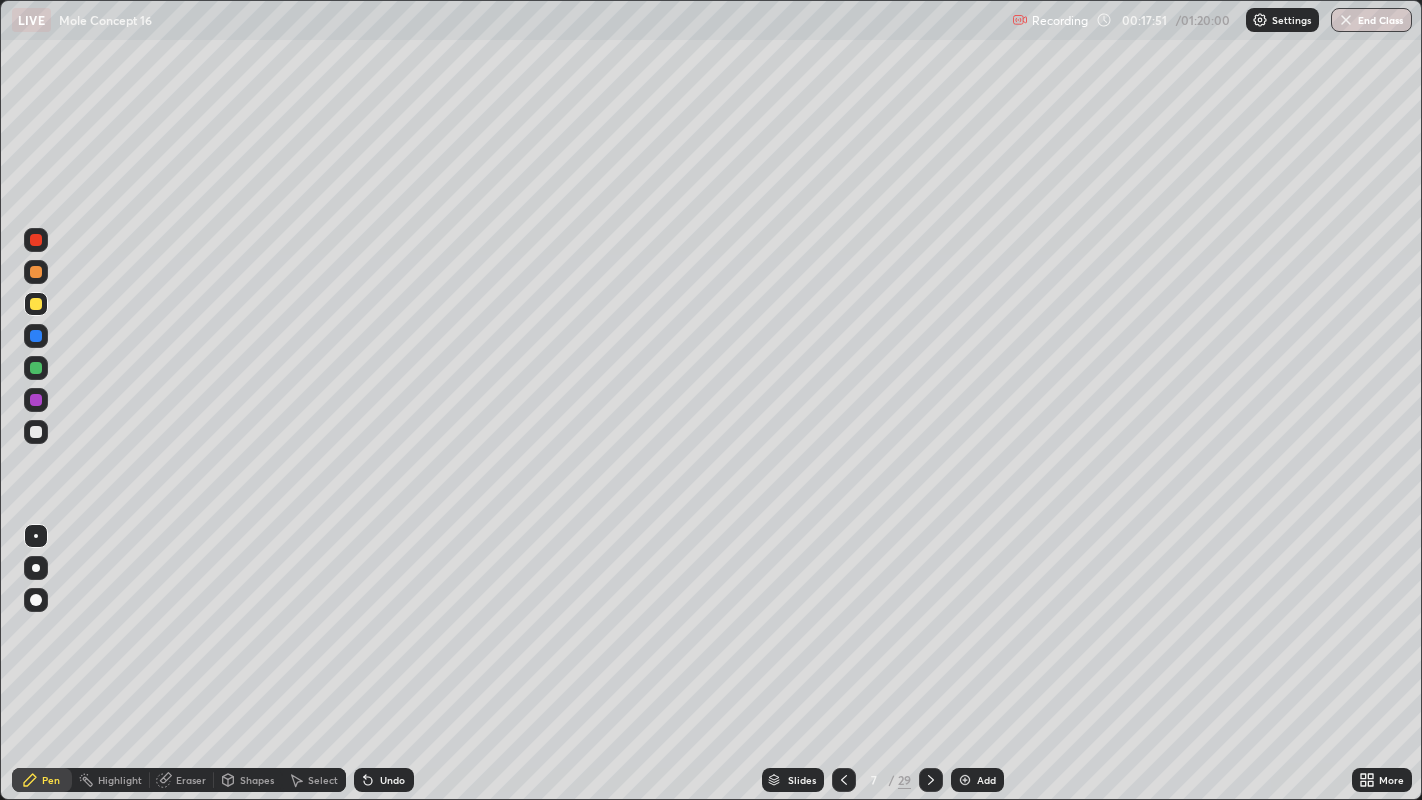 click on "Undo" at bounding box center [384, 780] 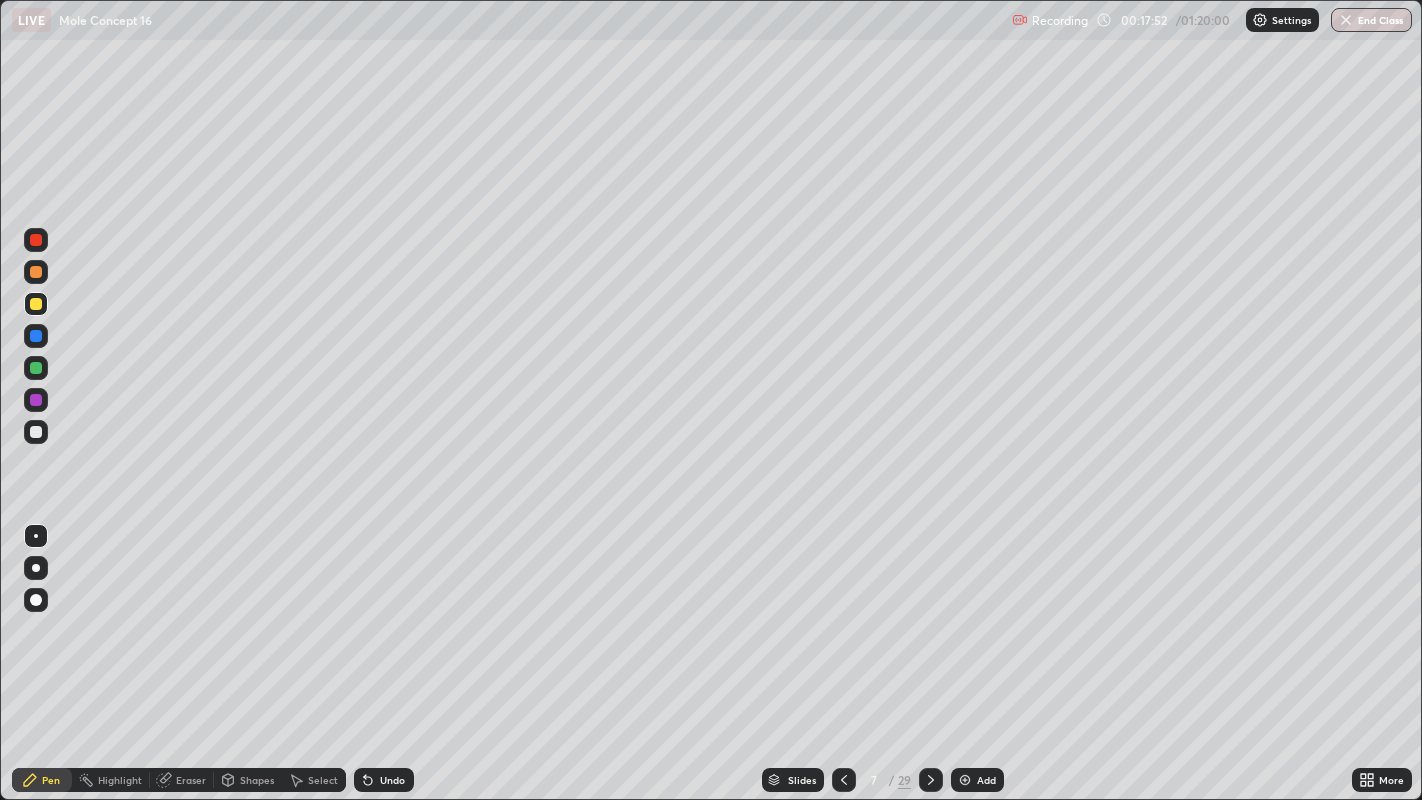 click at bounding box center (36, 336) 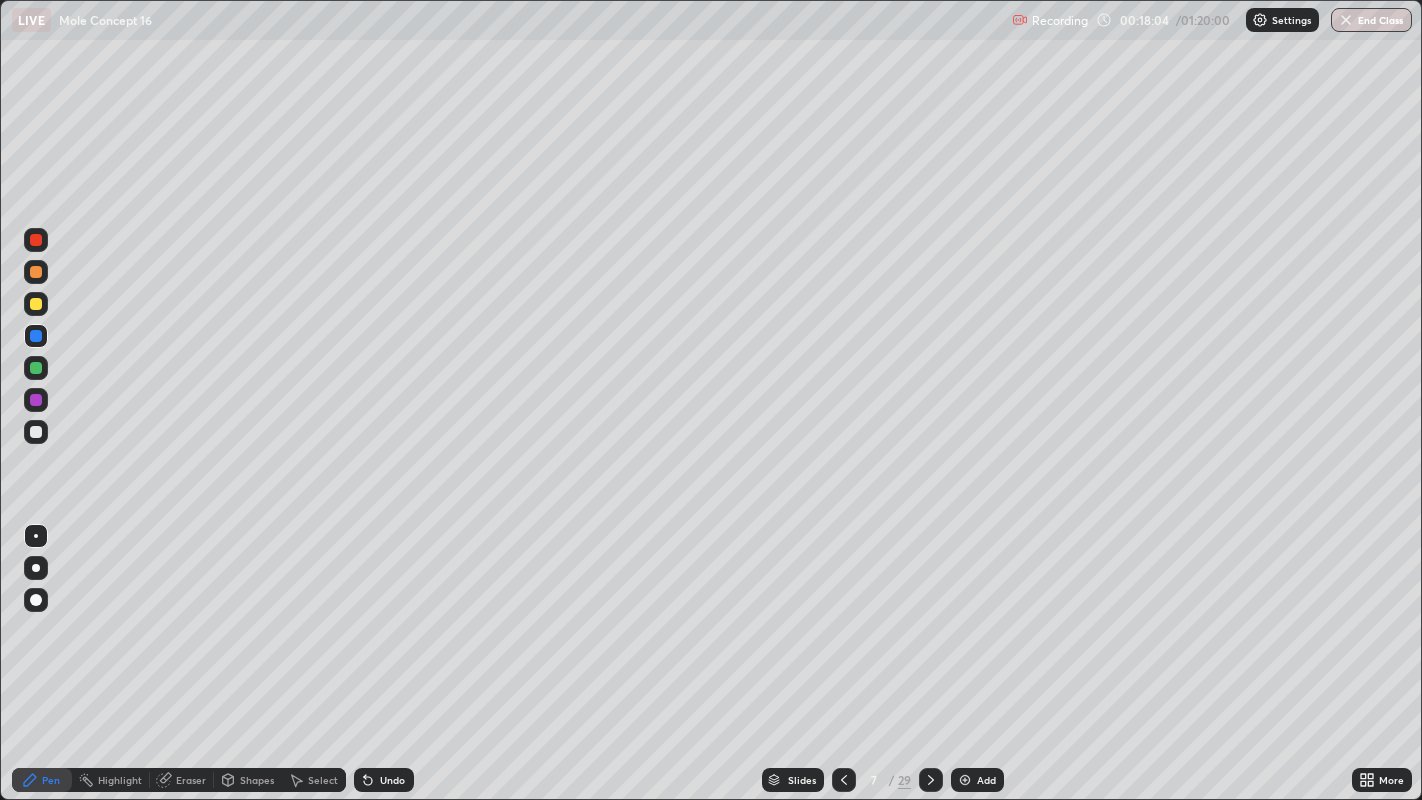click at bounding box center (36, 272) 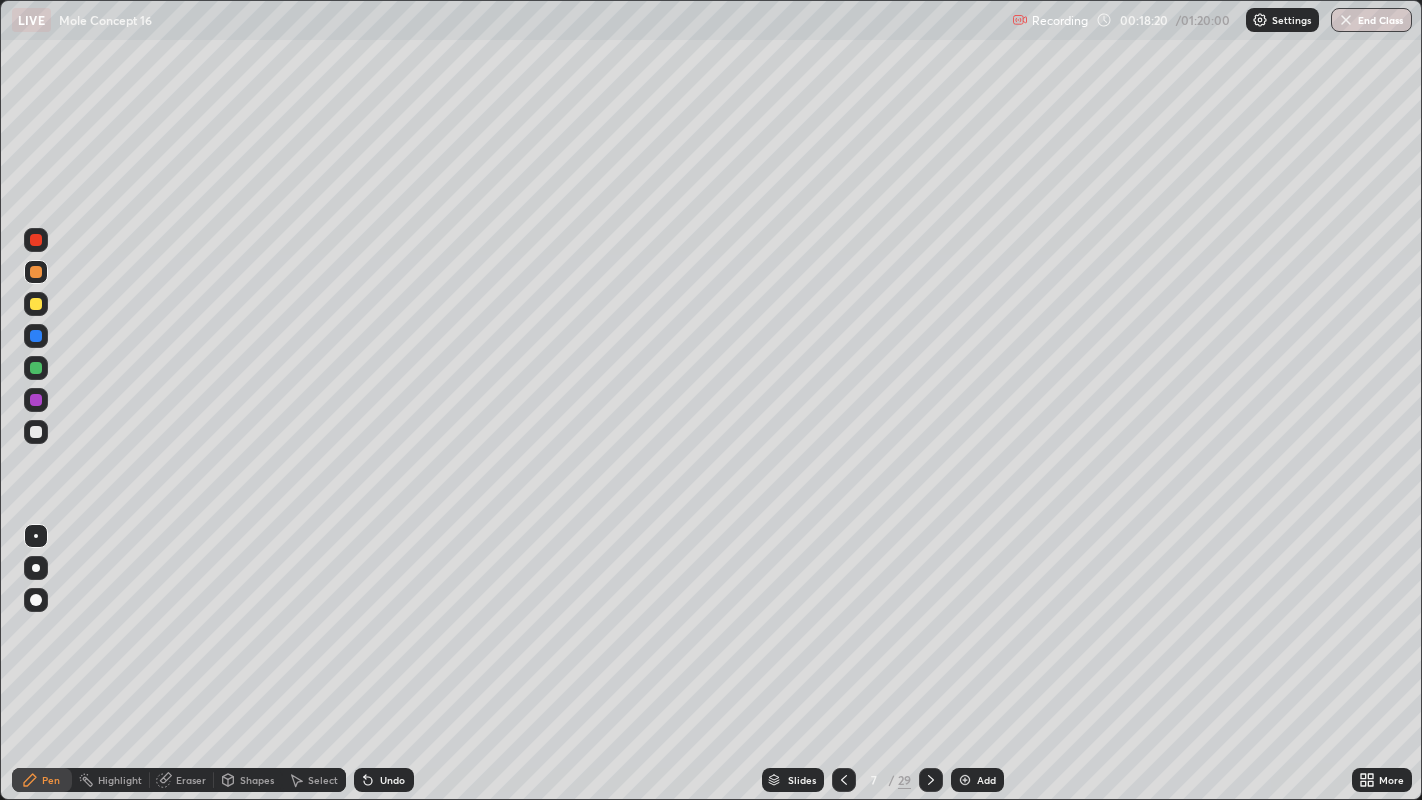 click on "Shapes" at bounding box center [257, 780] 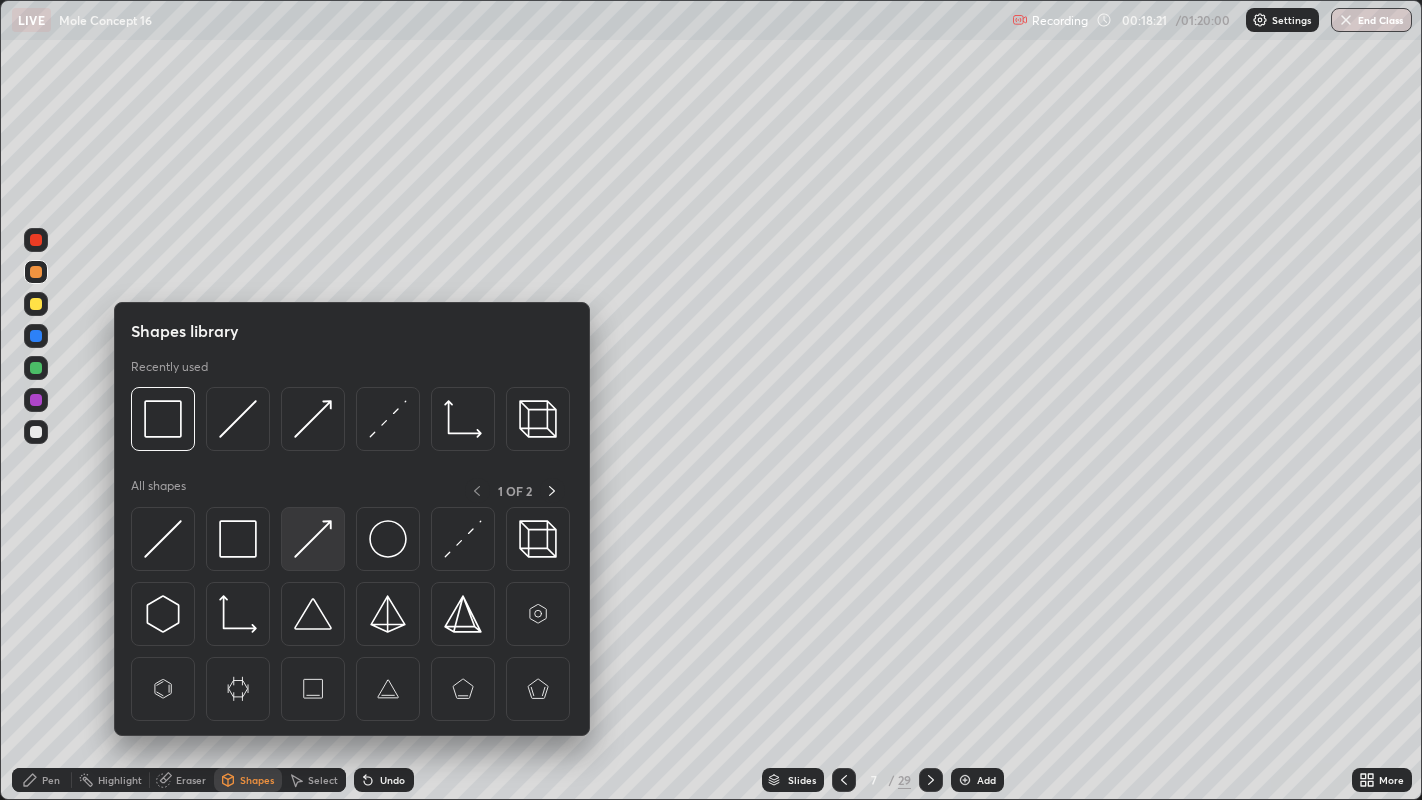 click at bounding box center [313, 539] 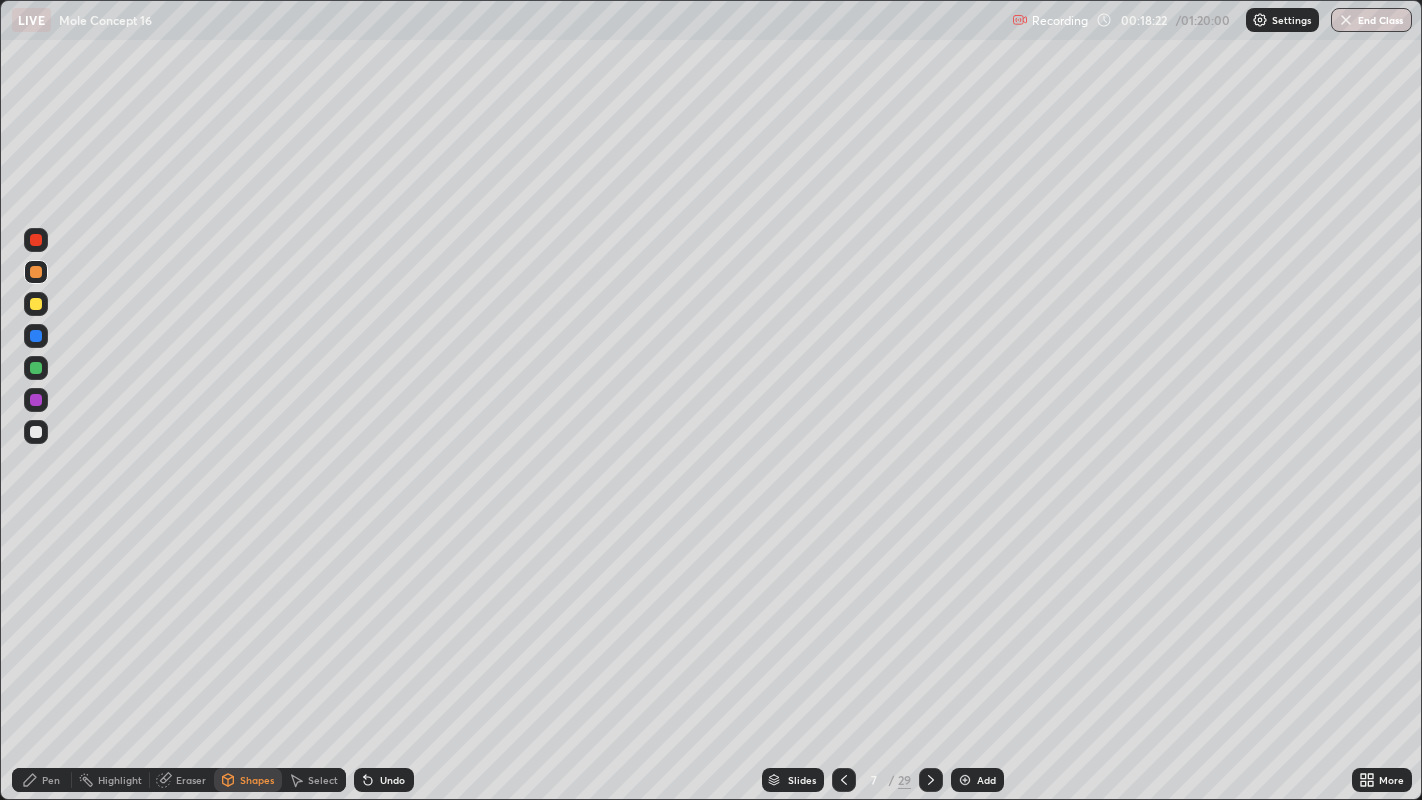 click at bounding box center (36, 304) 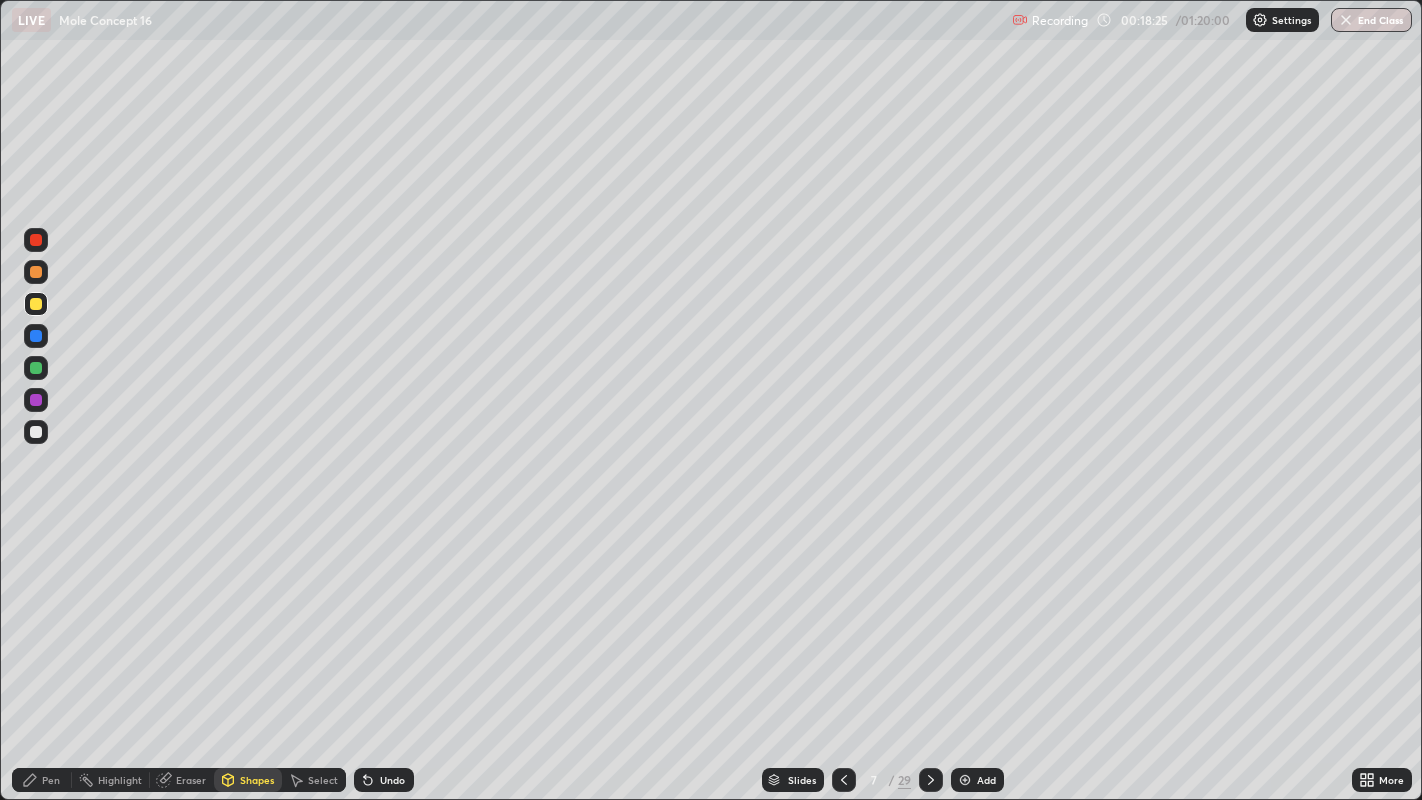 click on "Shapes" at bounding box center [257, 780] 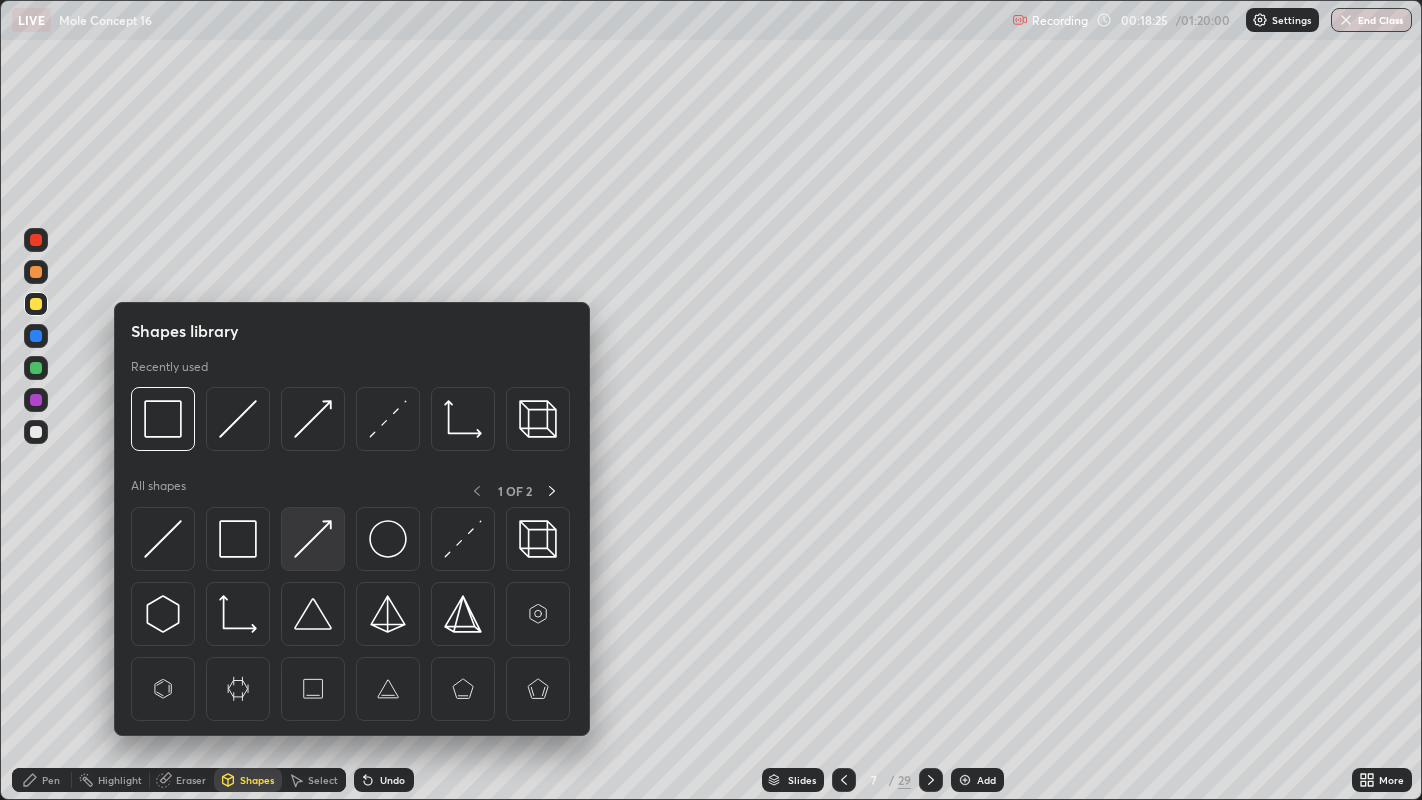 click at bounding box center [313, 539] 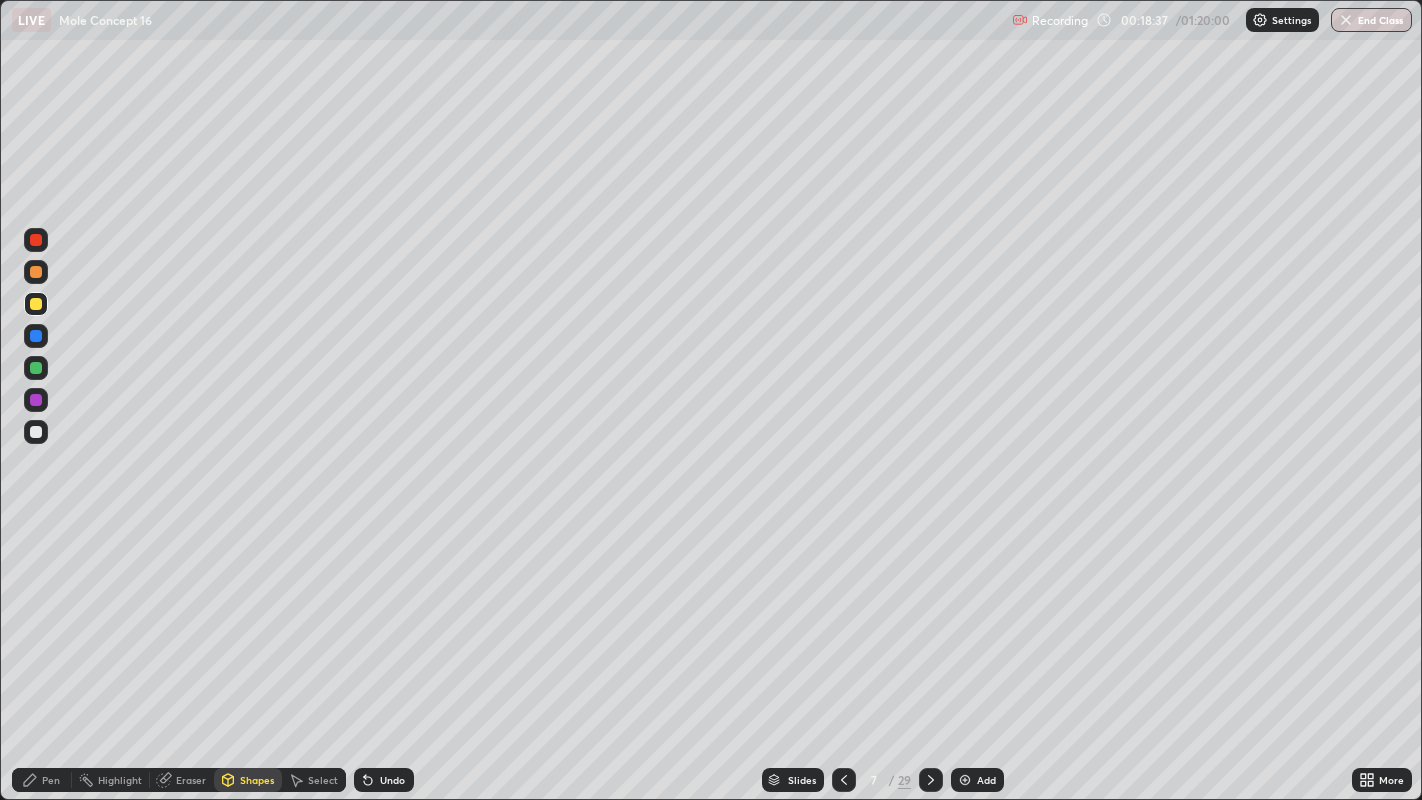 click on "Pen" at bounding box center [42, 780] 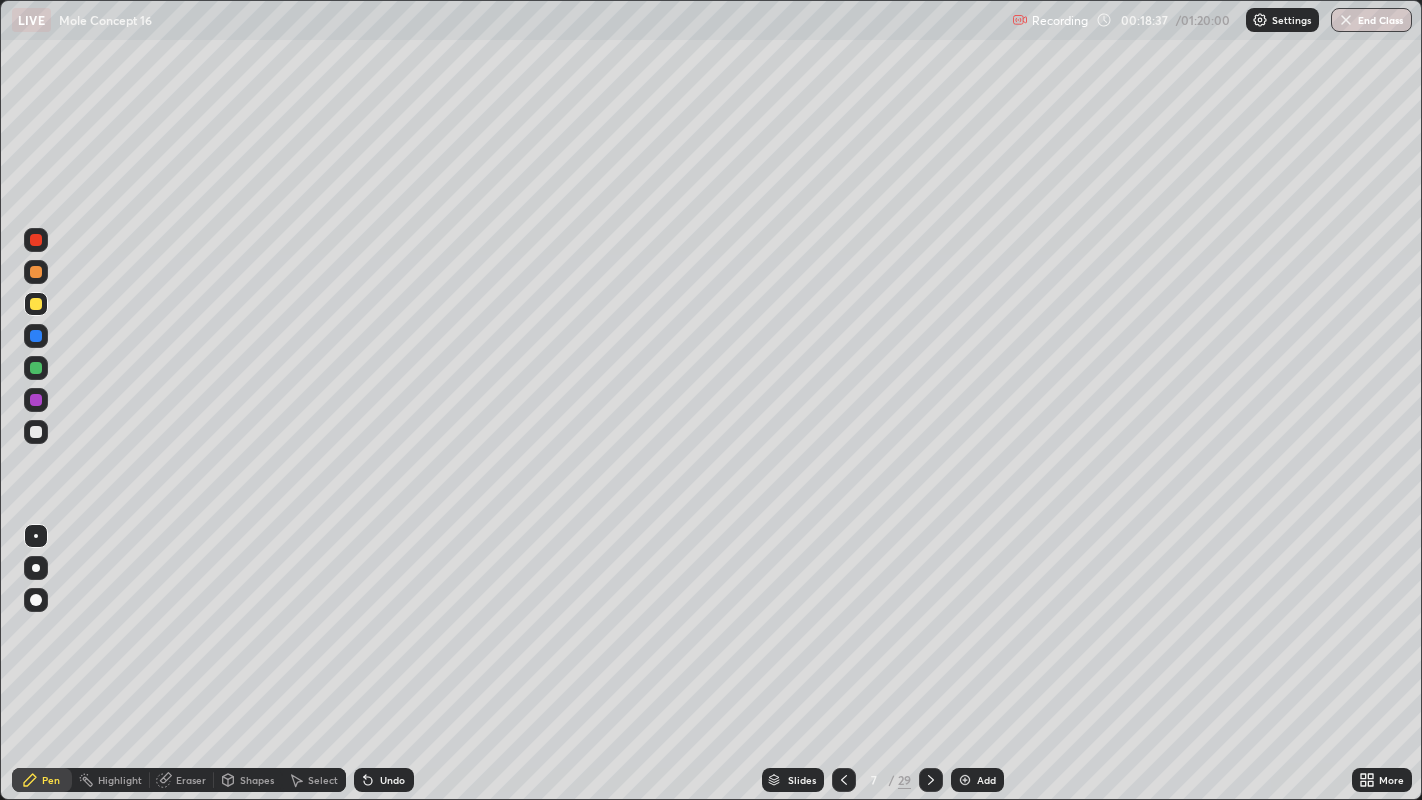 click on "Eraser" at bounding box center (191, 780) 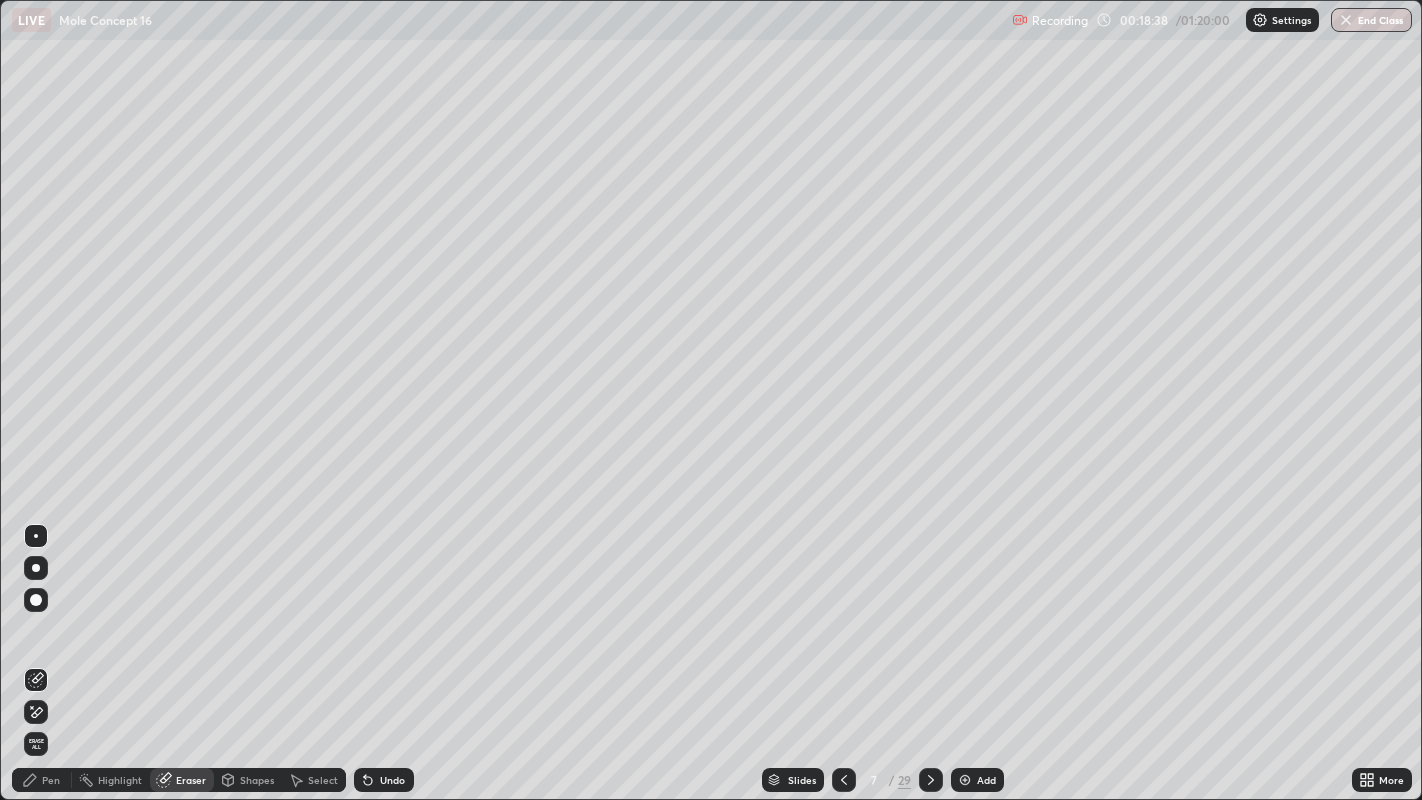 click on "Shapes" at bounding box center (257, 780) 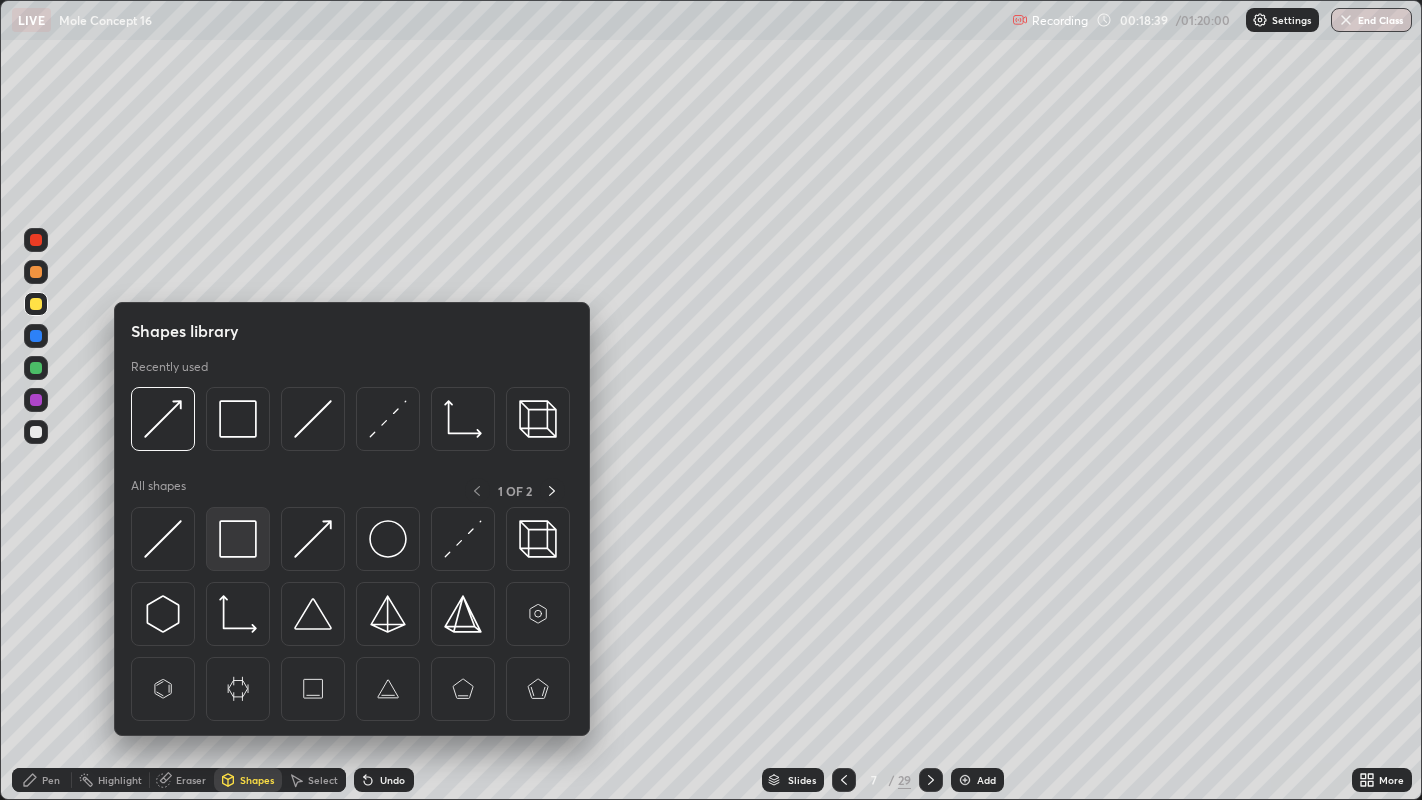 click at bounding box center [238, 539] 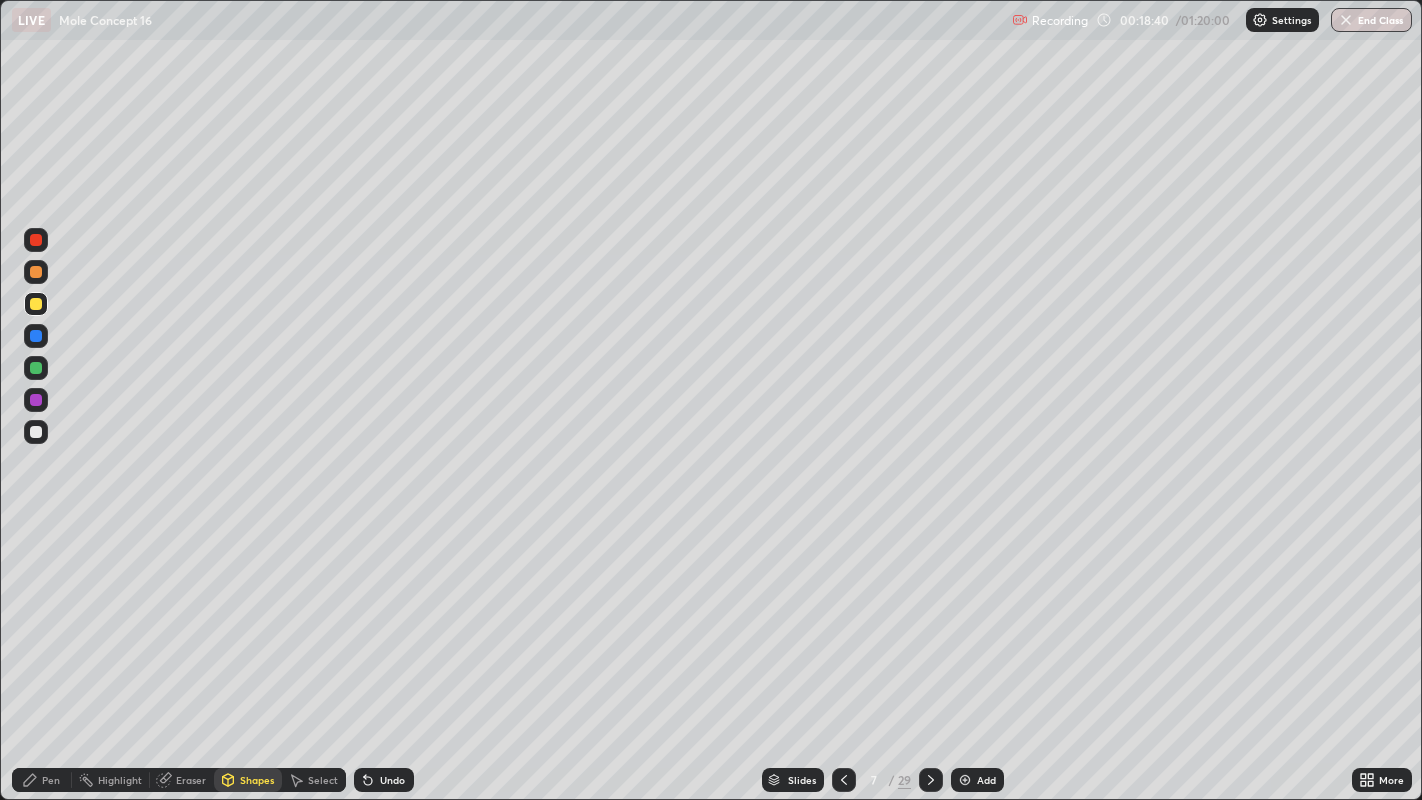 click at bounding box center [36, 368] 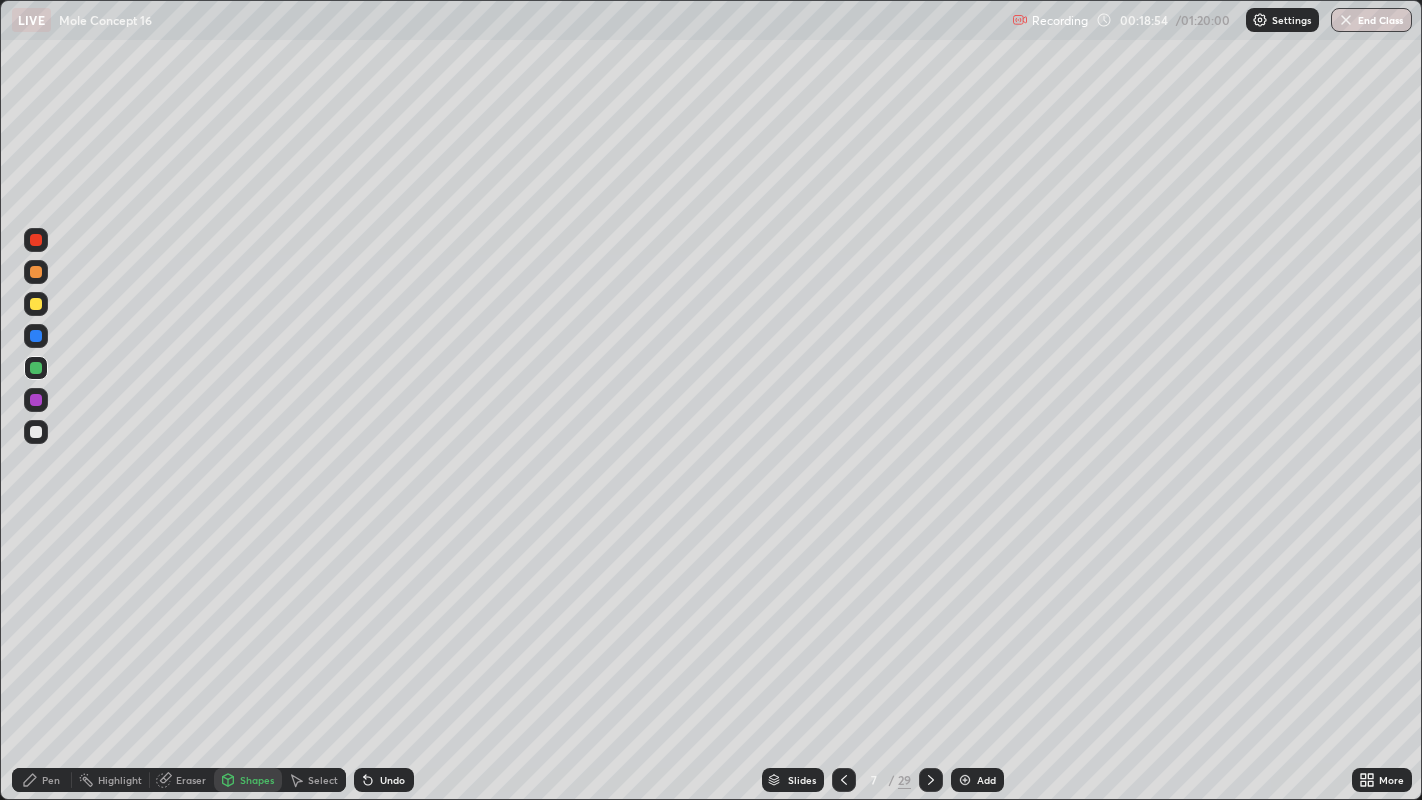 click on "Pen" at bounding box center (42, 780) 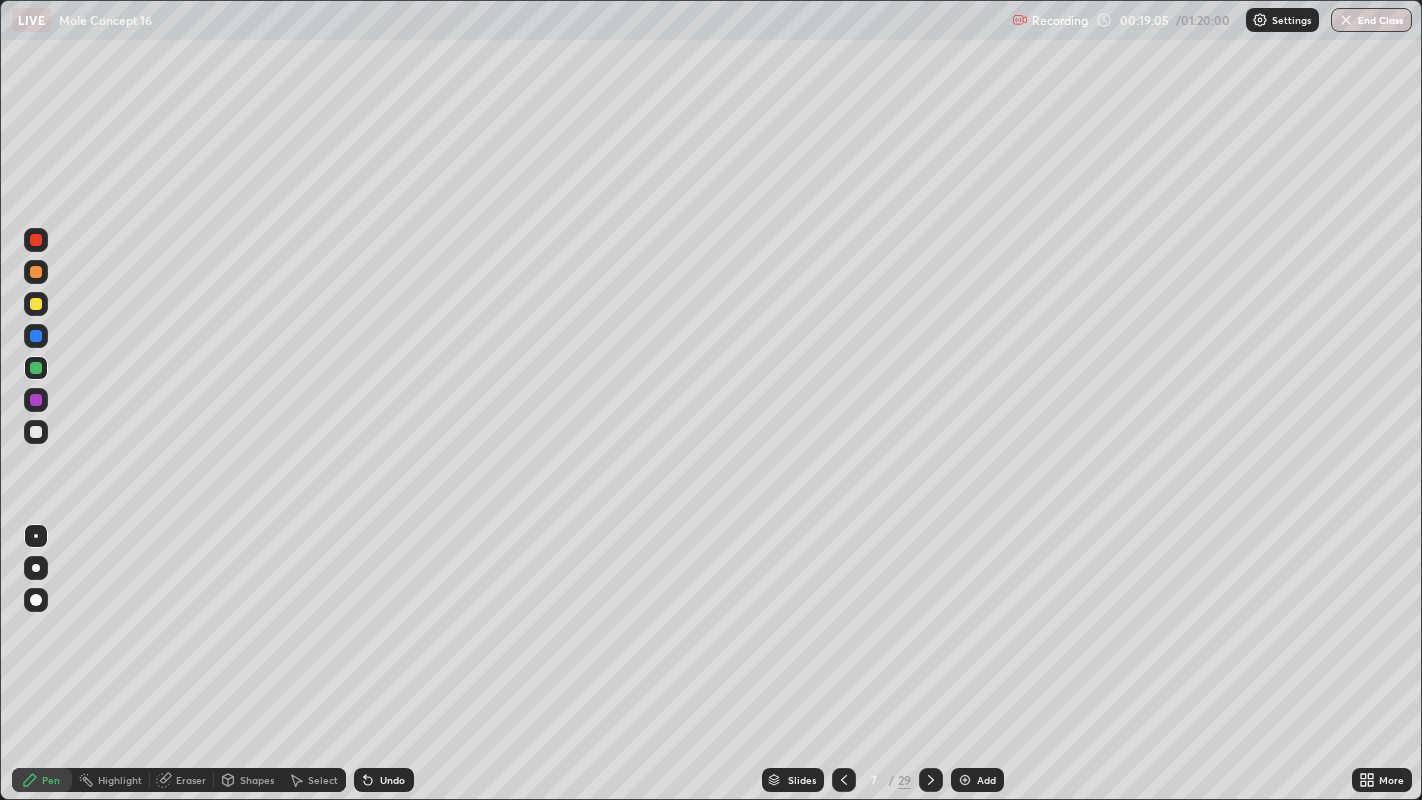 click at bounding box center [36, 304] 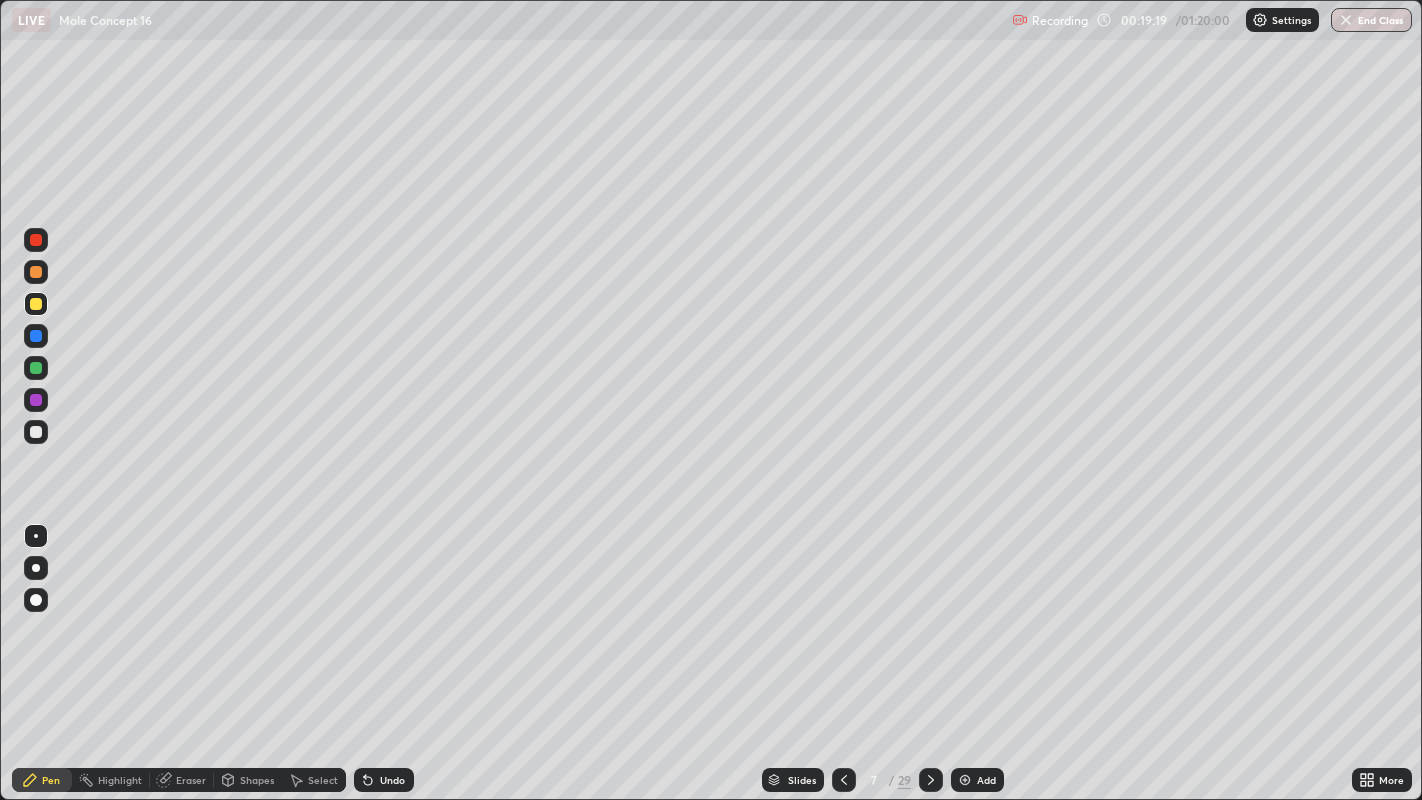 click at bounding box center [36, 432] 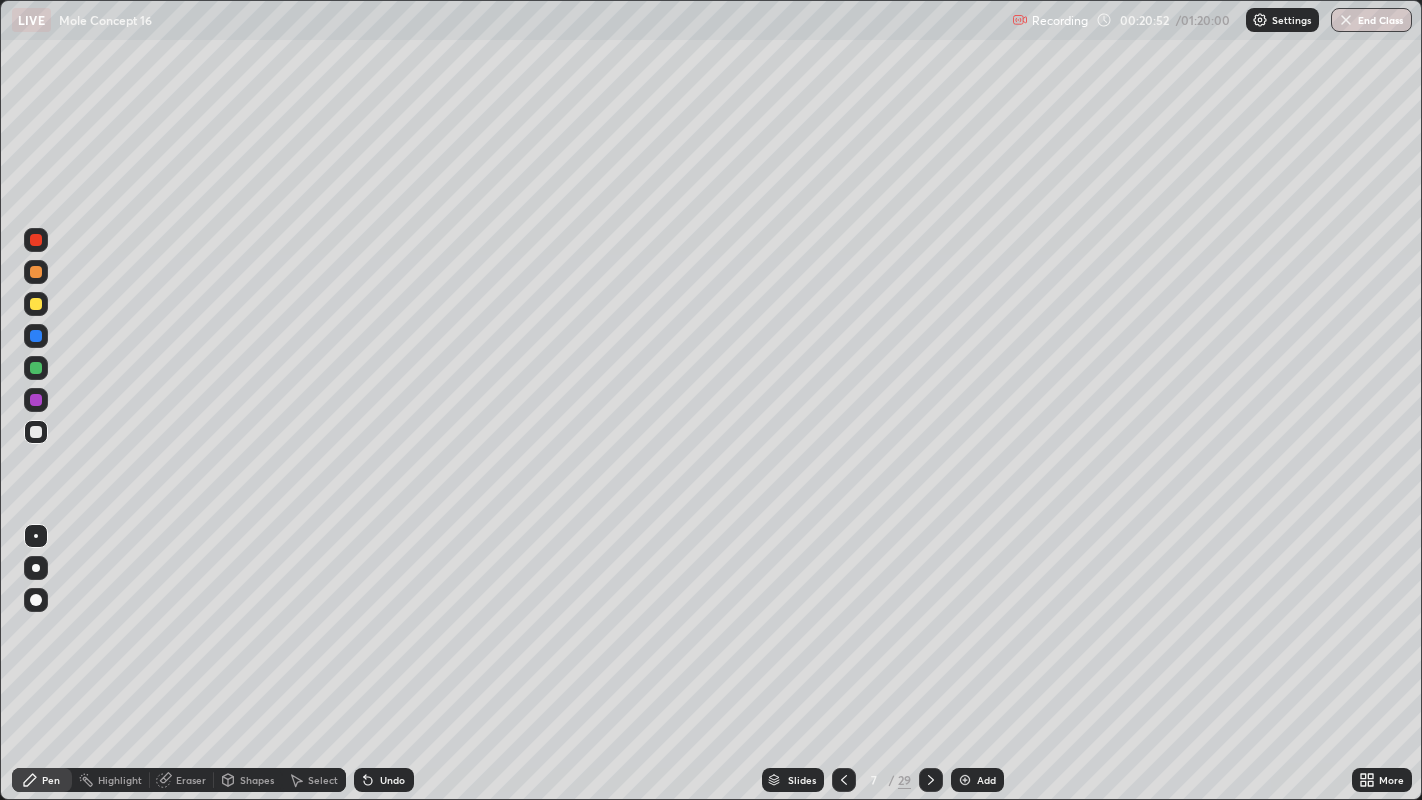 click at bounding box center [36, 304] 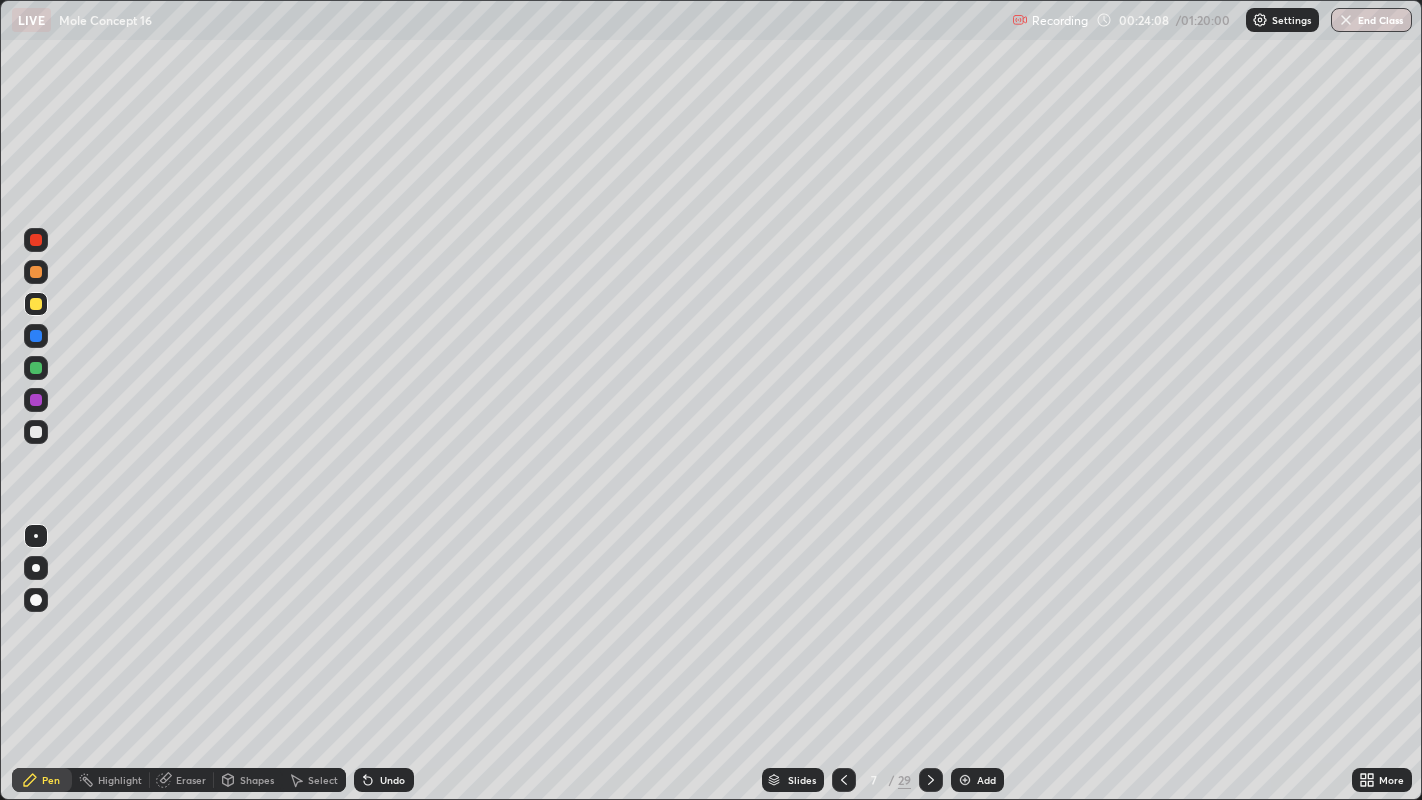 click 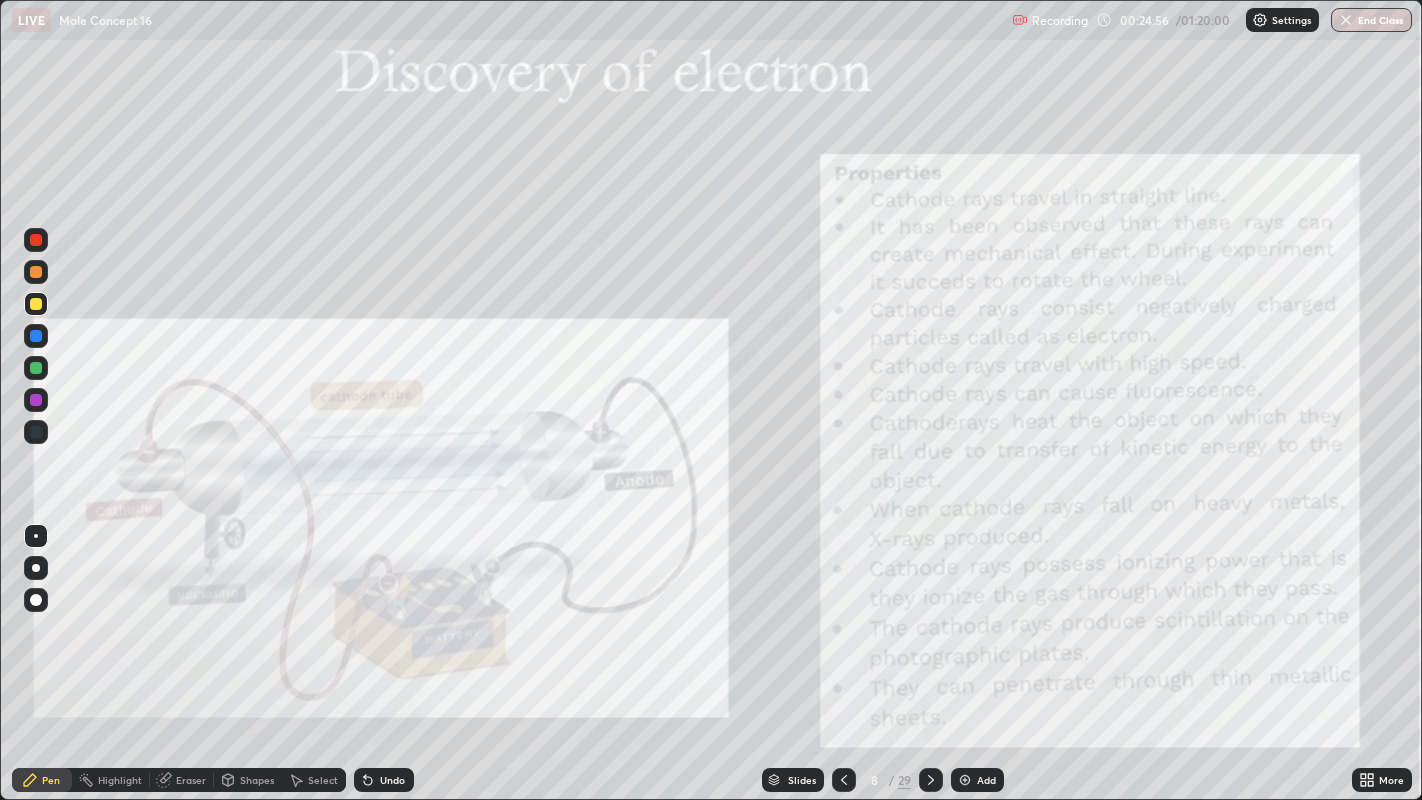 click 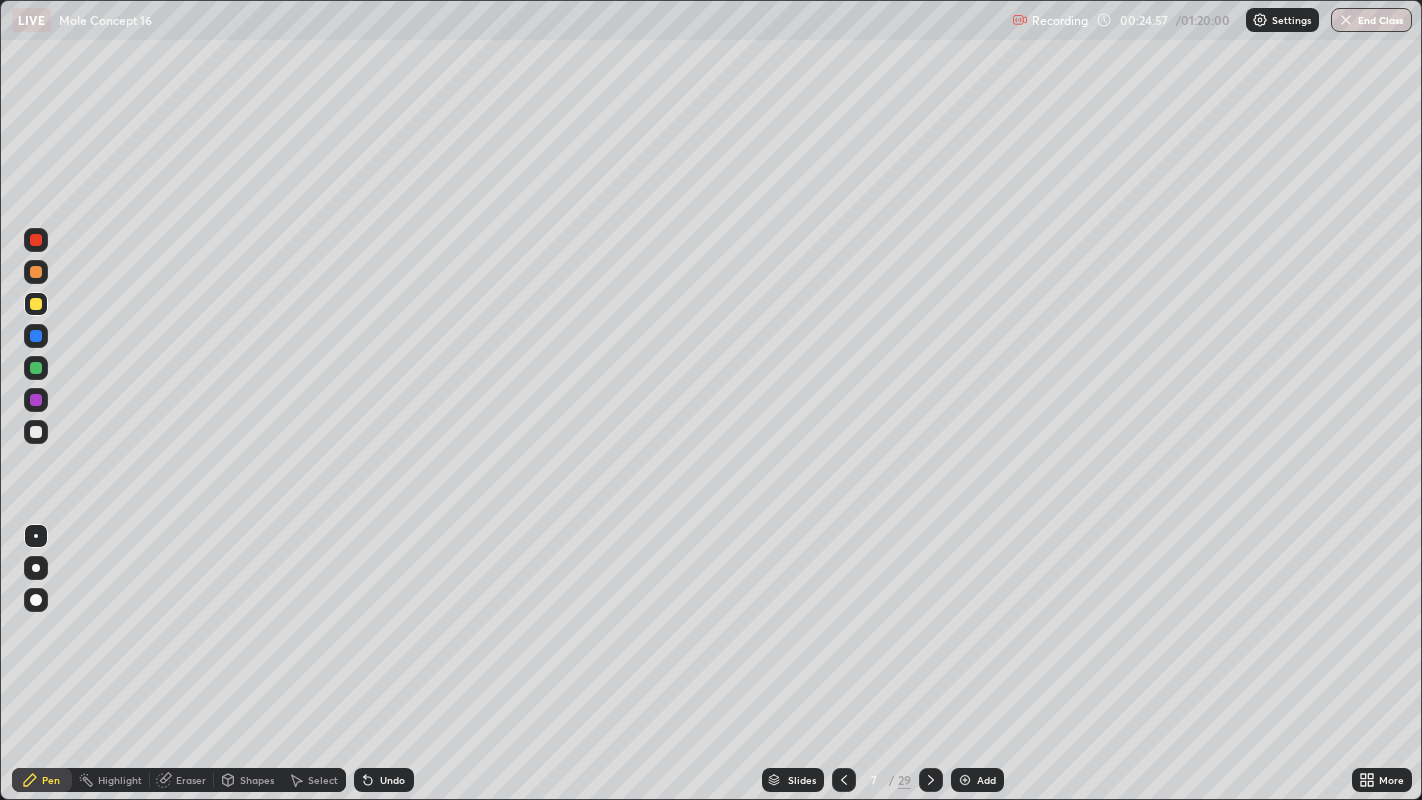 click at bounding box center (965, 780) 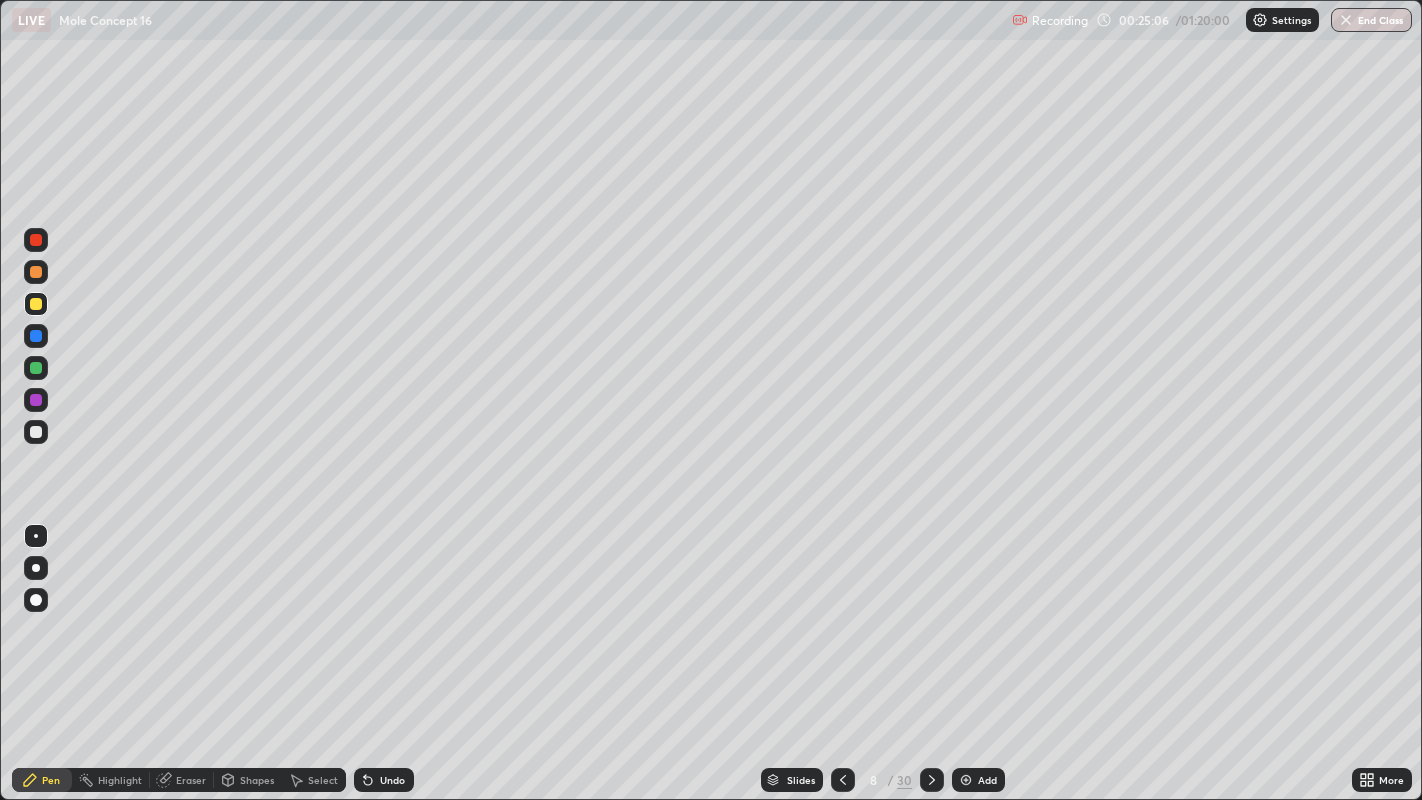 click at bounding box center (36, 432) 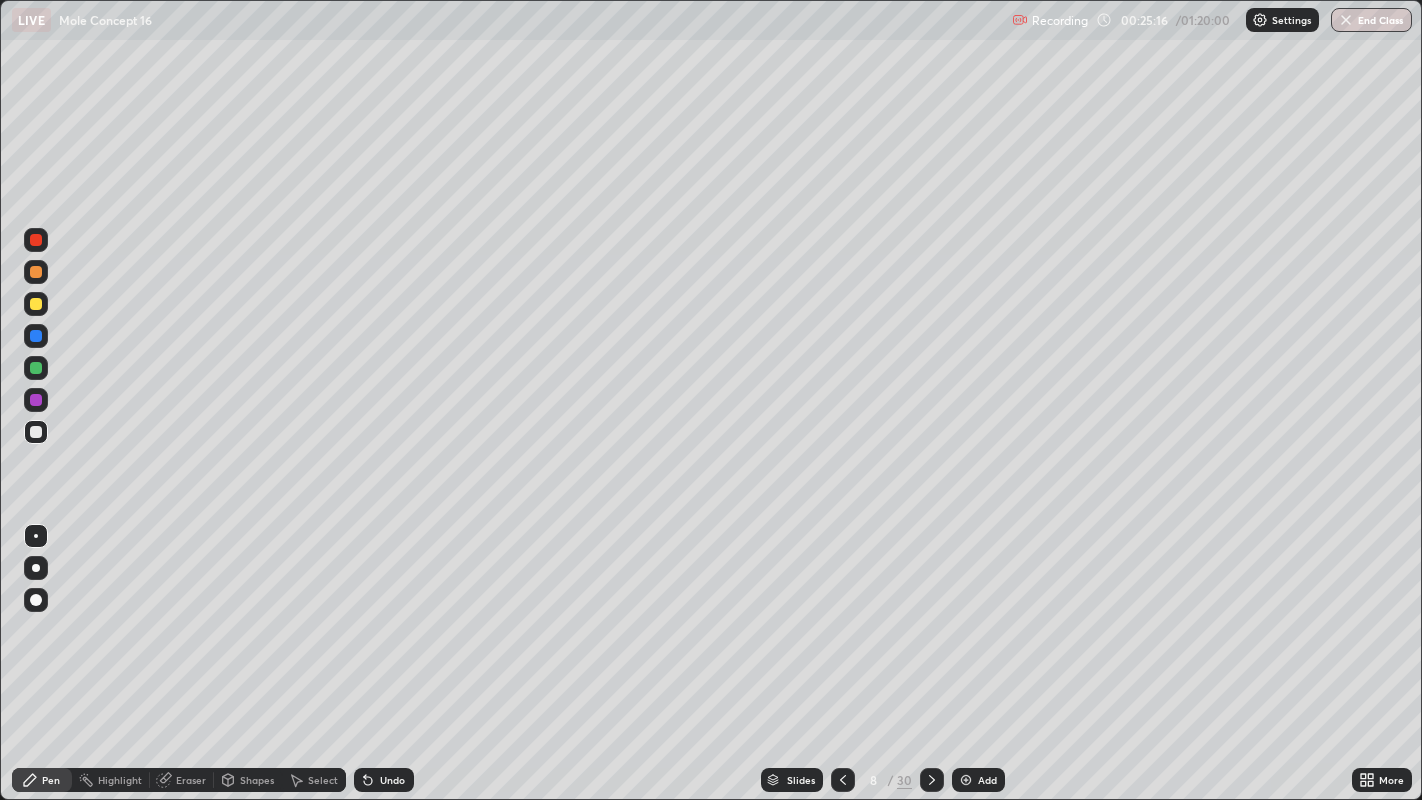 click on "Undo" at bounding box center [392, 780] 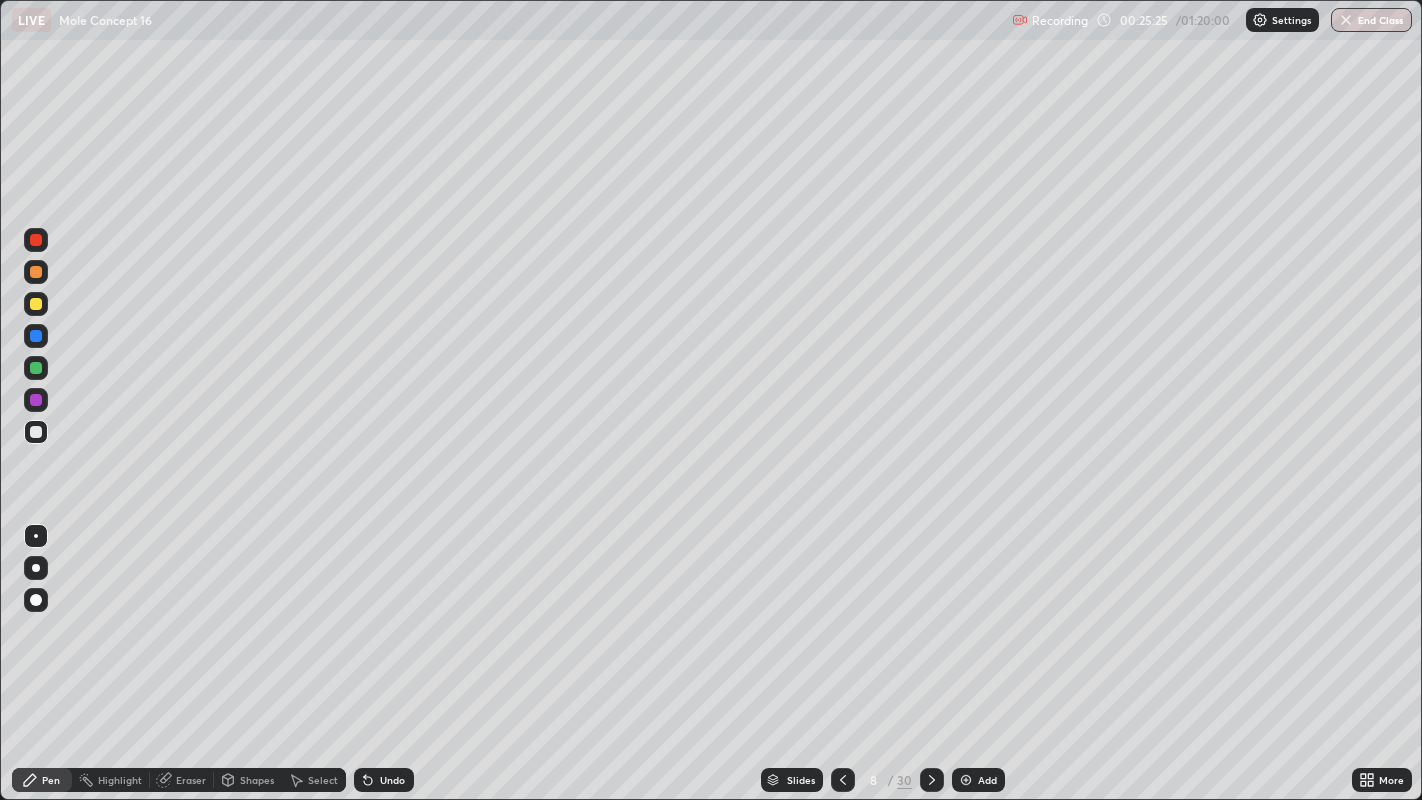click 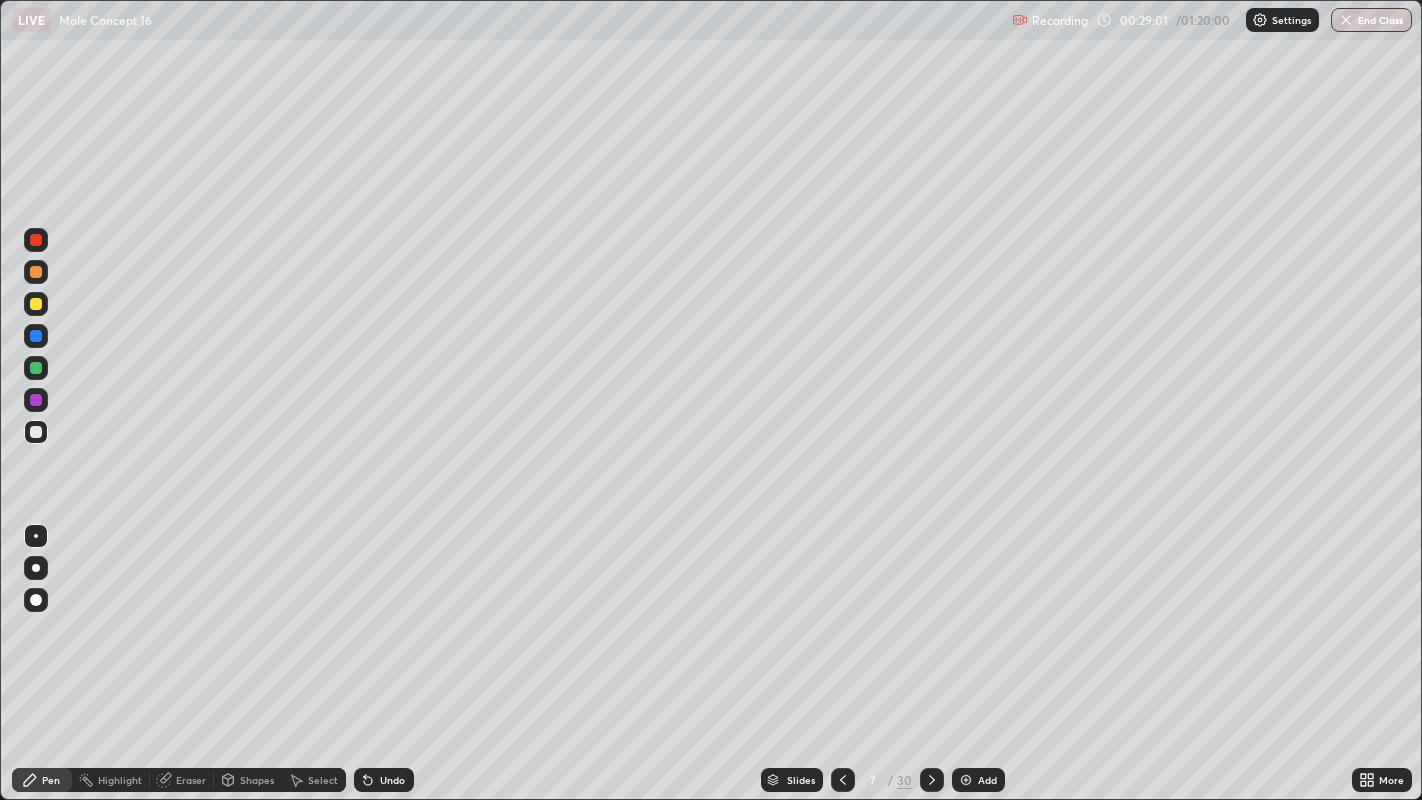 click on "Select" at bounding box center (323, 780) 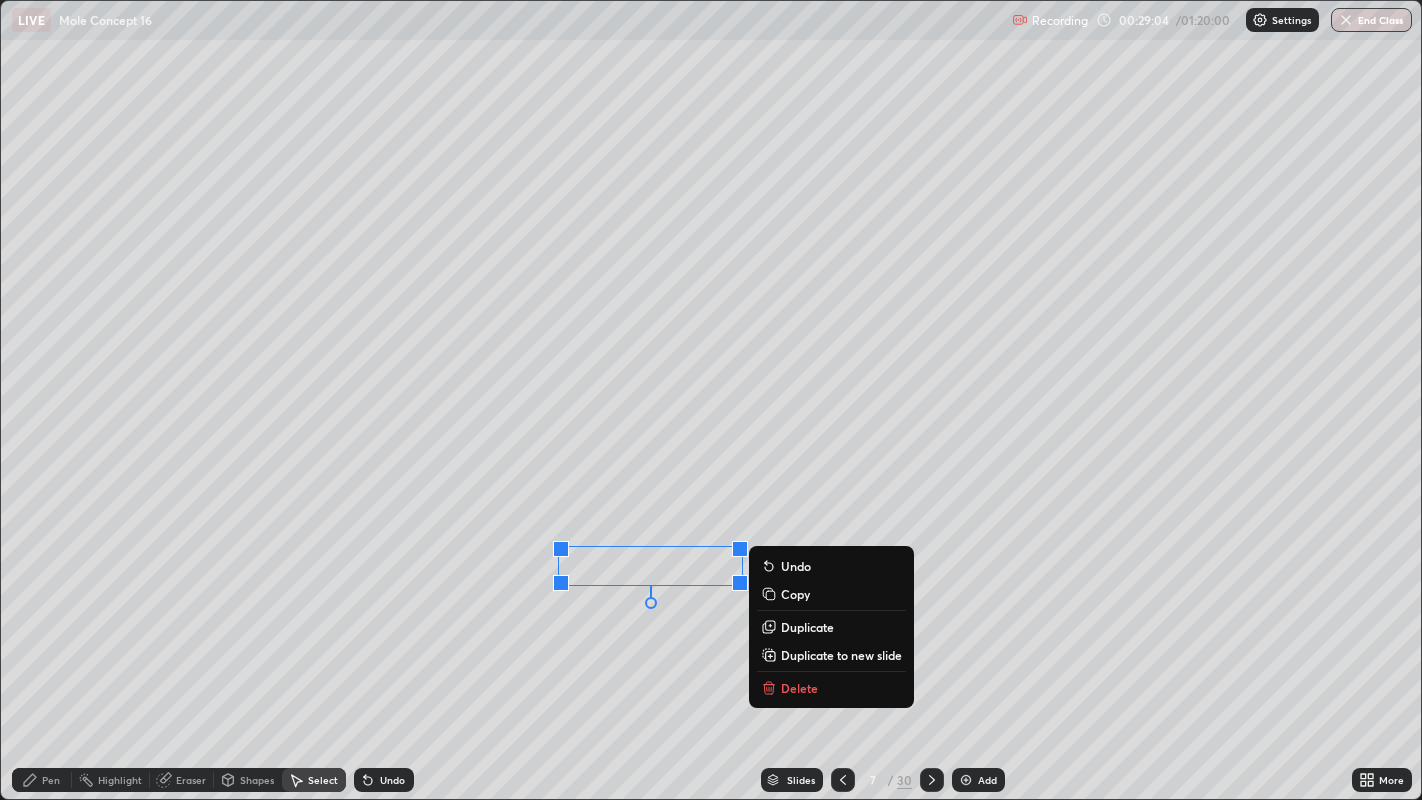 click on "Delete" at bounding box center [799, 688] 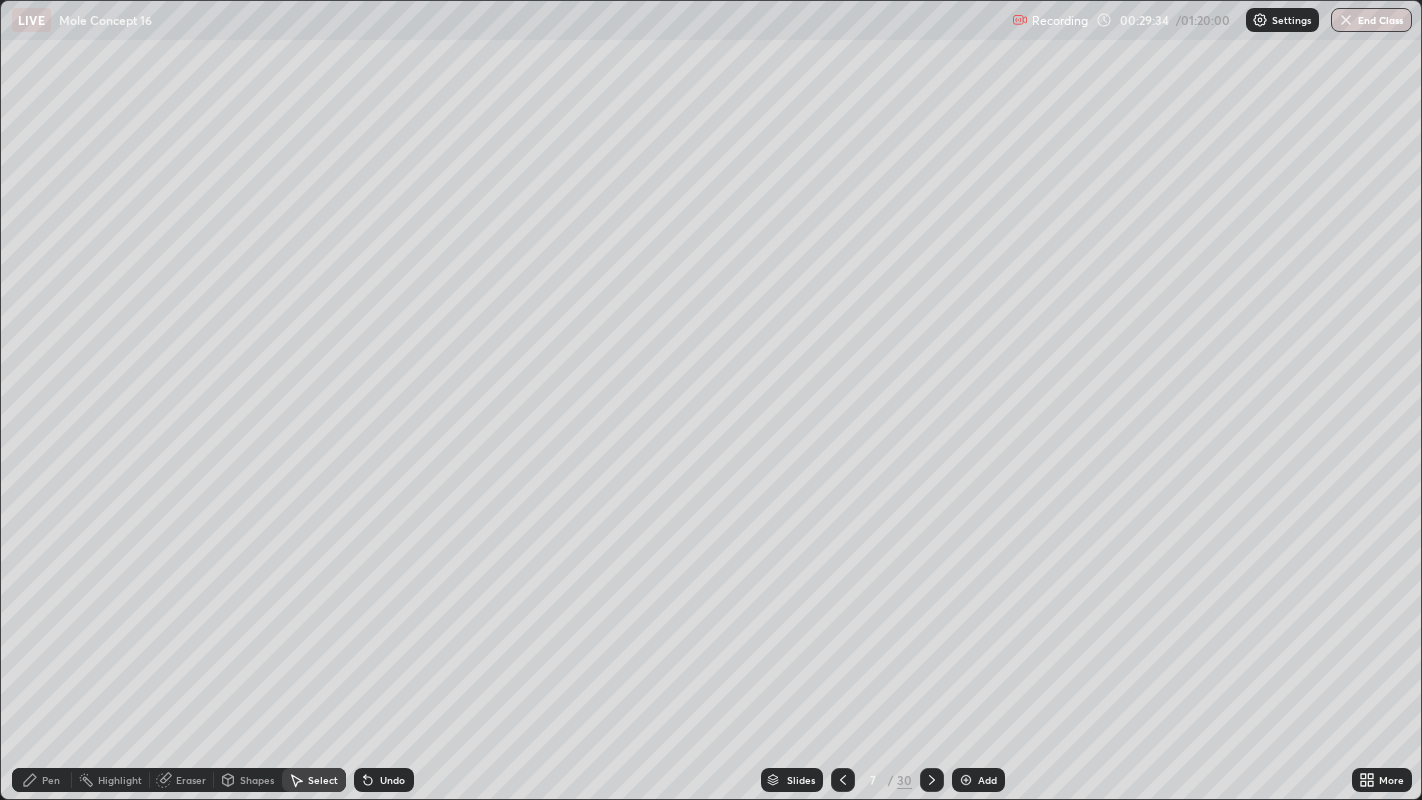 click 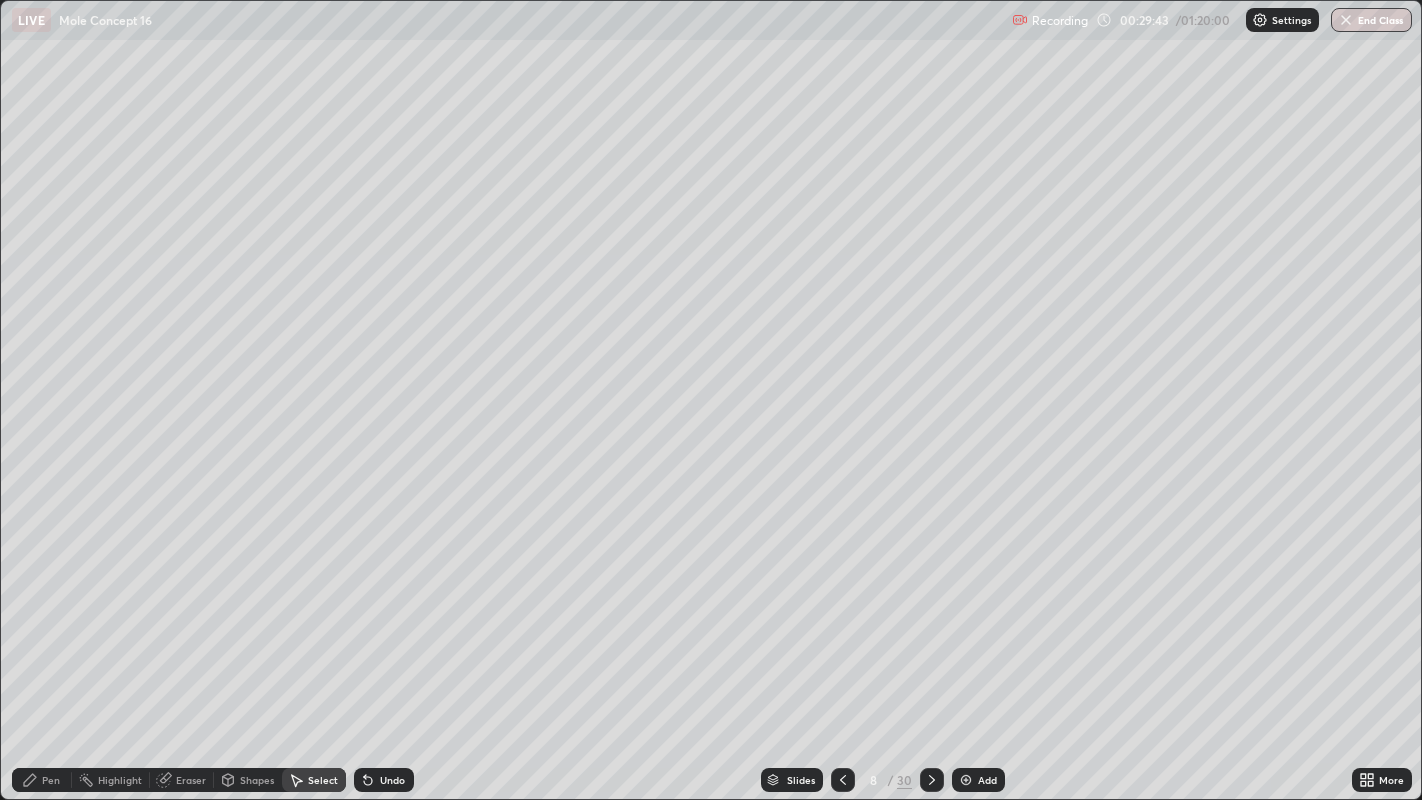 click 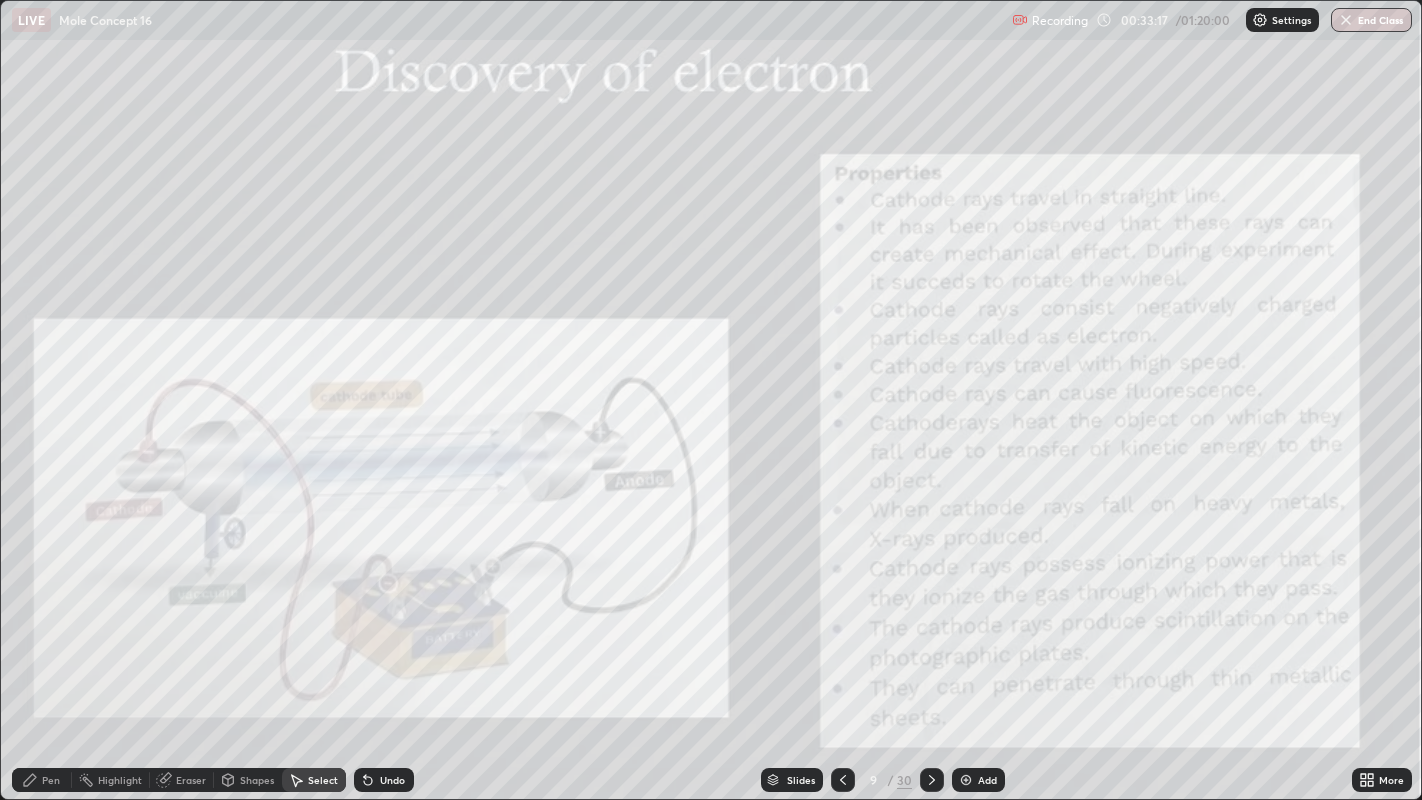 click at bounding box center [966, 780] 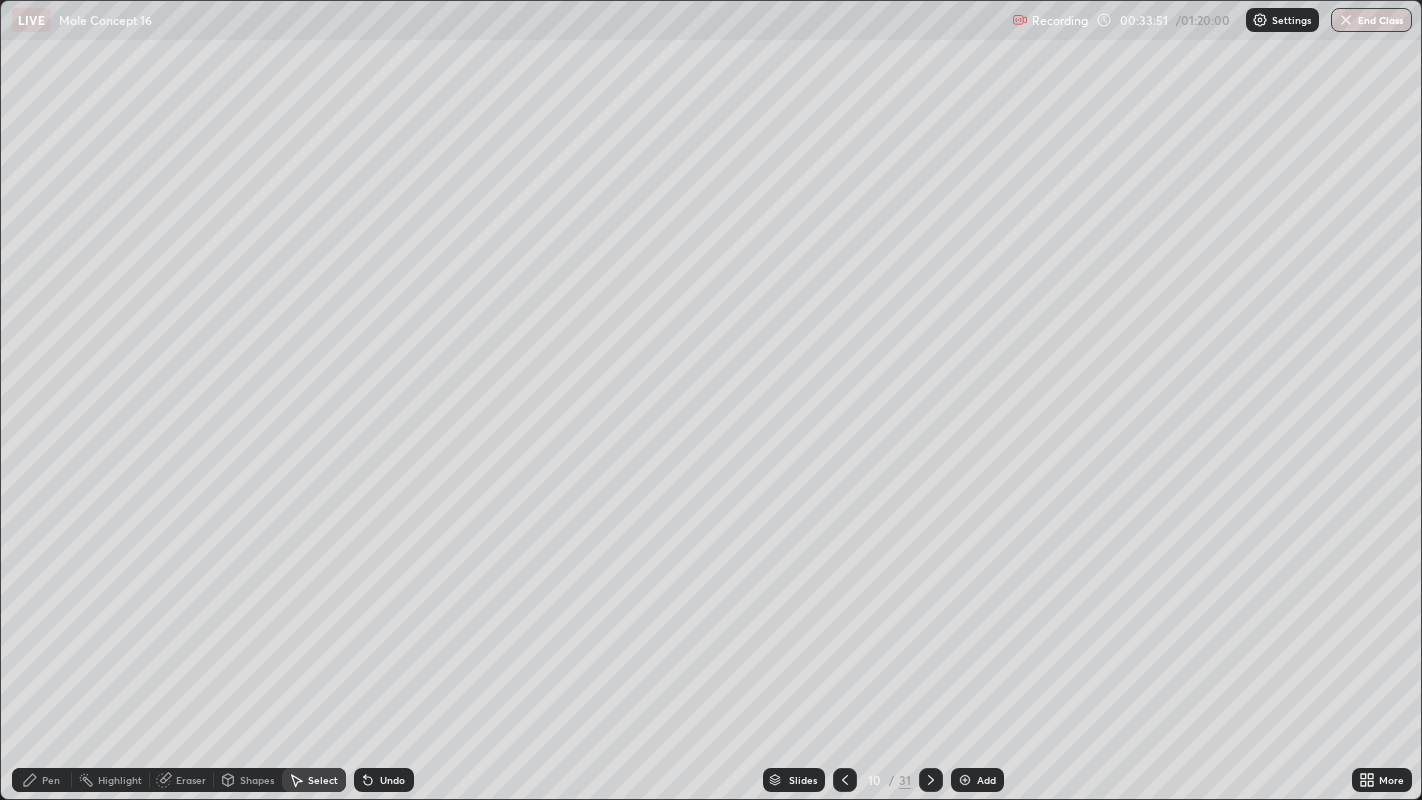 click 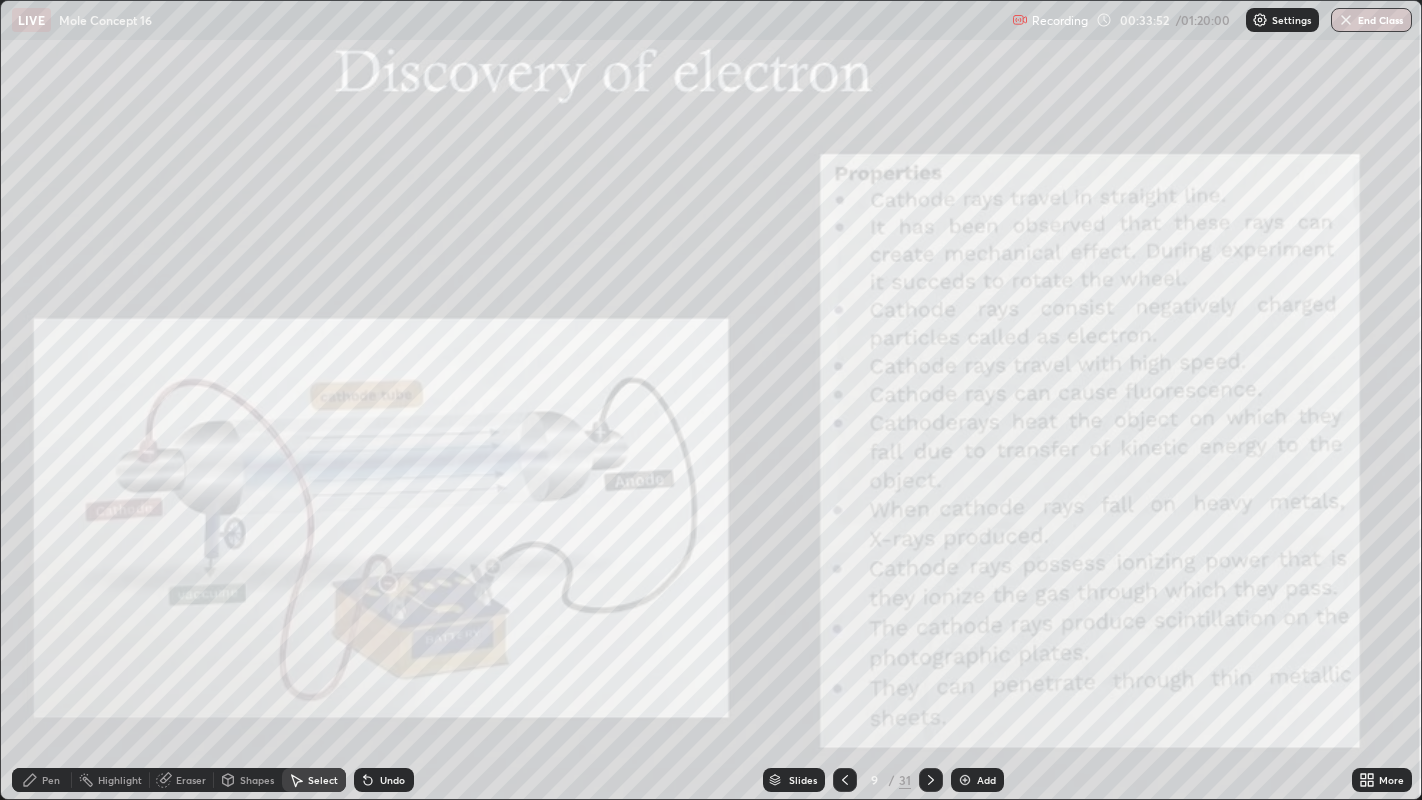 click 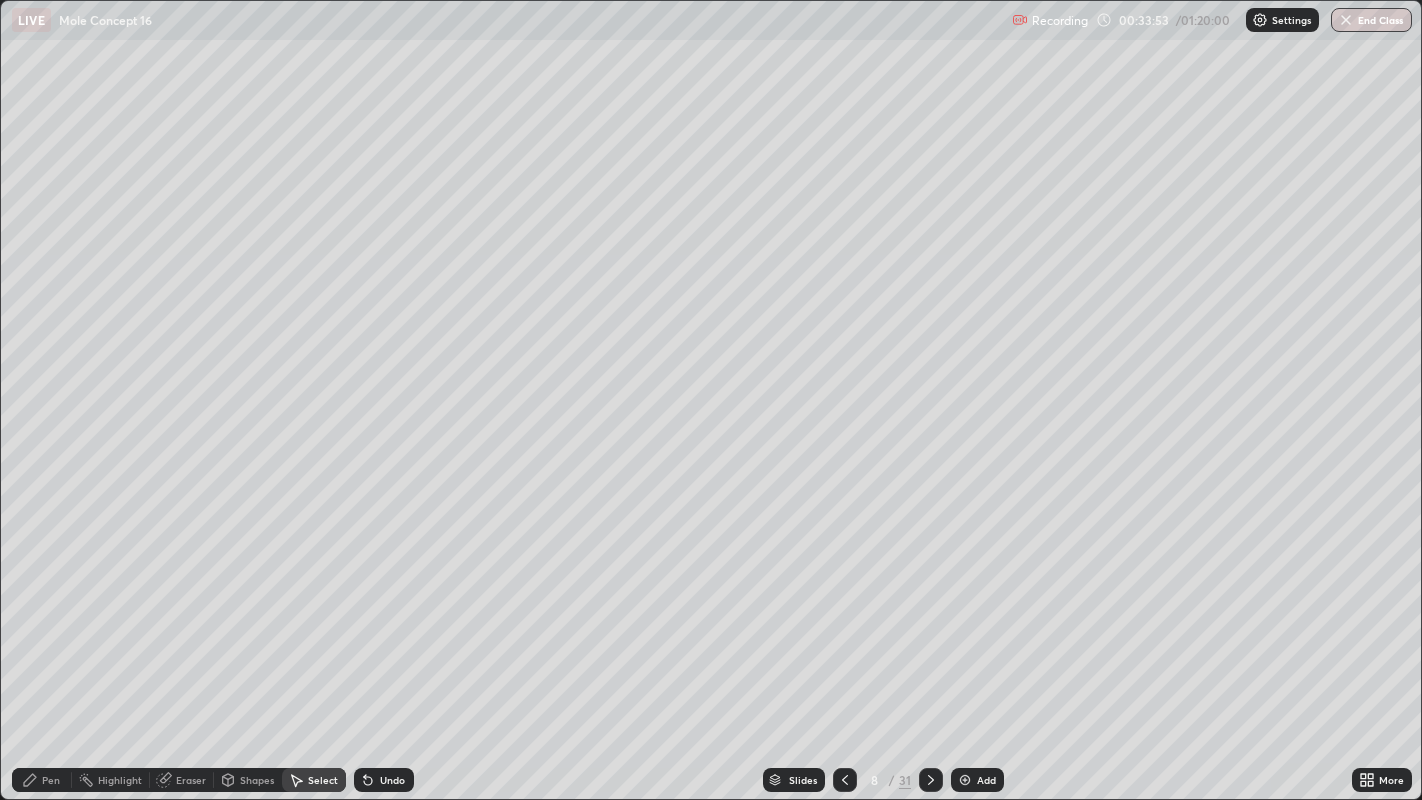 click 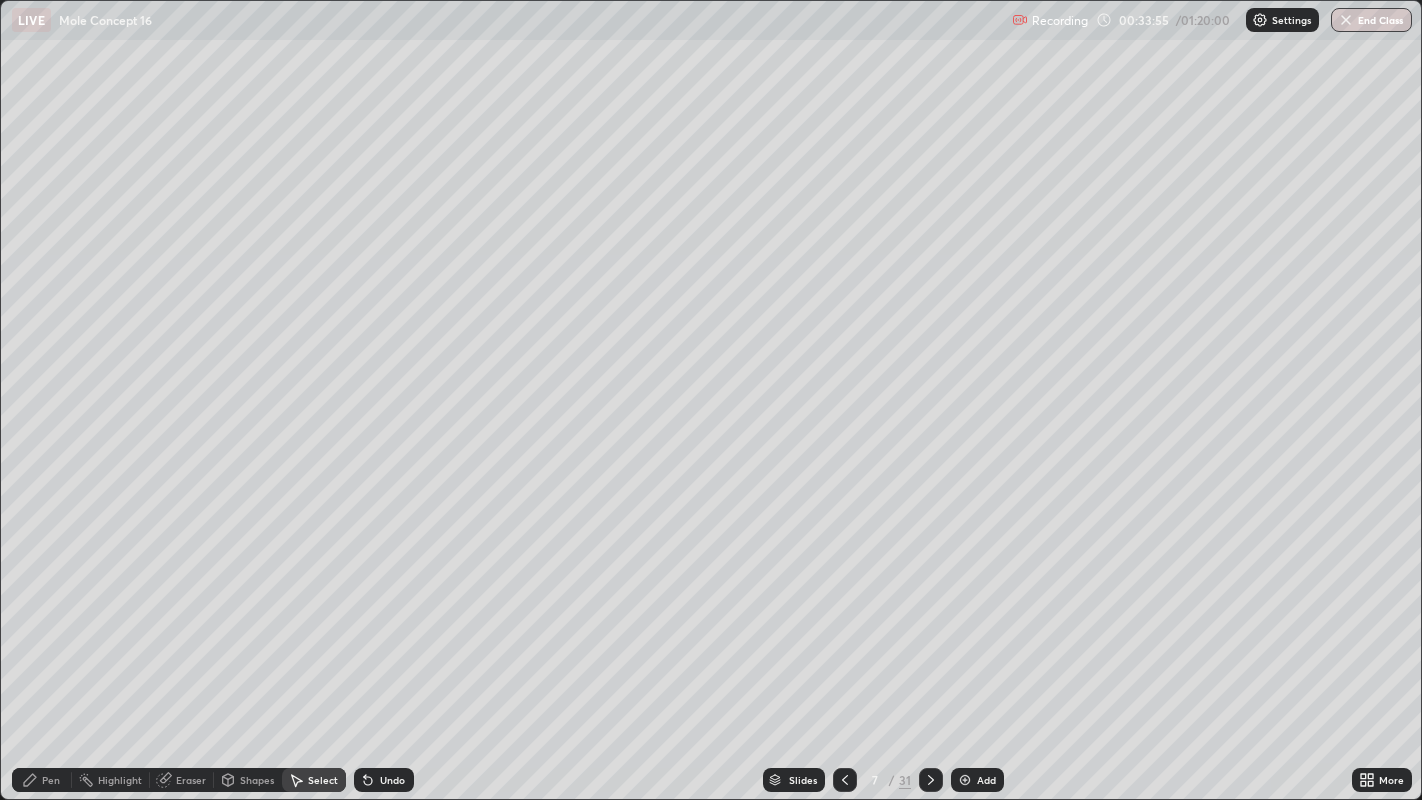 click 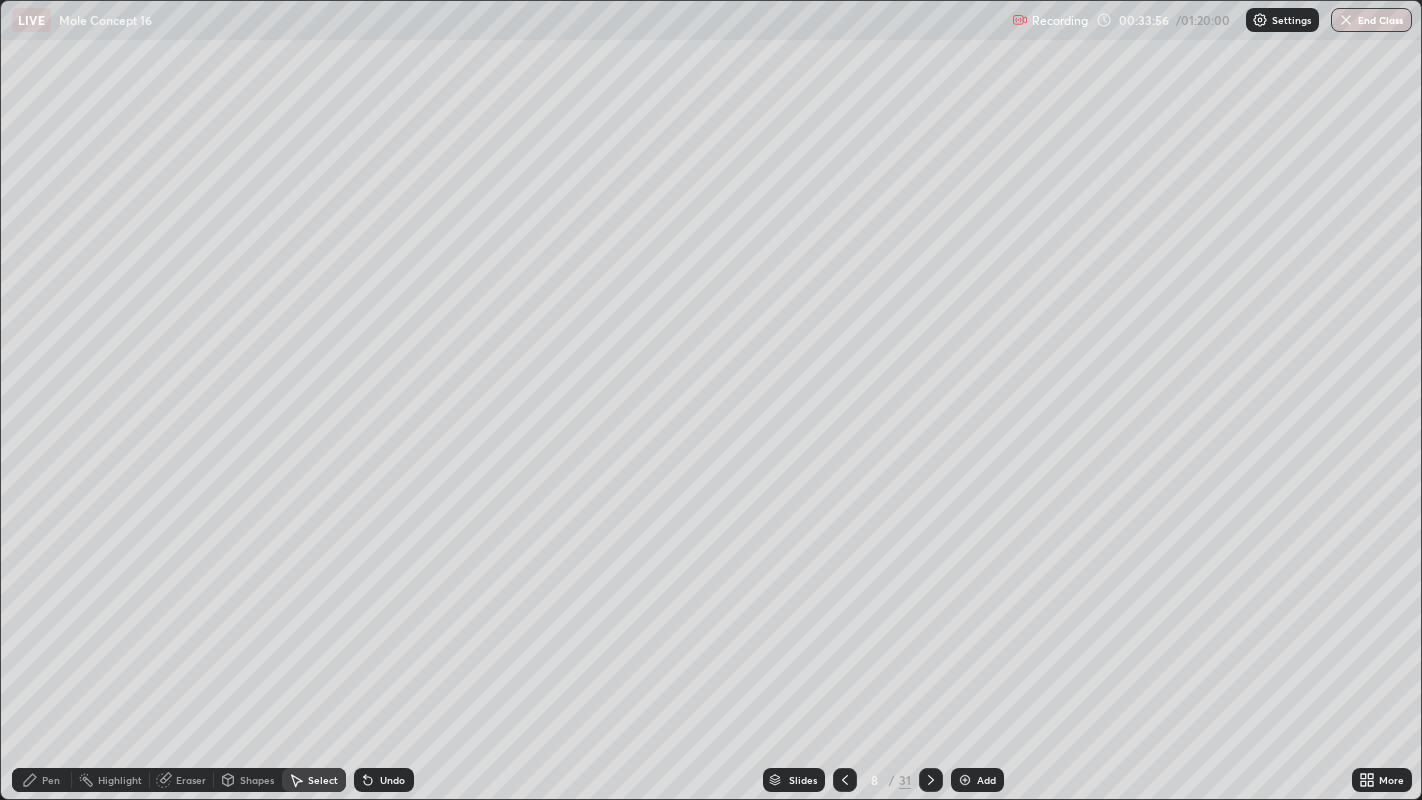 click 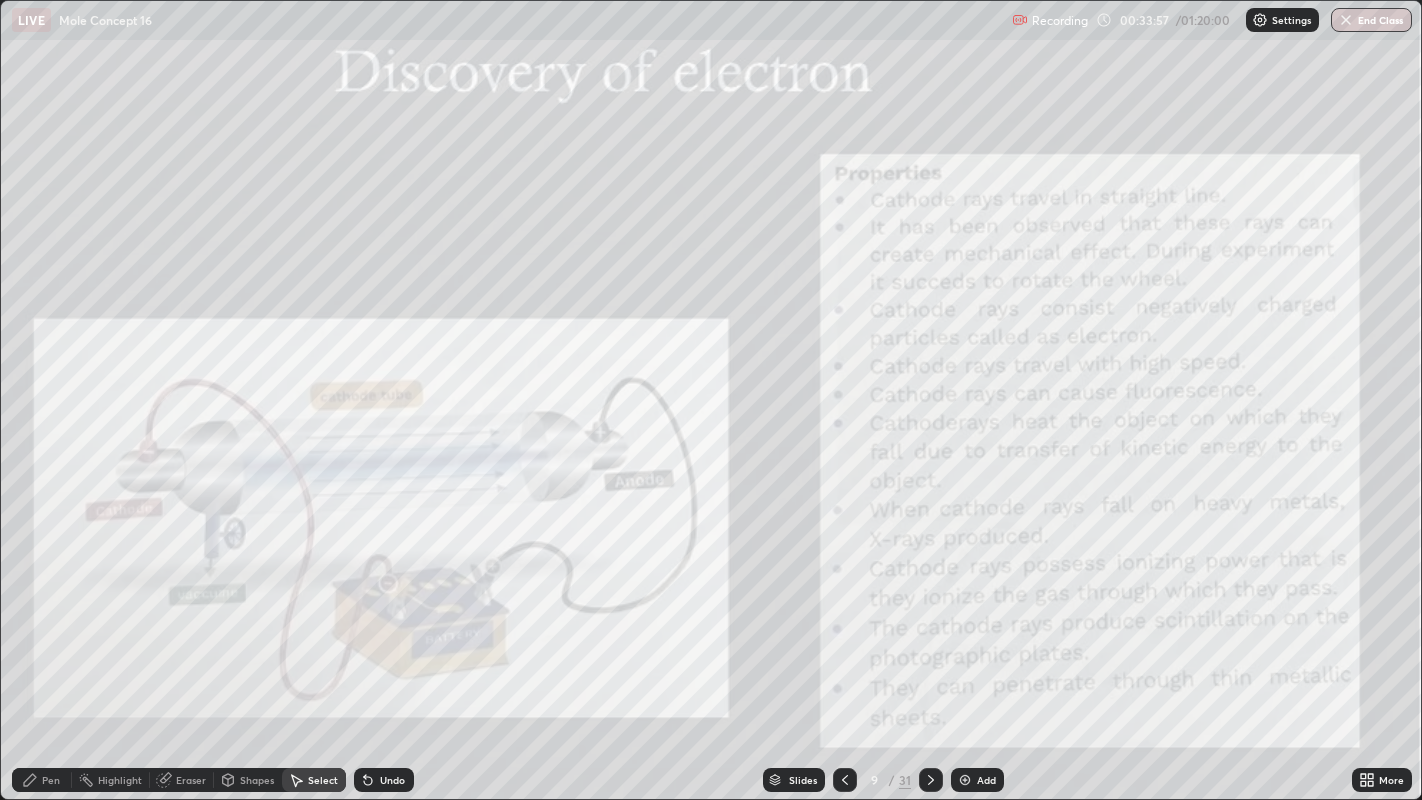 click 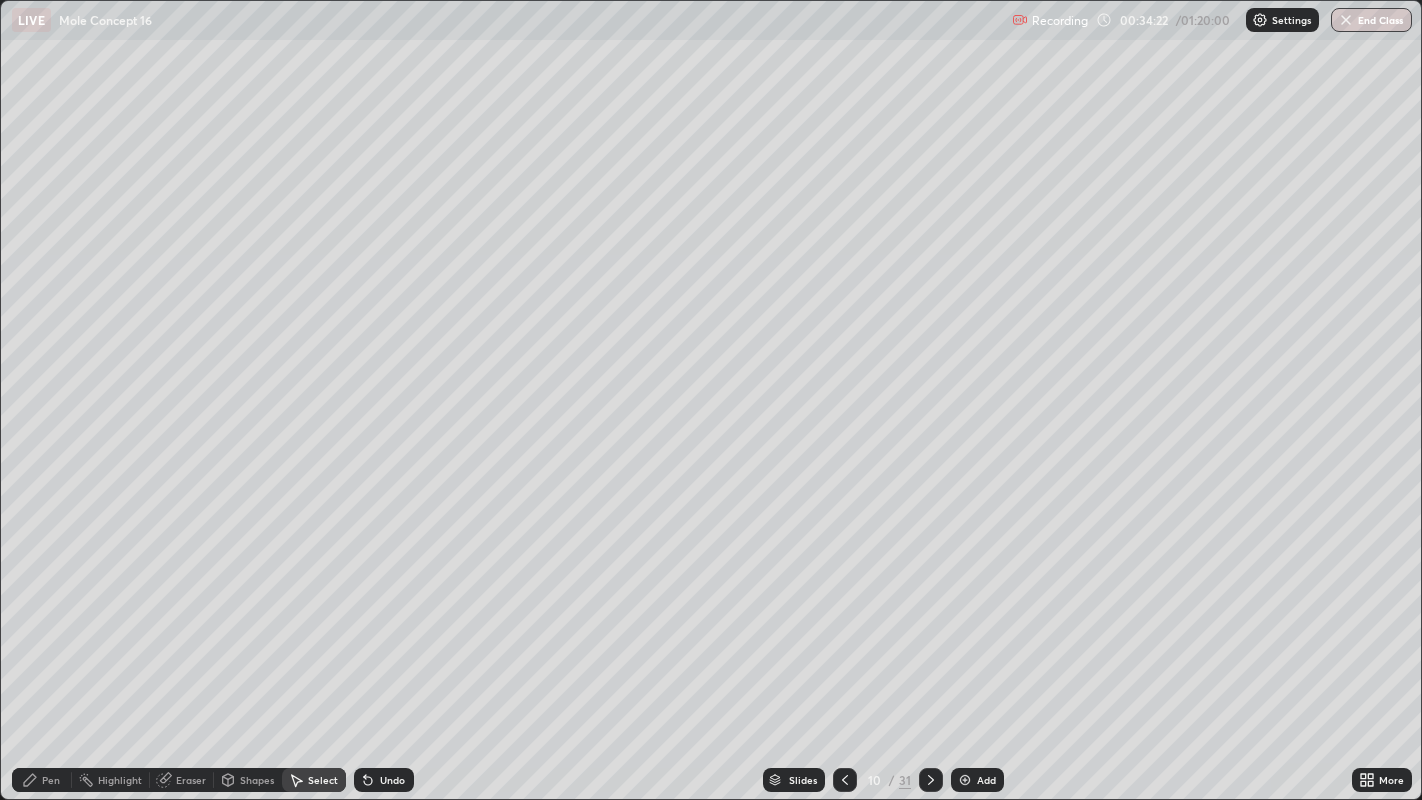 click on "Shapes" at bounding box center (248, 780) 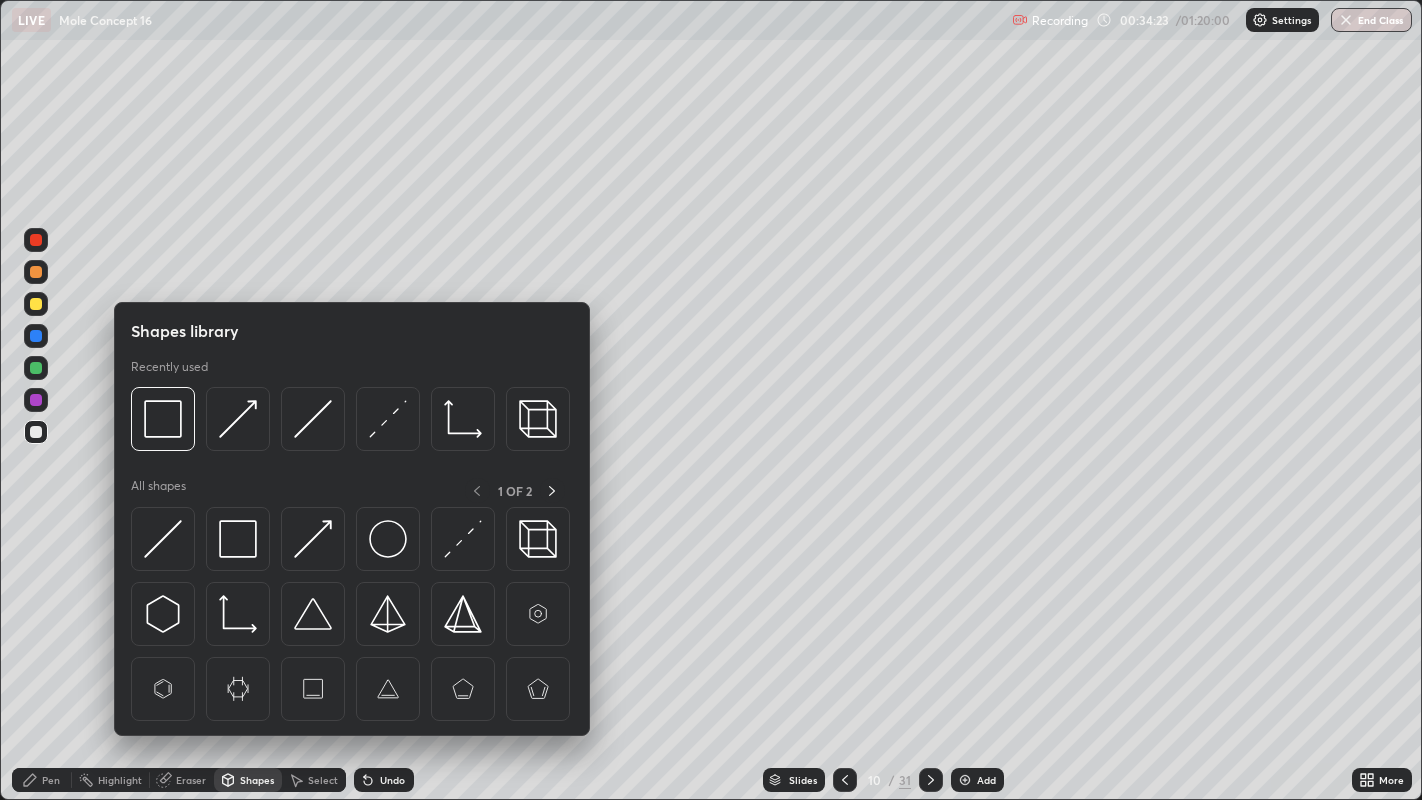 click at bounding box center [36, 432] 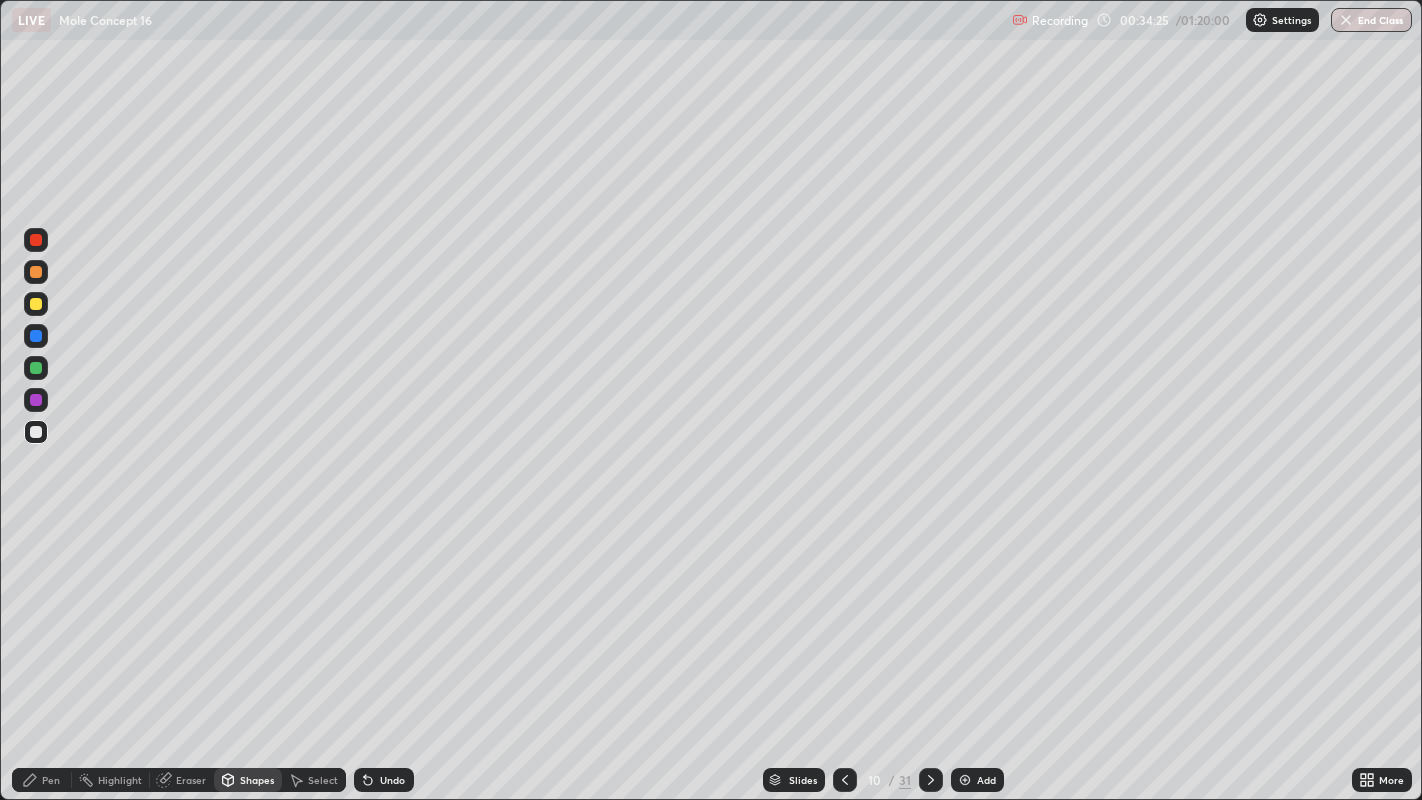 click on "Pen" at bounding box center (42, 780) 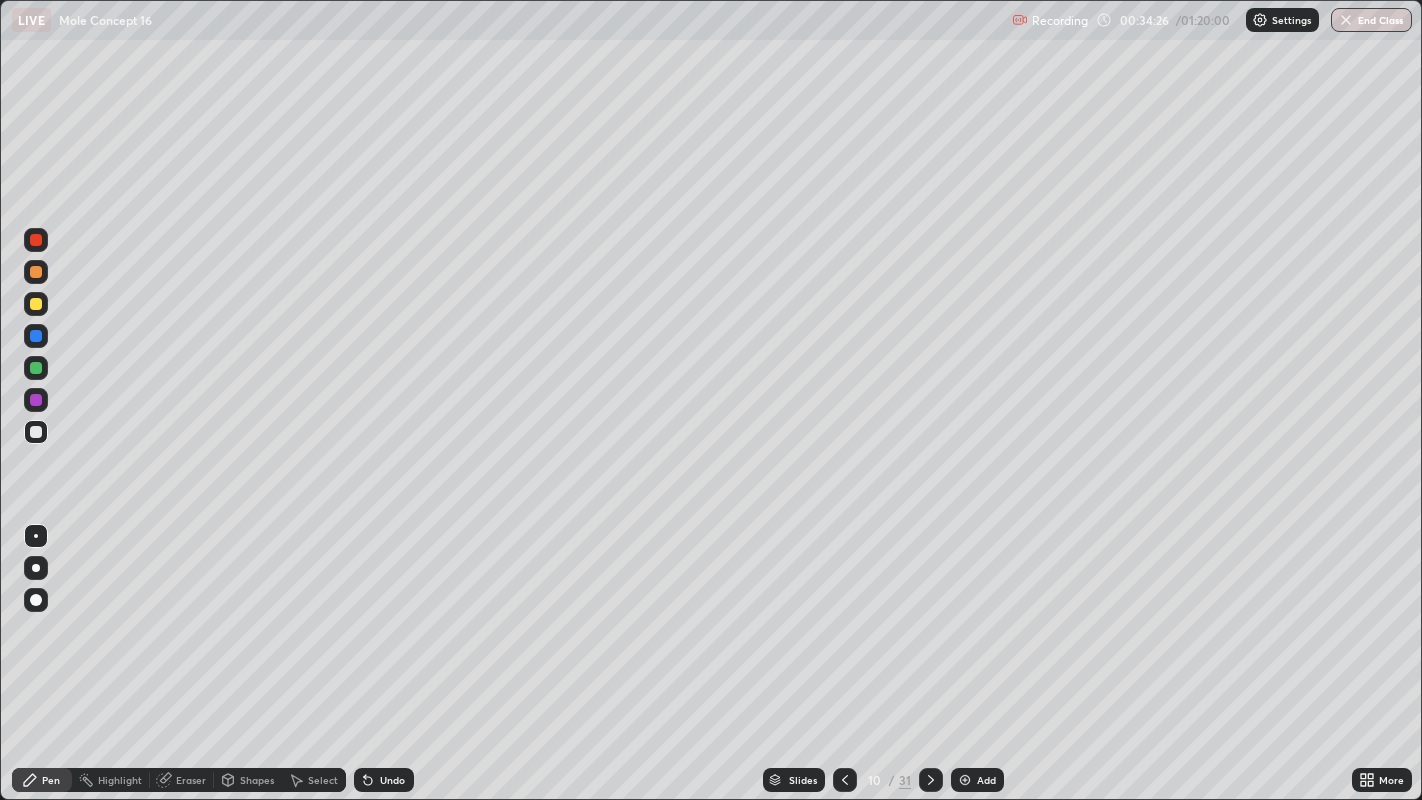 click on "Shapes" at bounding box center [257, 780] 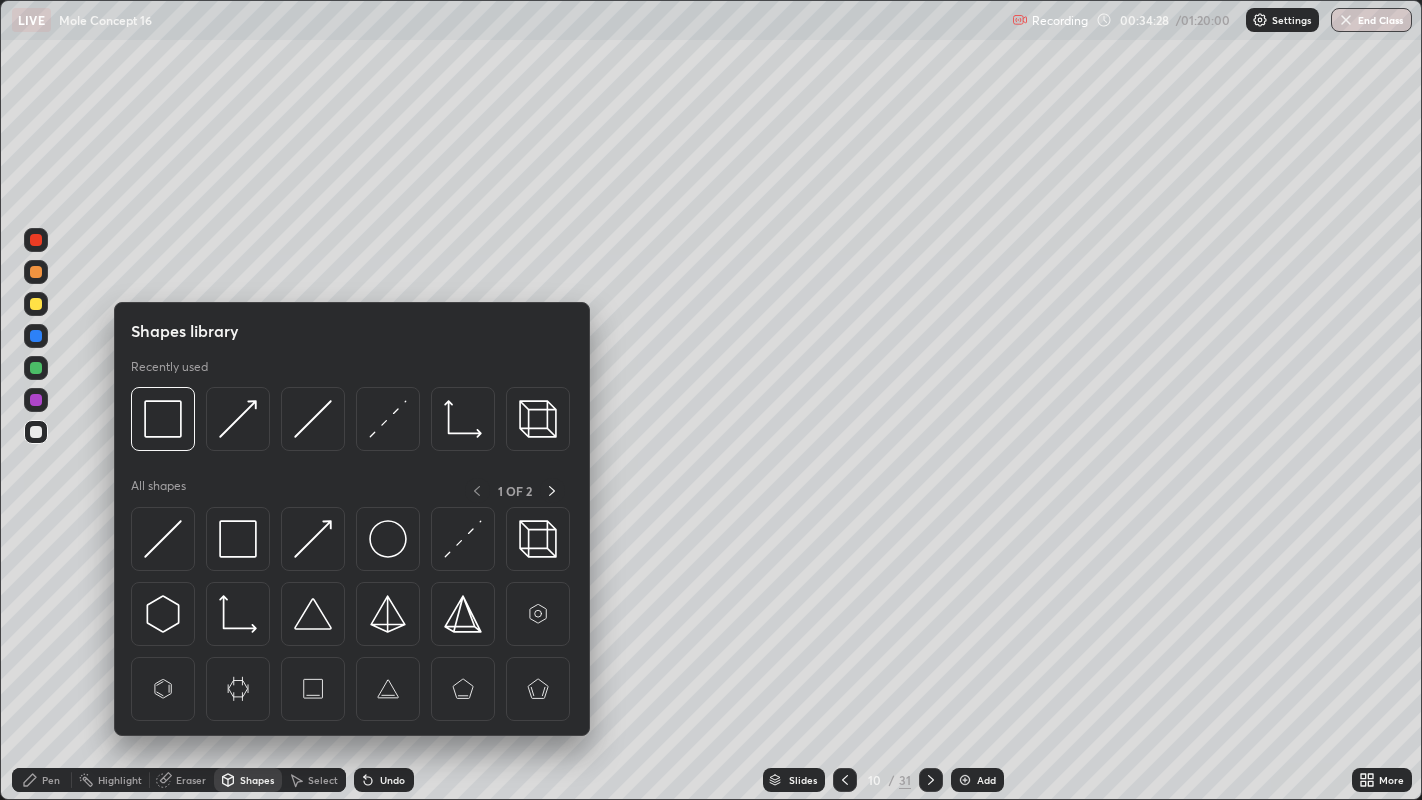 click on "Pen" at bounding box center (51, 780) 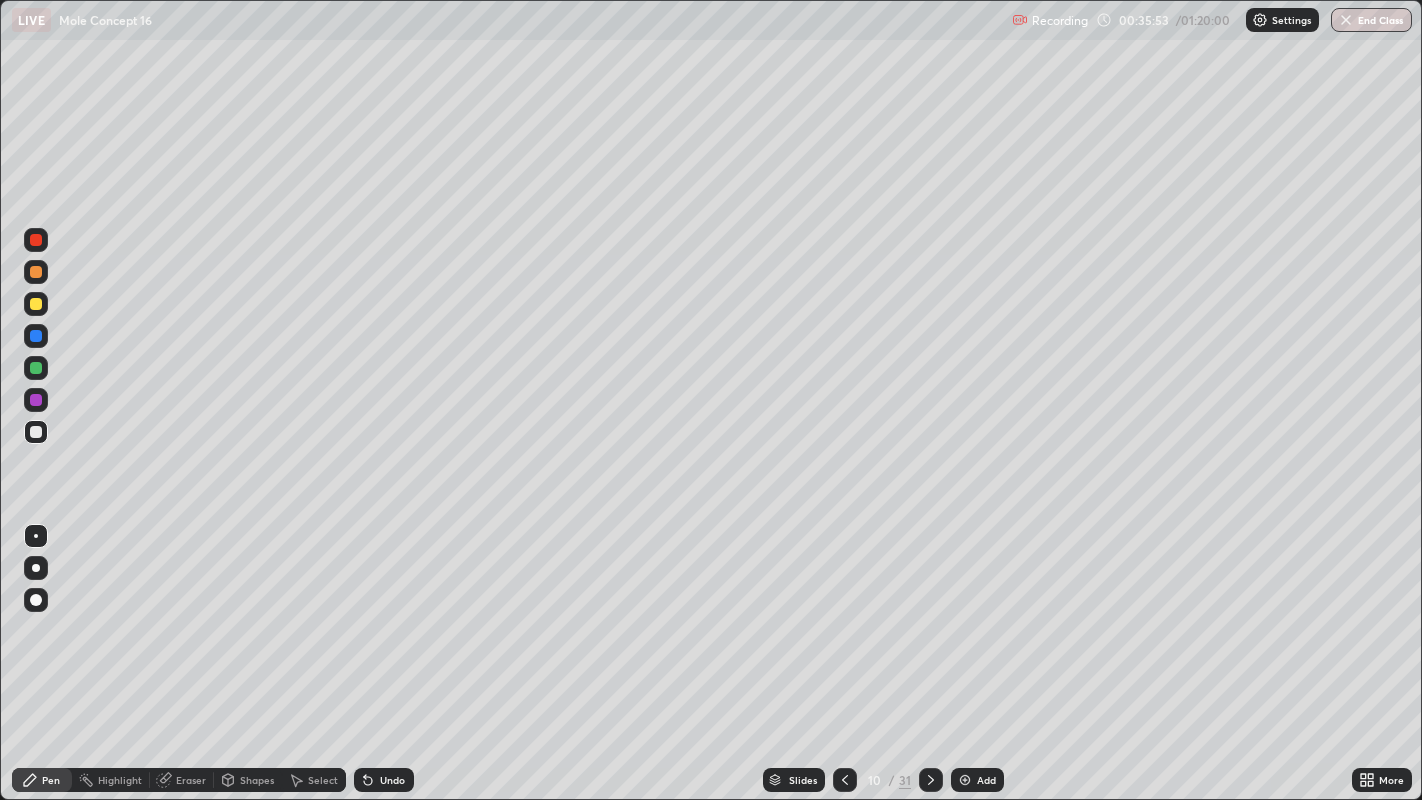 click on "Eraser" at bounding box center (191, 780) 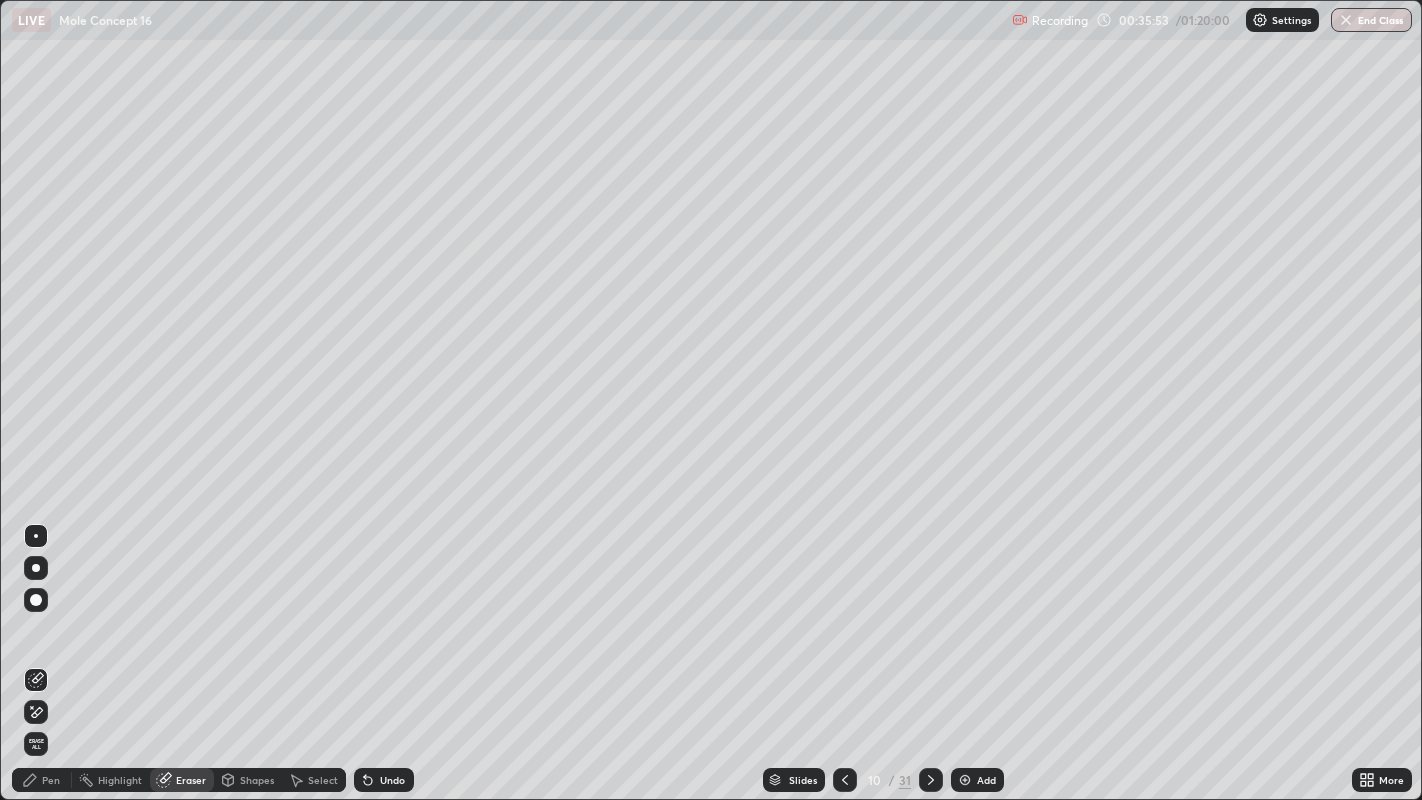 click on "Erase all" at bounding box center (36, 744) 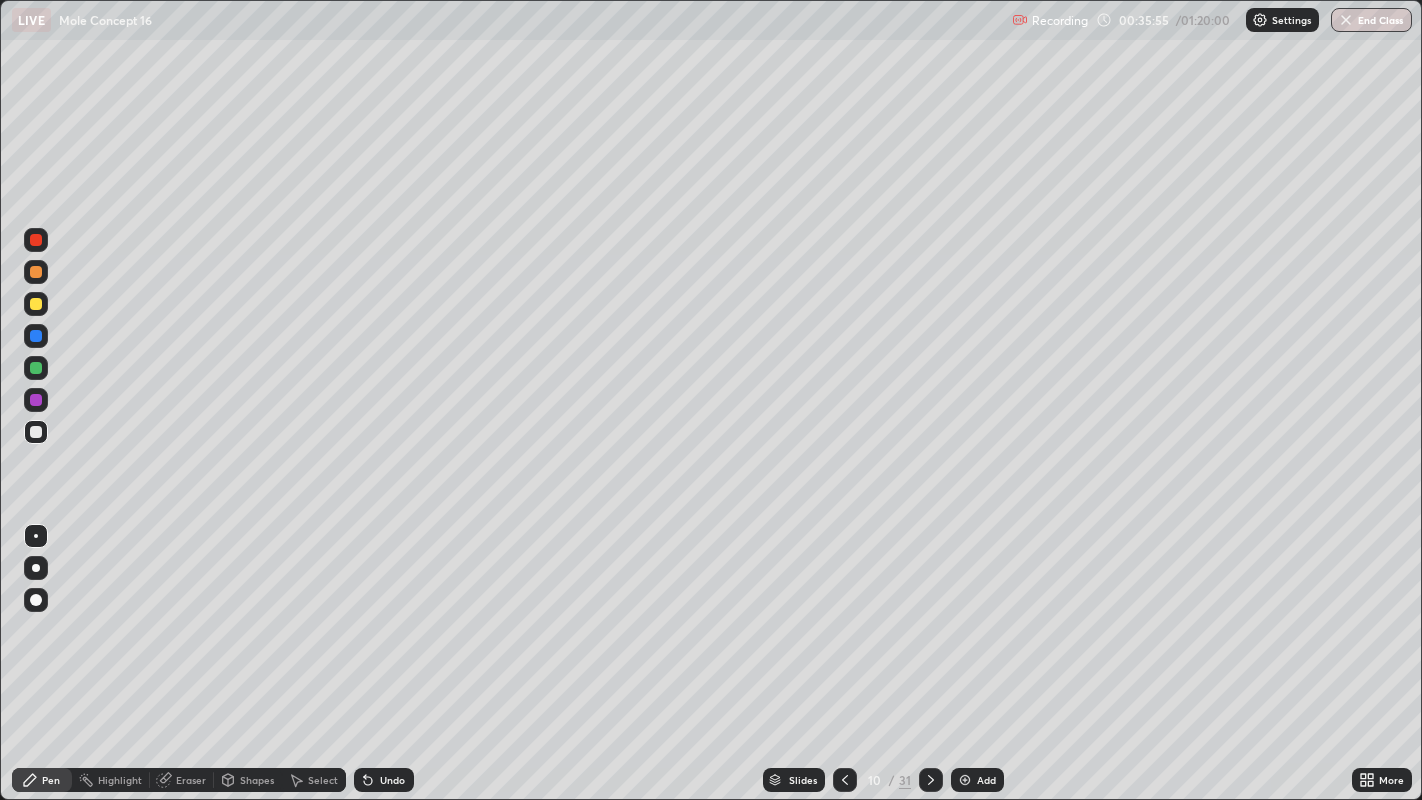click at bounding box center [36, 432] 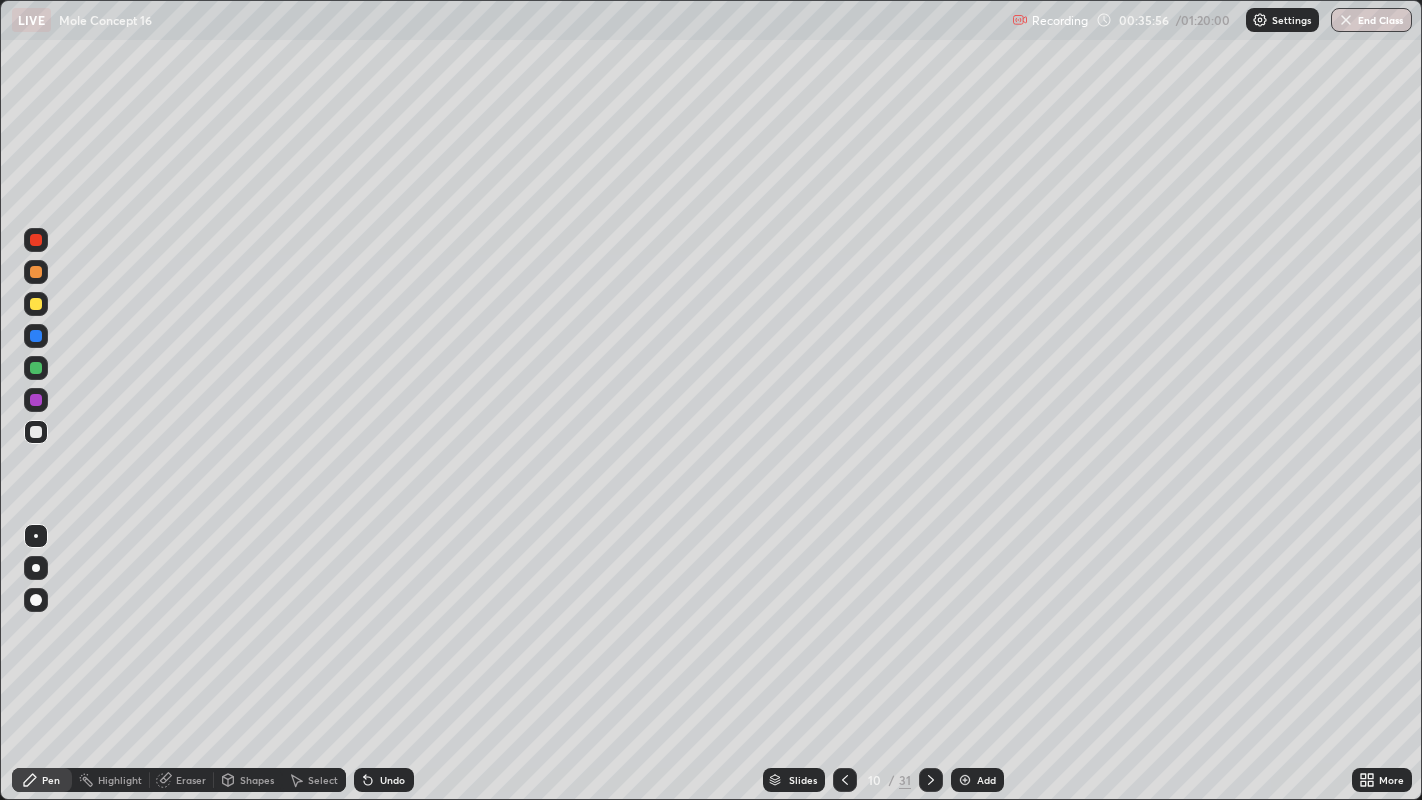 click on "Shapes" at bounding box center [257, 780] 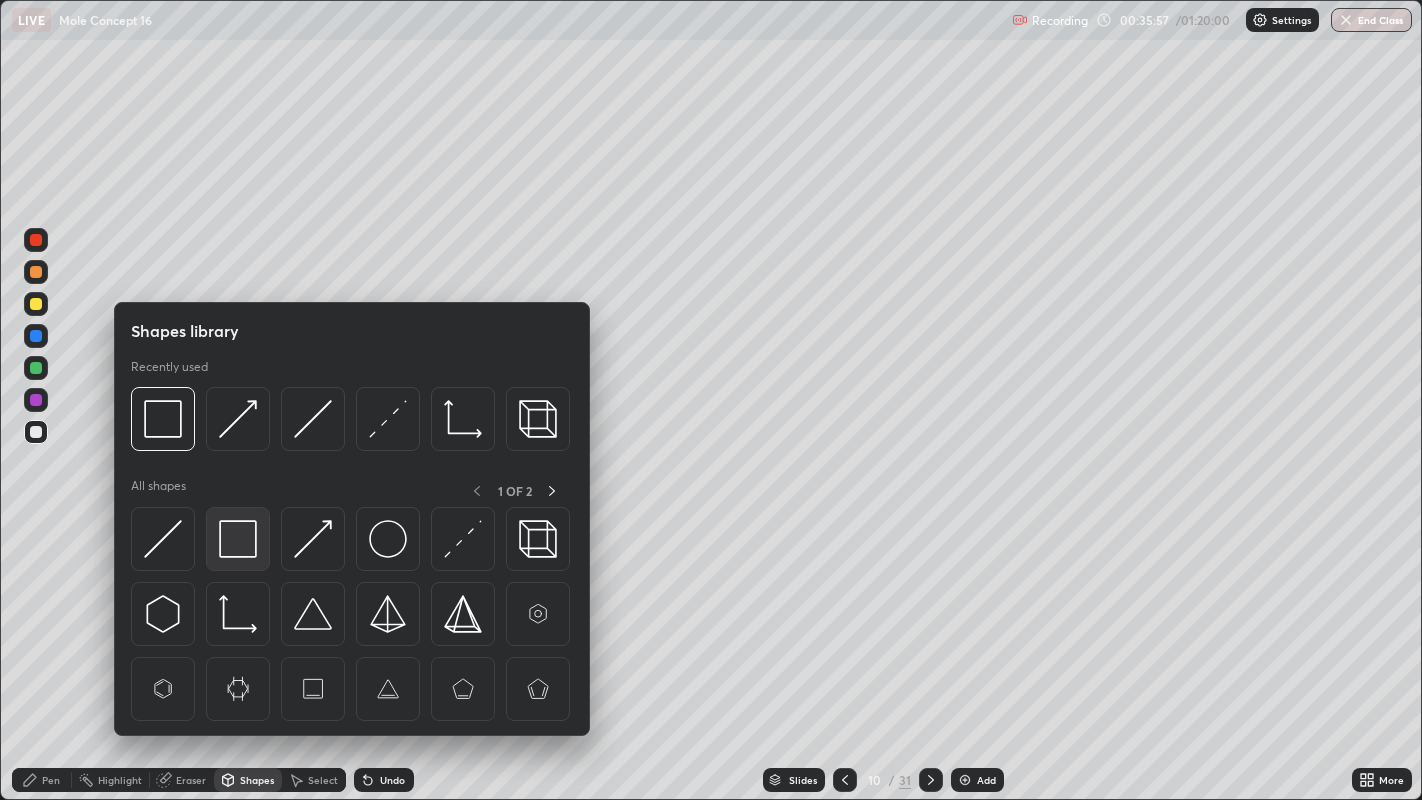 click at bounding box center [238, 539] 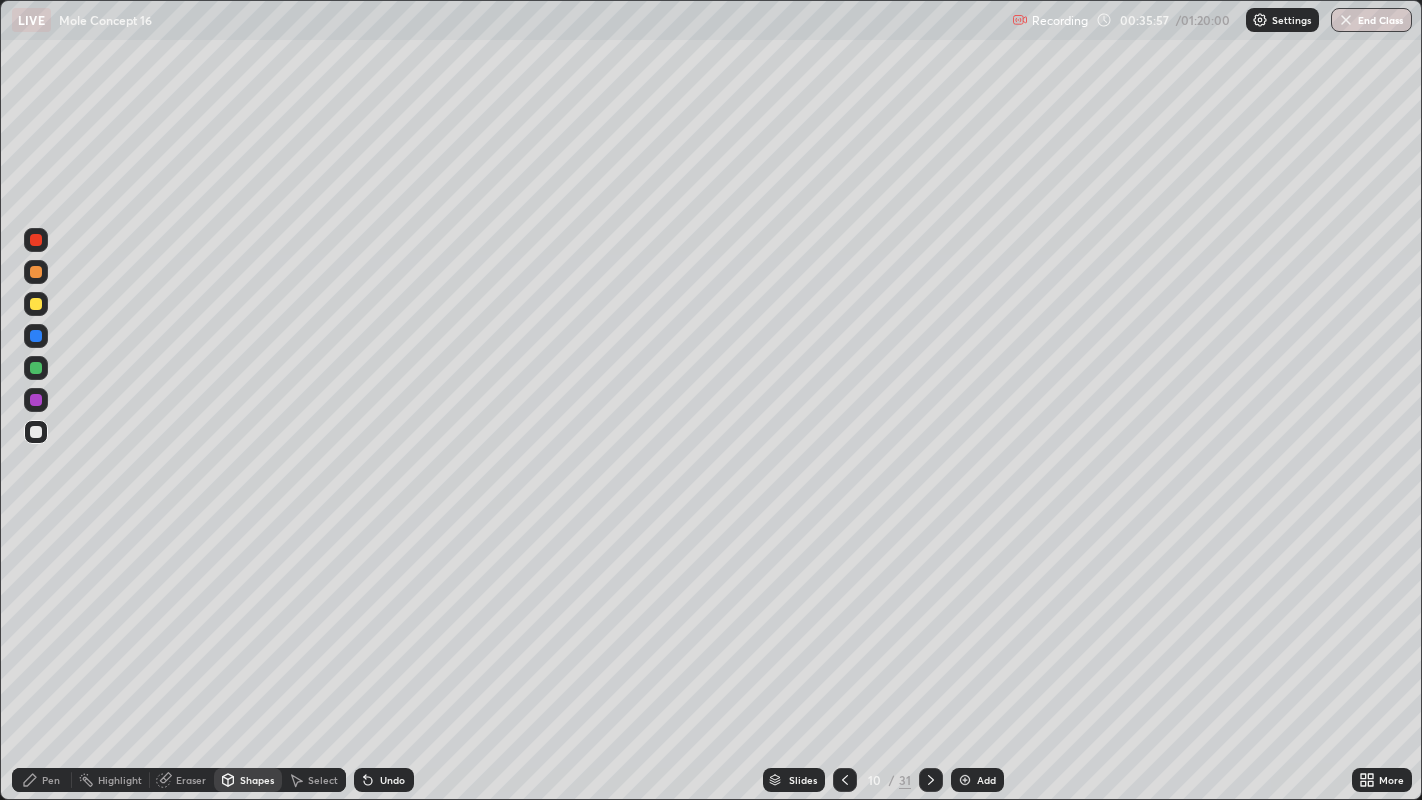 click at bounding box center (36, 432) 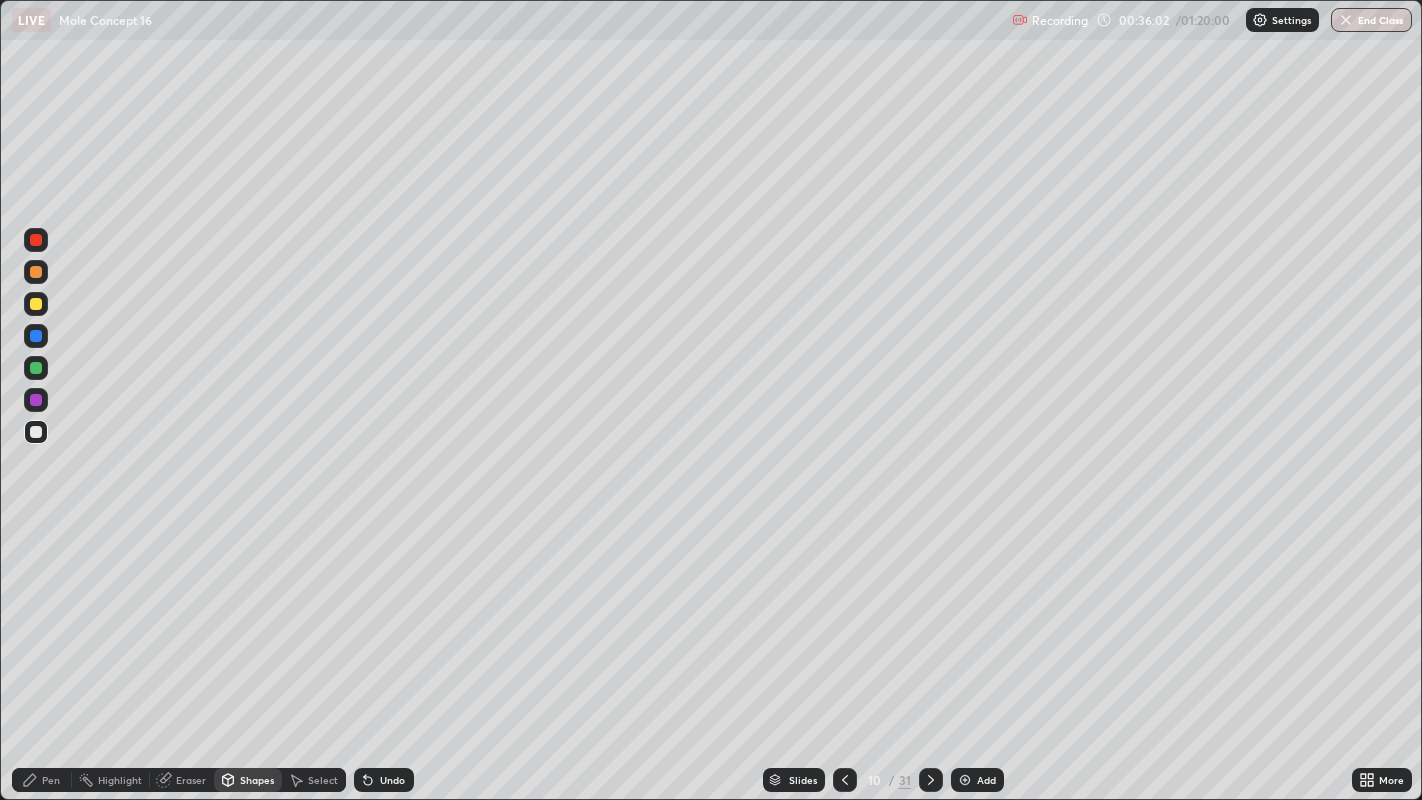click on "Eraser" at bounding box center (191, 780) 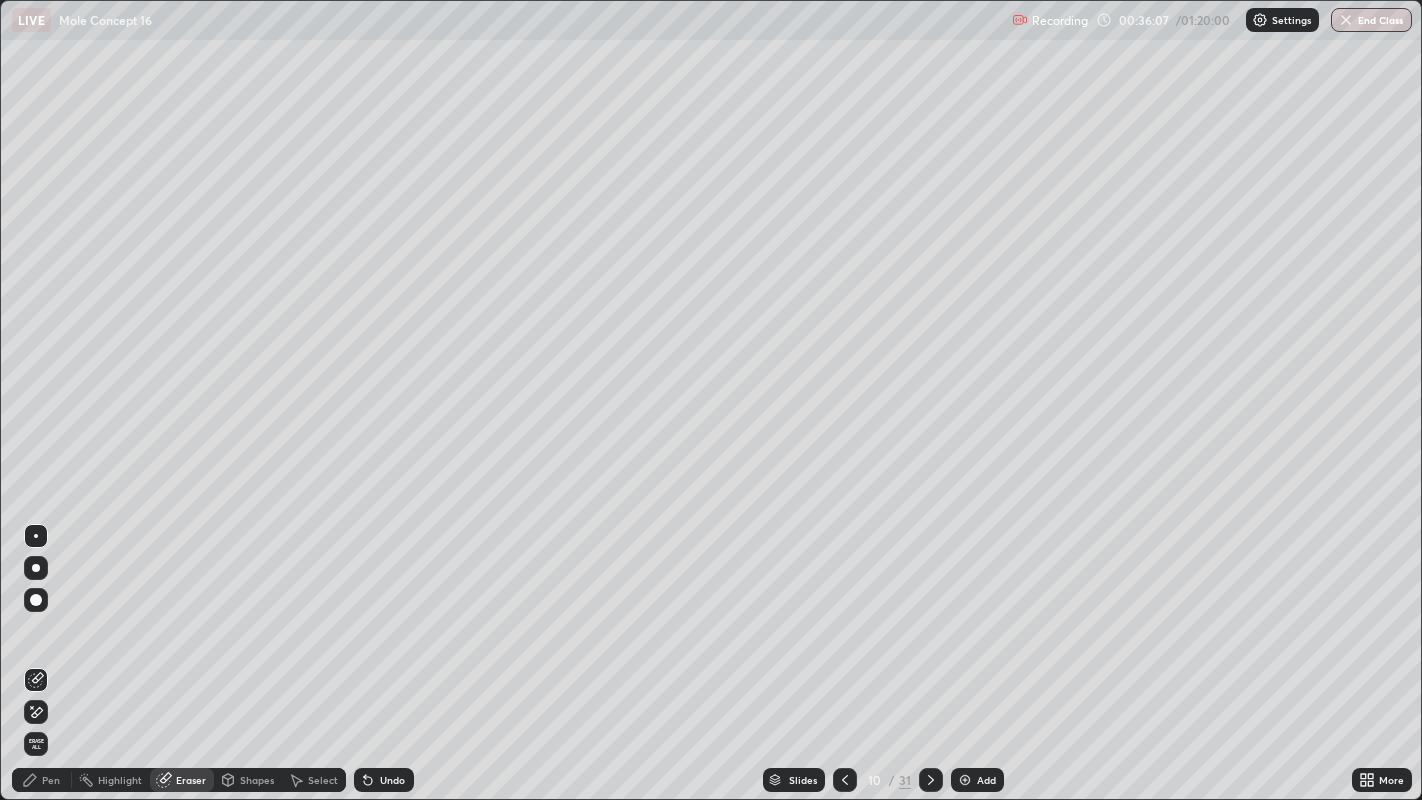 click on "Pen" at bounding box center [42, 780] 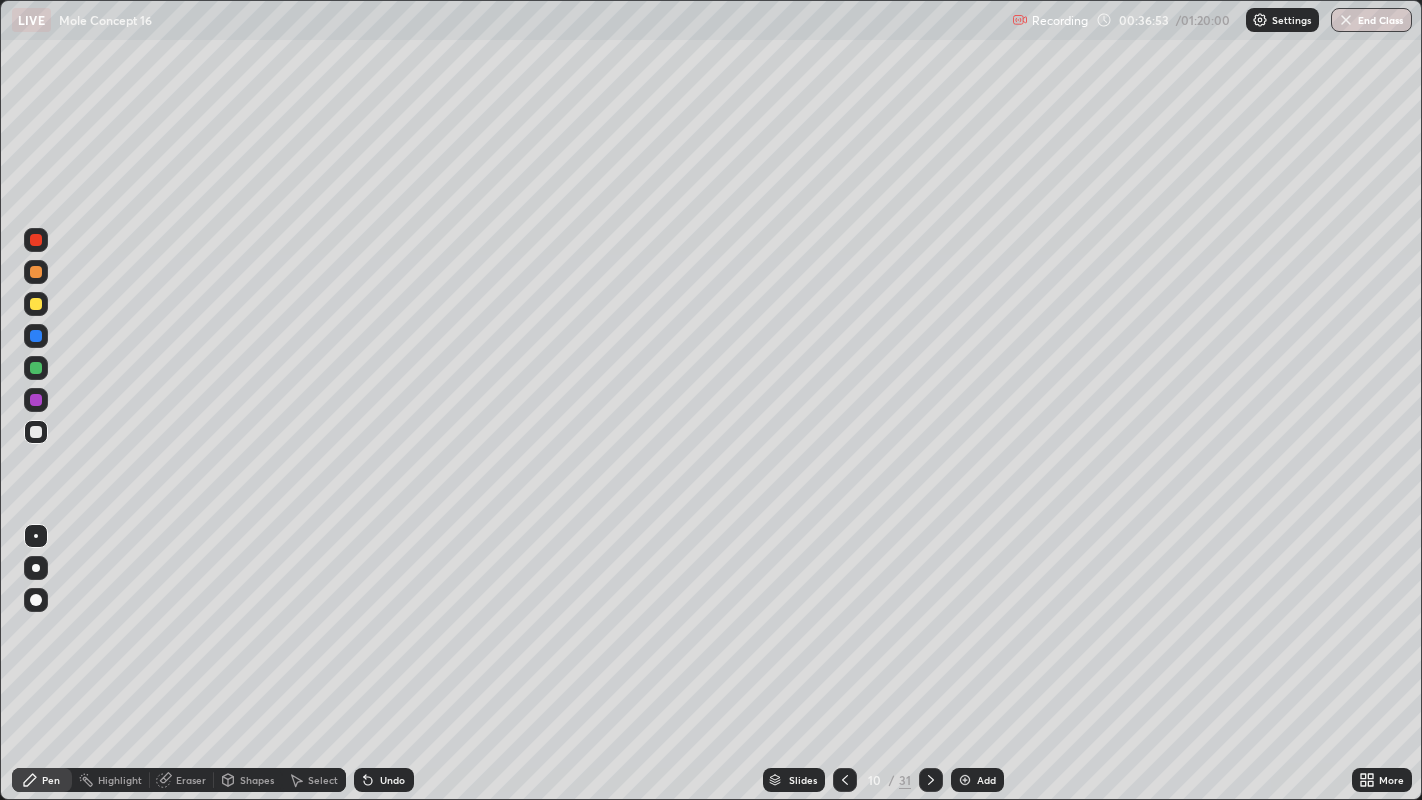 click on "Eraser" at bounding box center (191, 780) 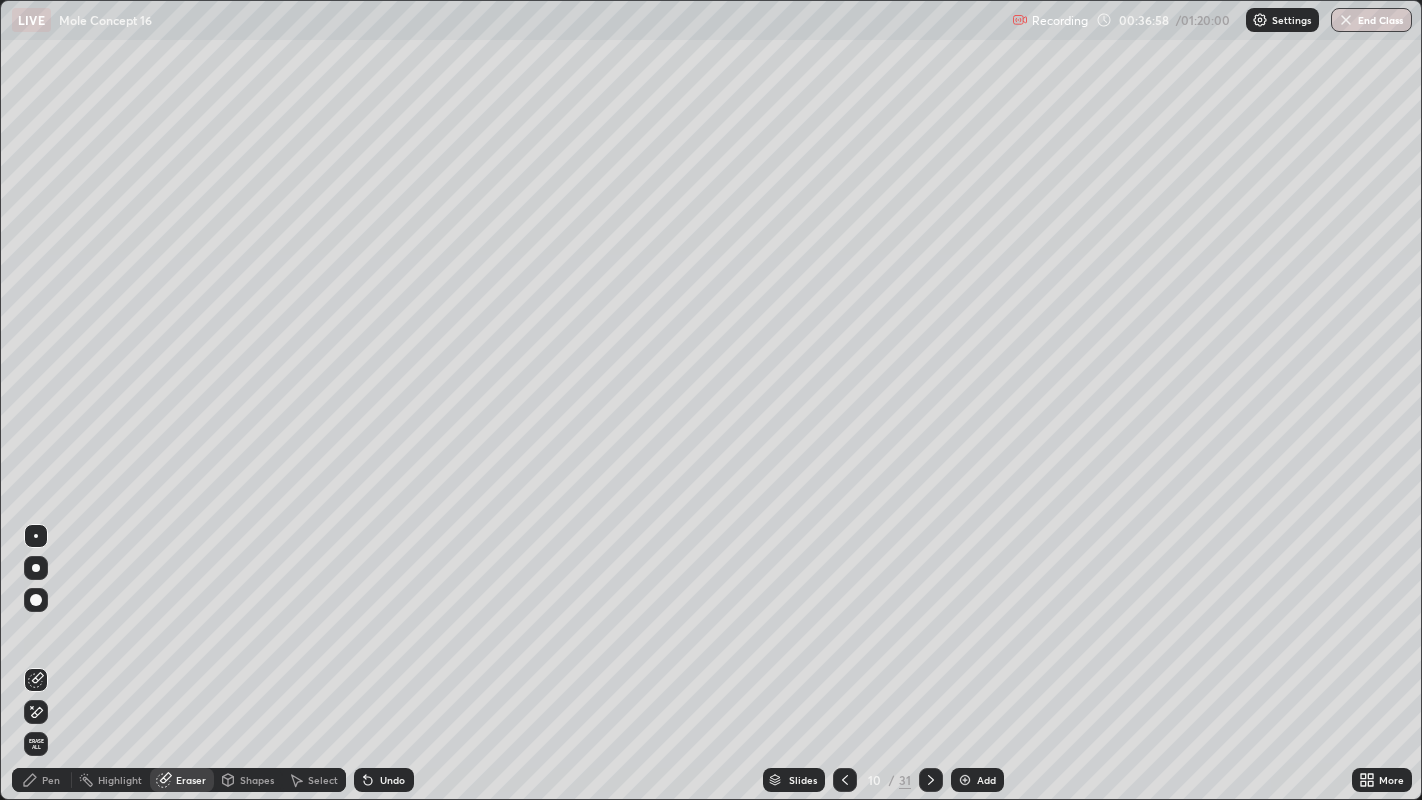 click on "Pen" at bounding box center [51, 780] 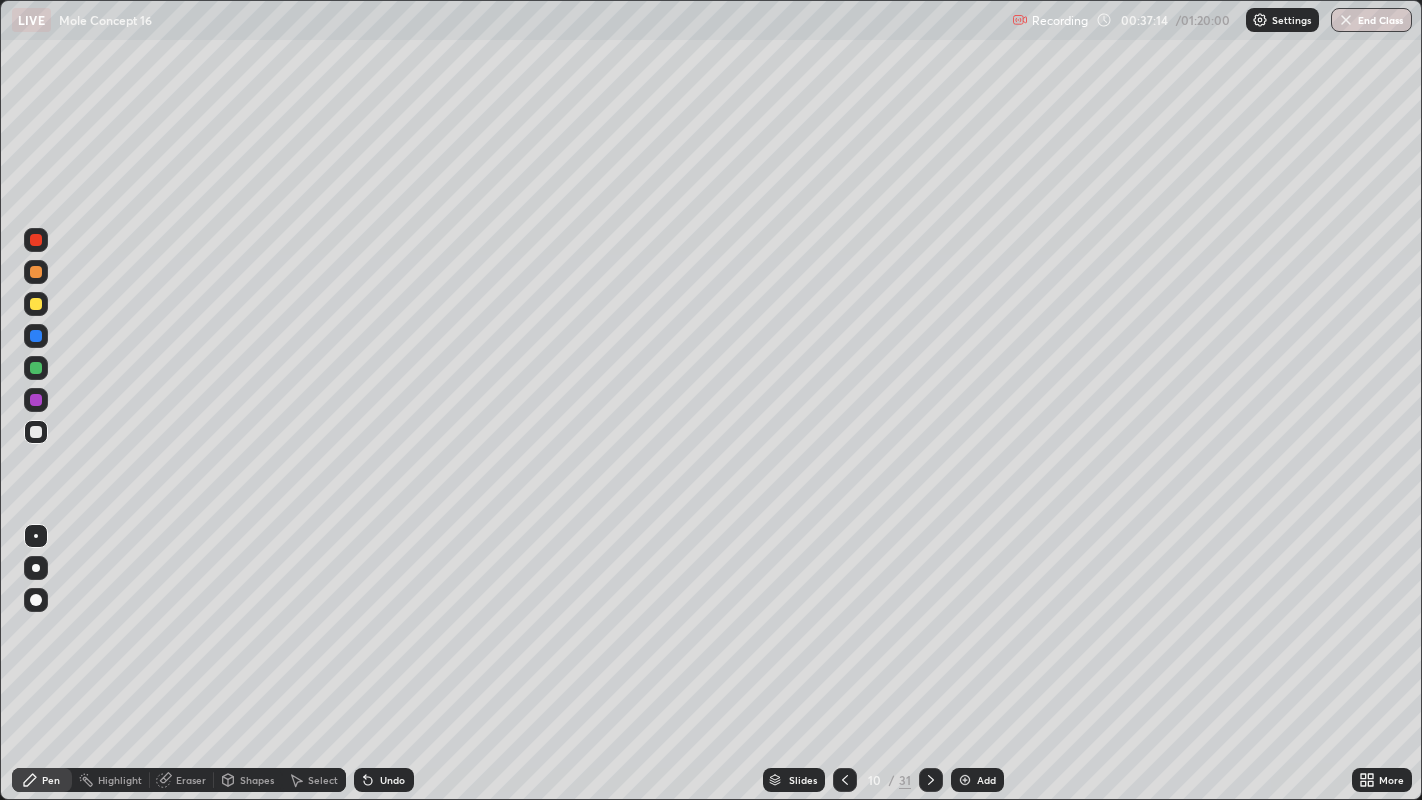 click on "Undo" at bounding box center [384, 780] 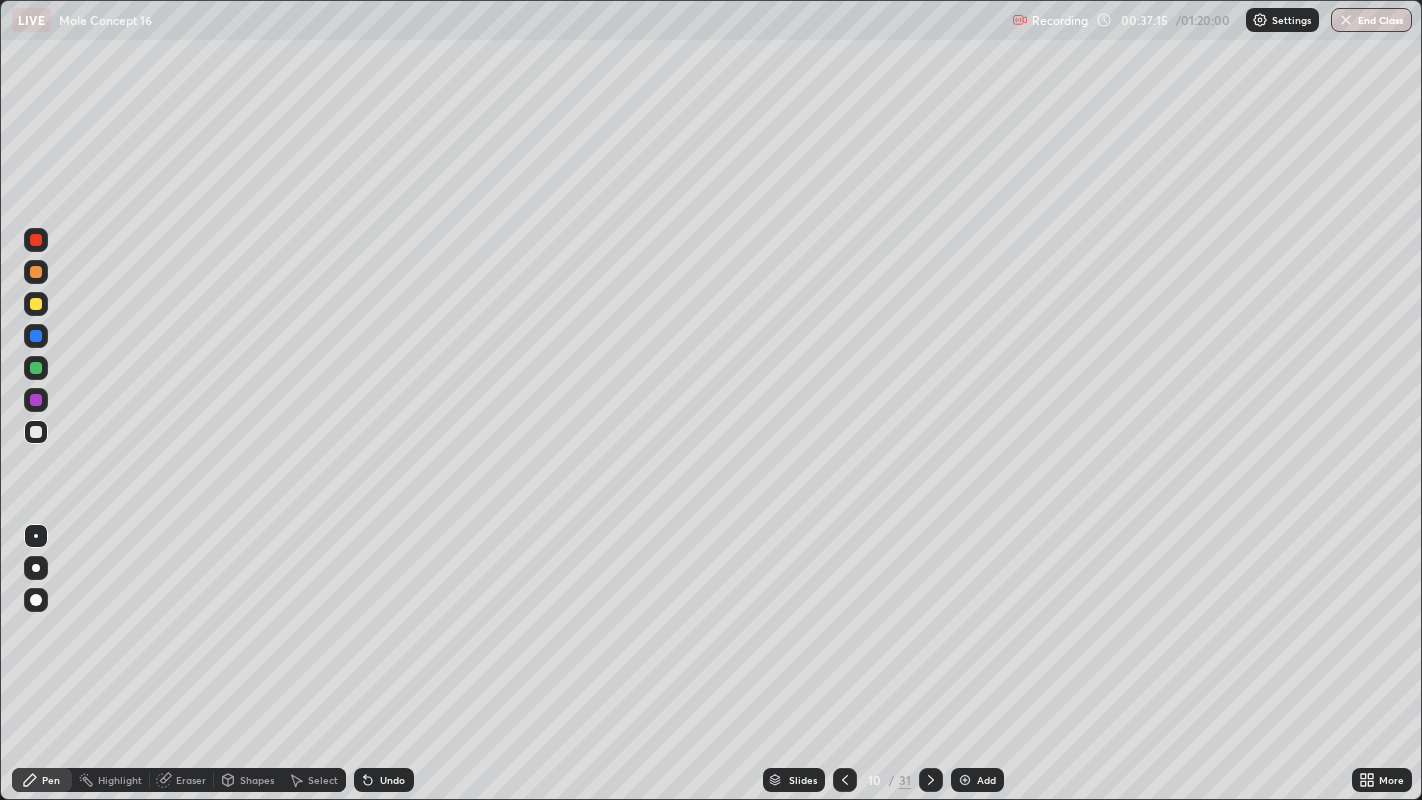 click 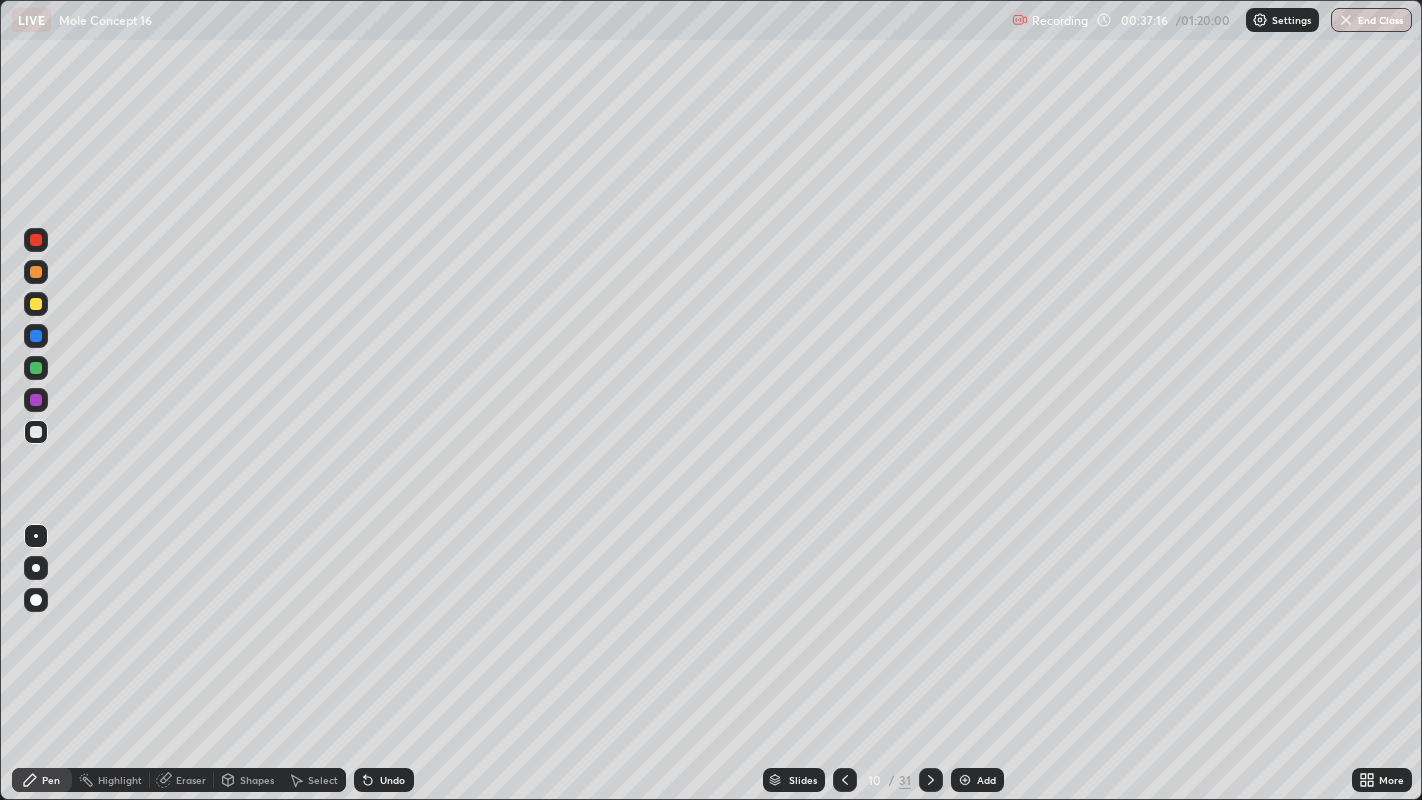click 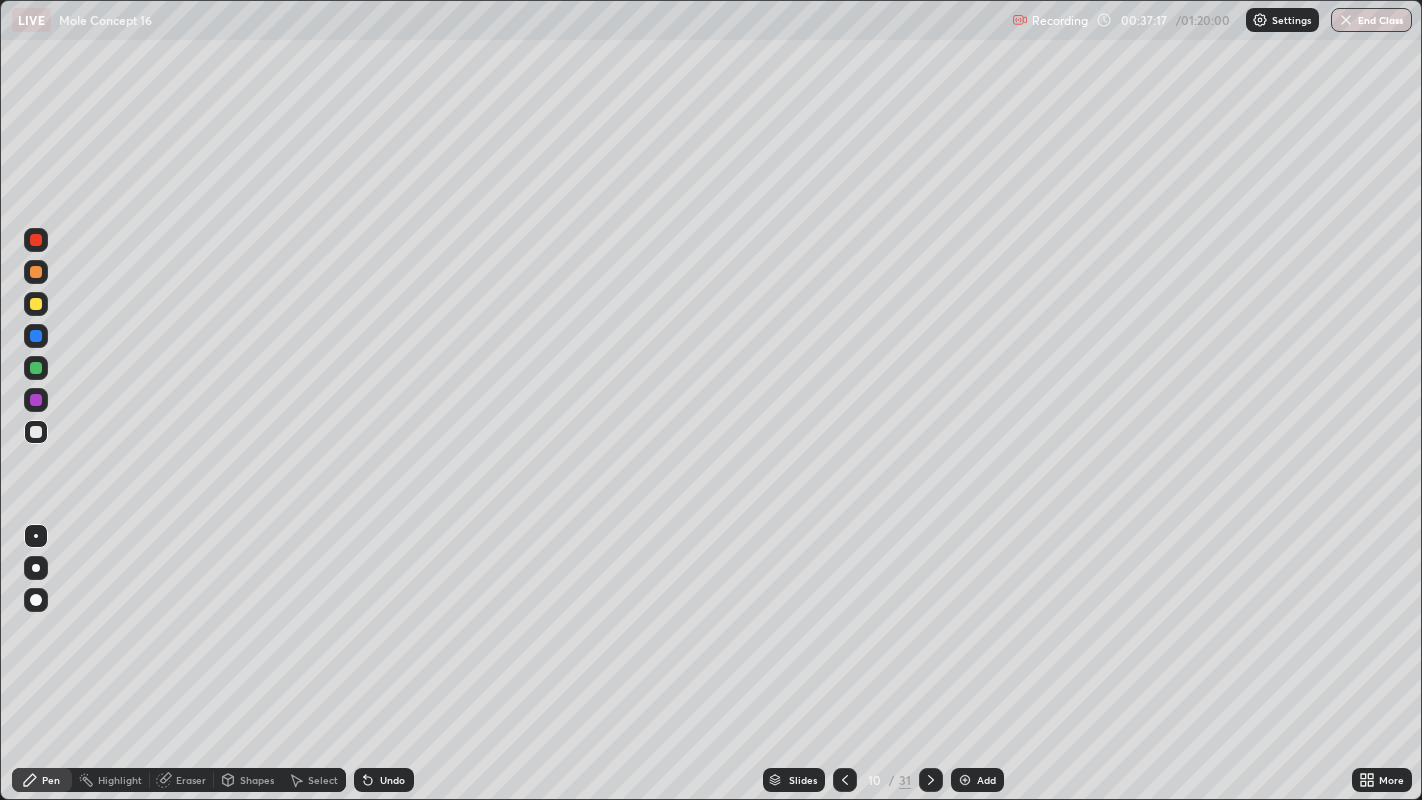 click 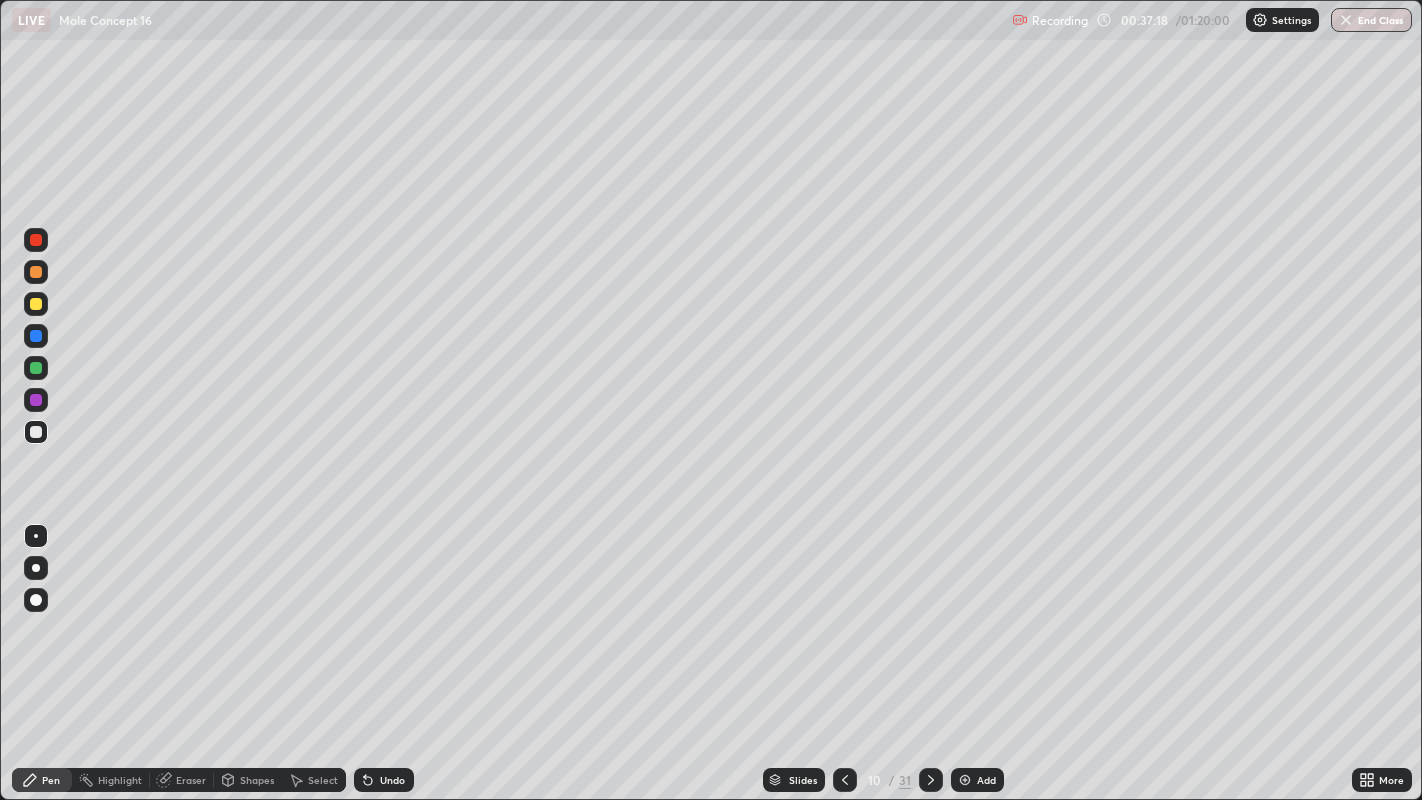click on "Eraser" at bounding box center [191, 780] 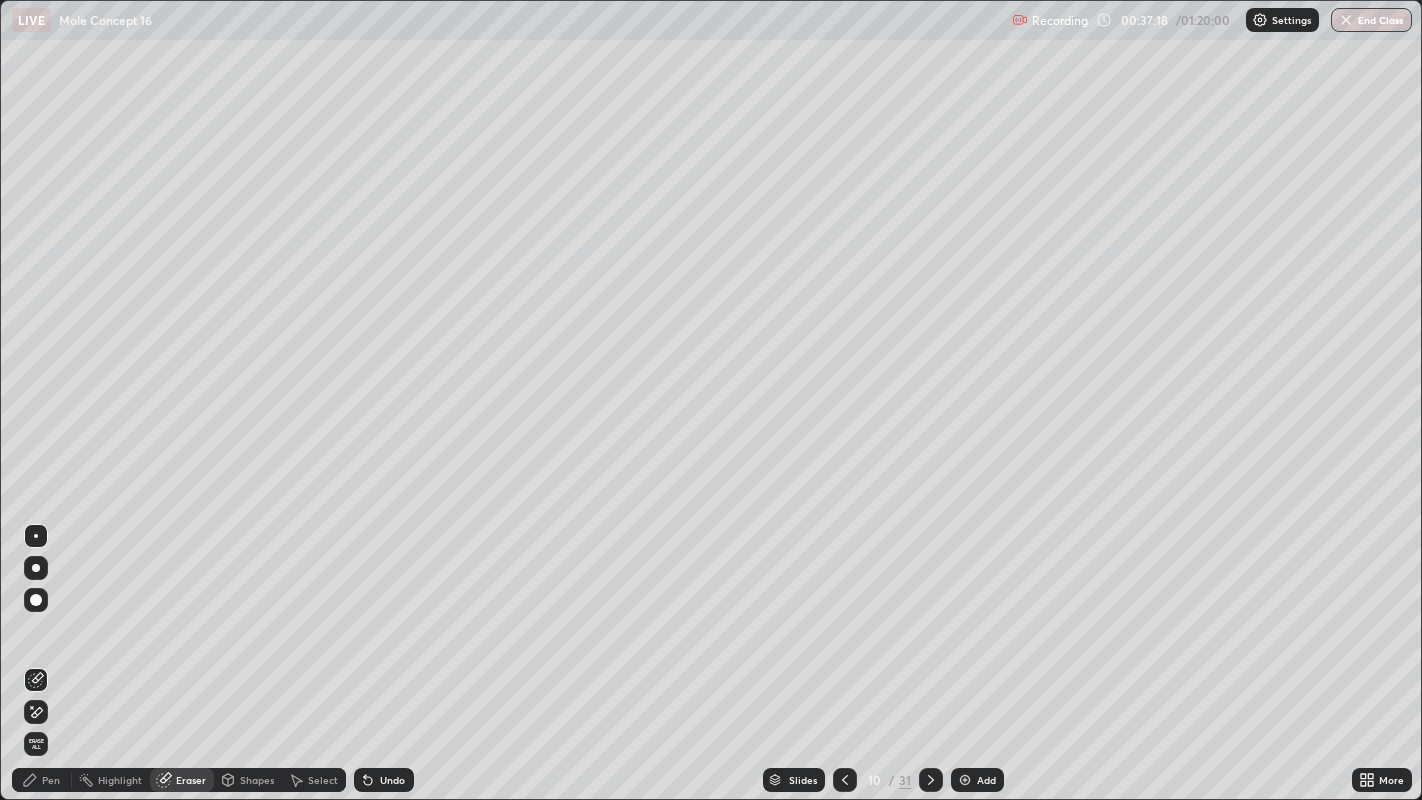 click on "Shapes" at bounding box center [257, 780] 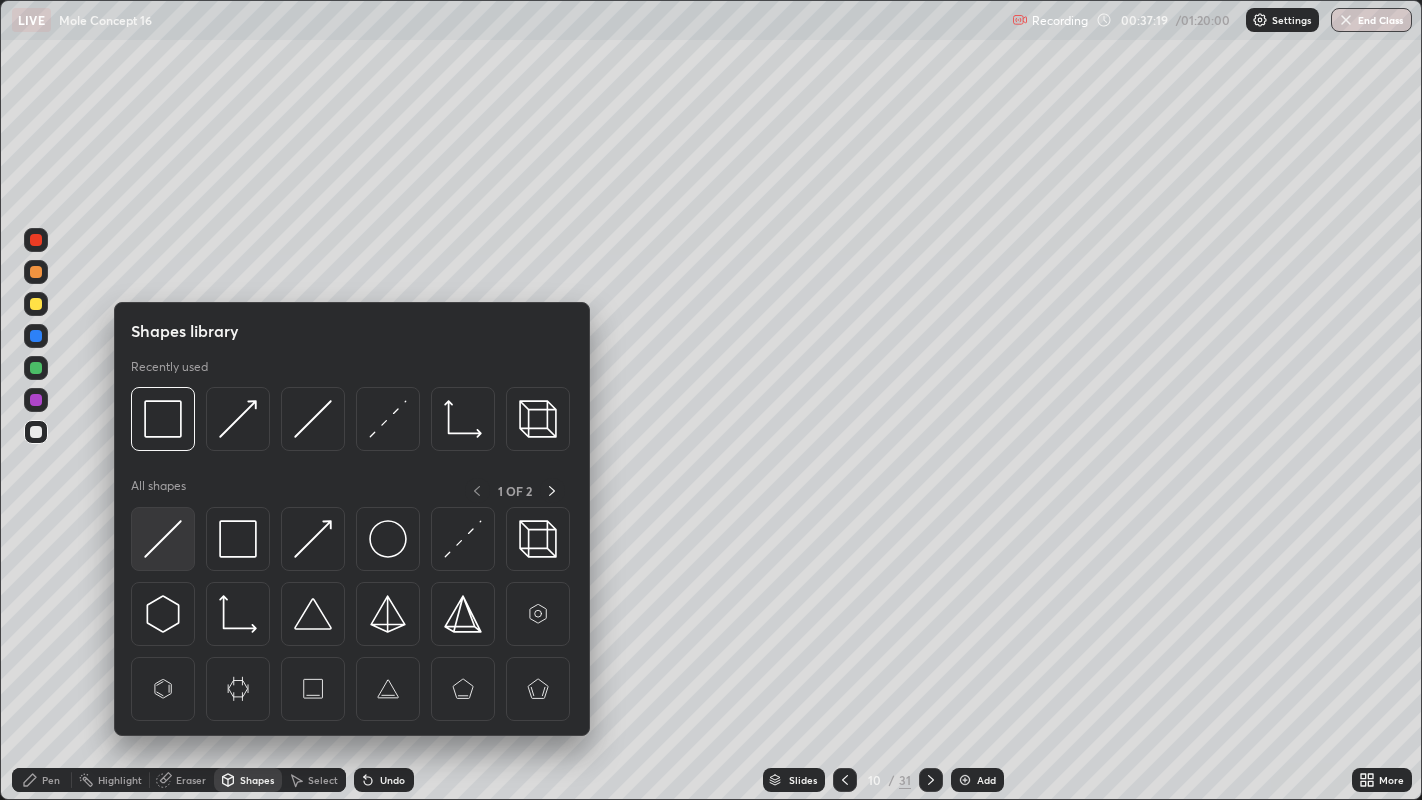 click at bounding box center (163, 539) 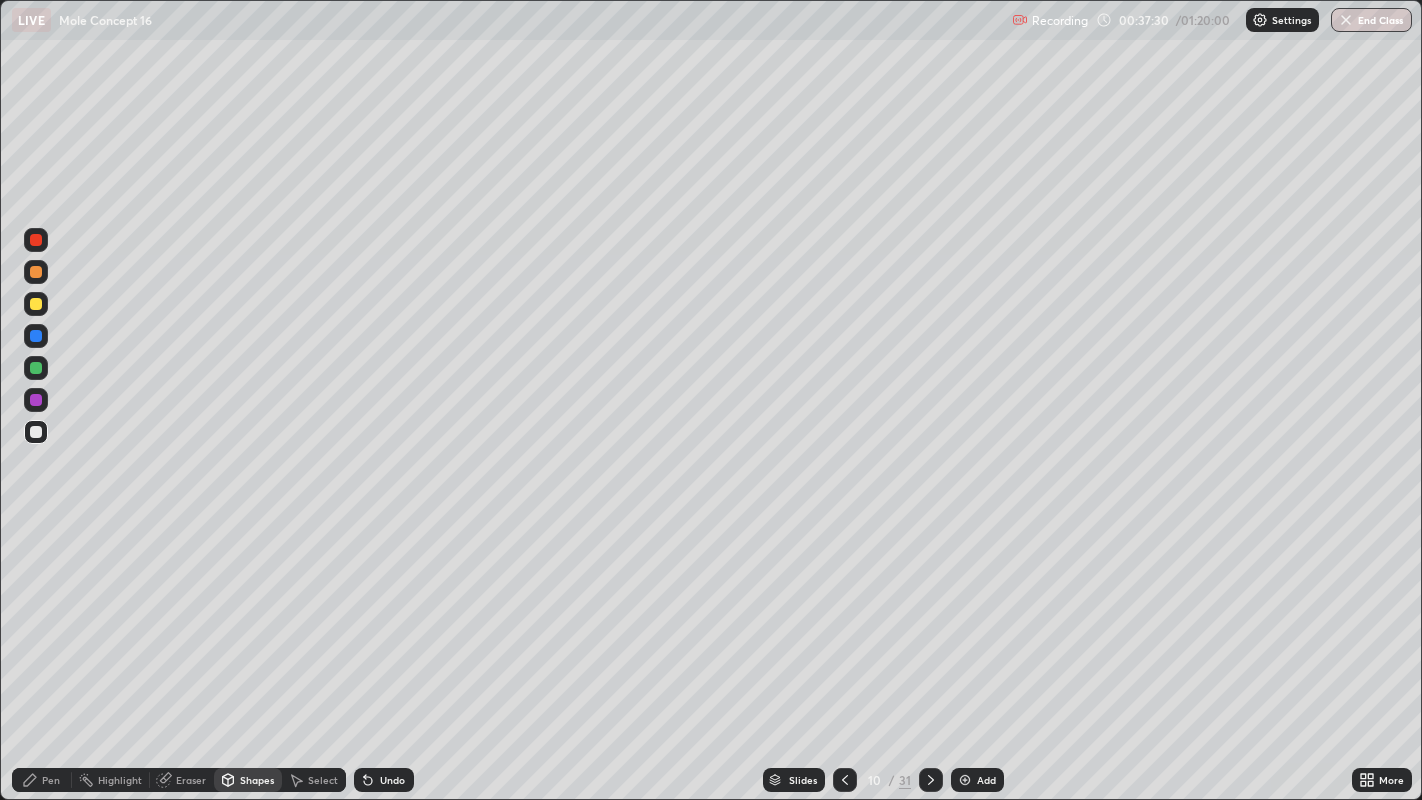 click on "Select" at bounding box center (314, 780) 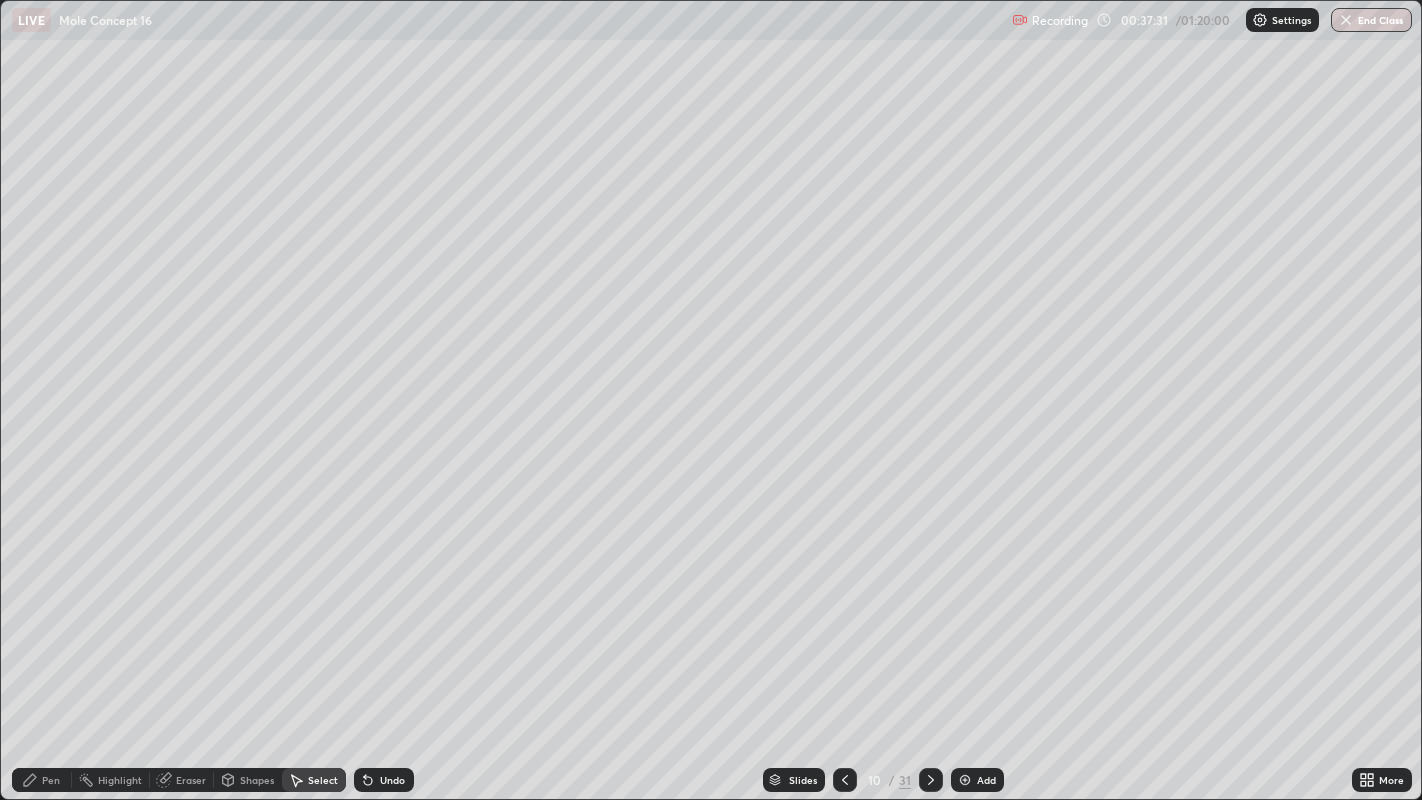 click on "Undo" at bounding box center (384, 780) 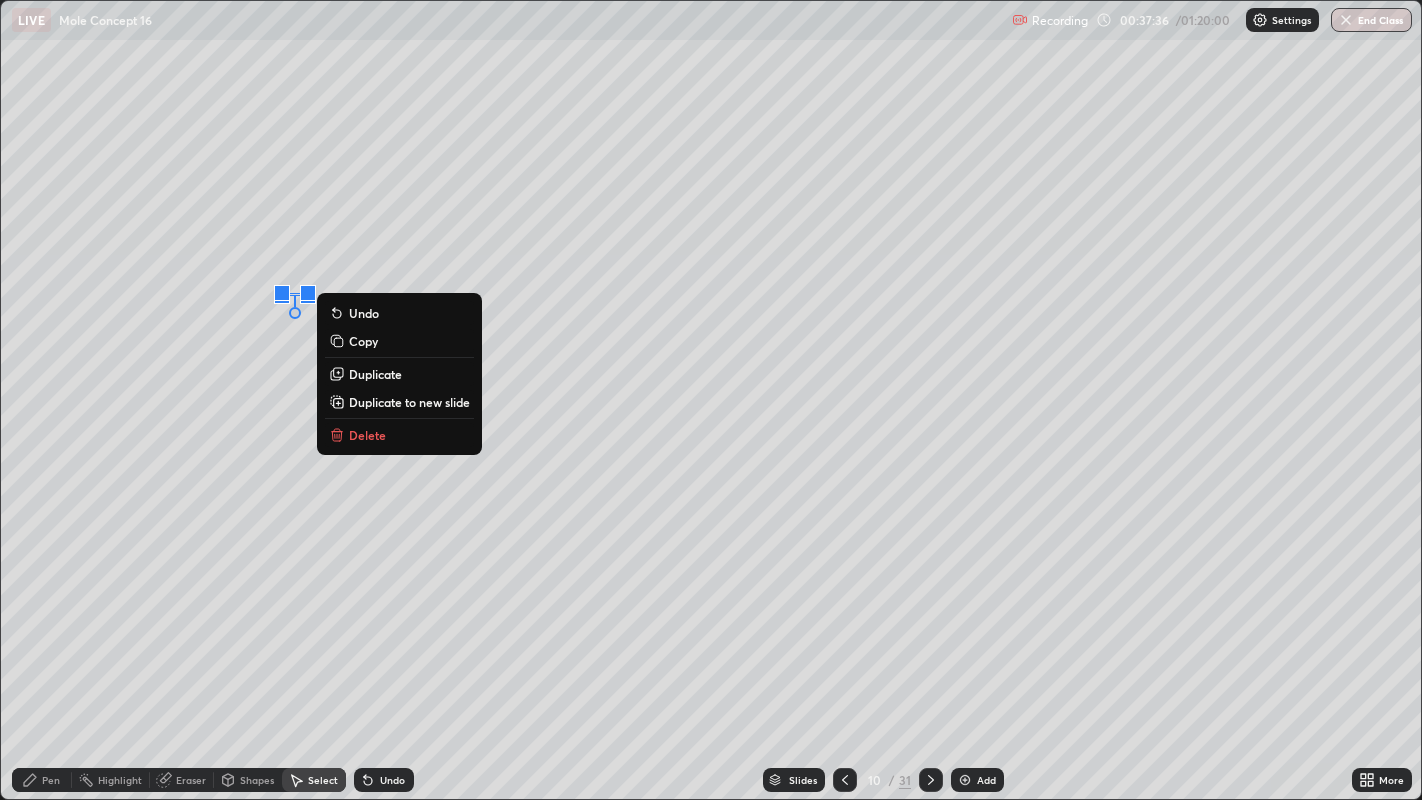 click on "Pen" at bounding box center [51, 780] 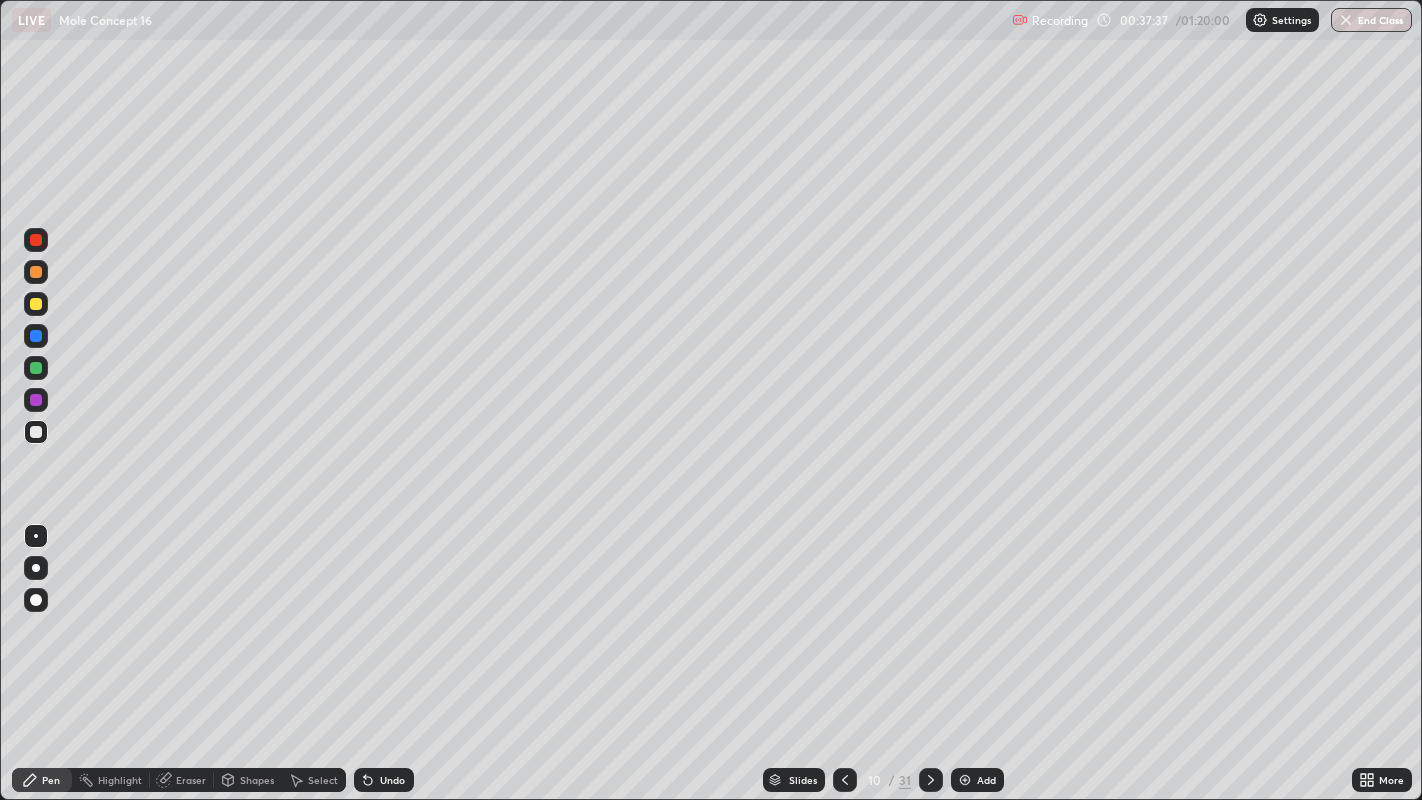 click on "Shapes" at bounding box center (257, 780) 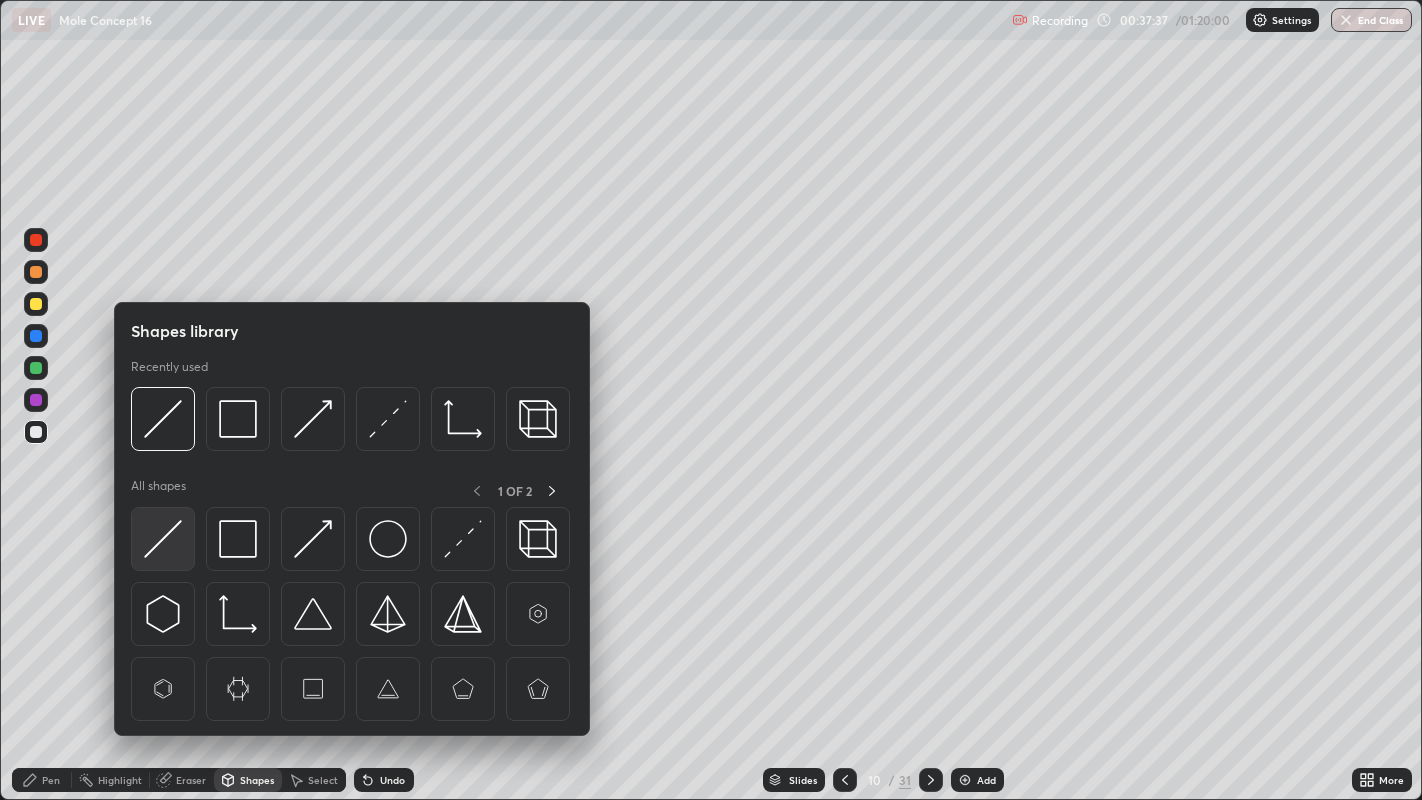click at bounding box center [163, 539] 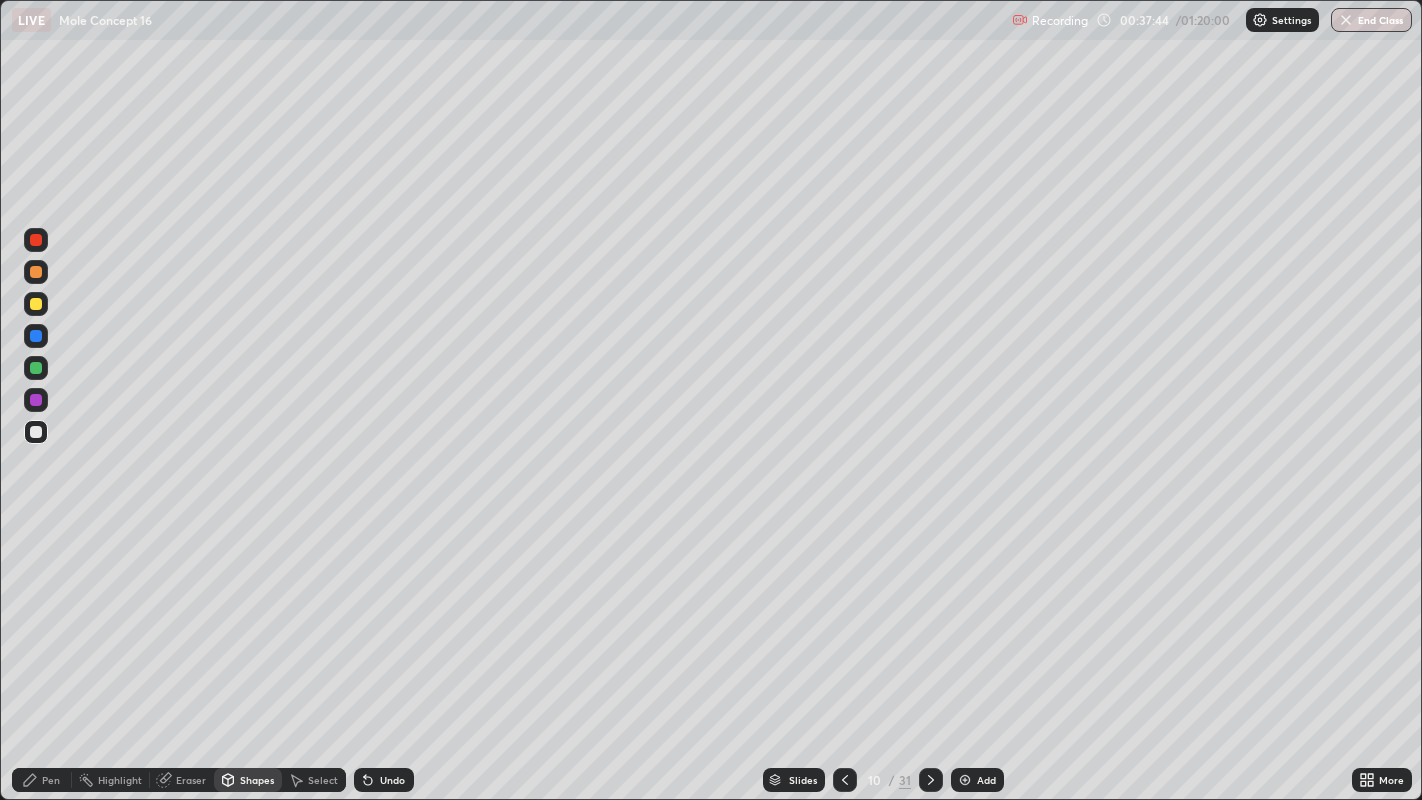 click on "Pen" at bounding box center [51, 780] 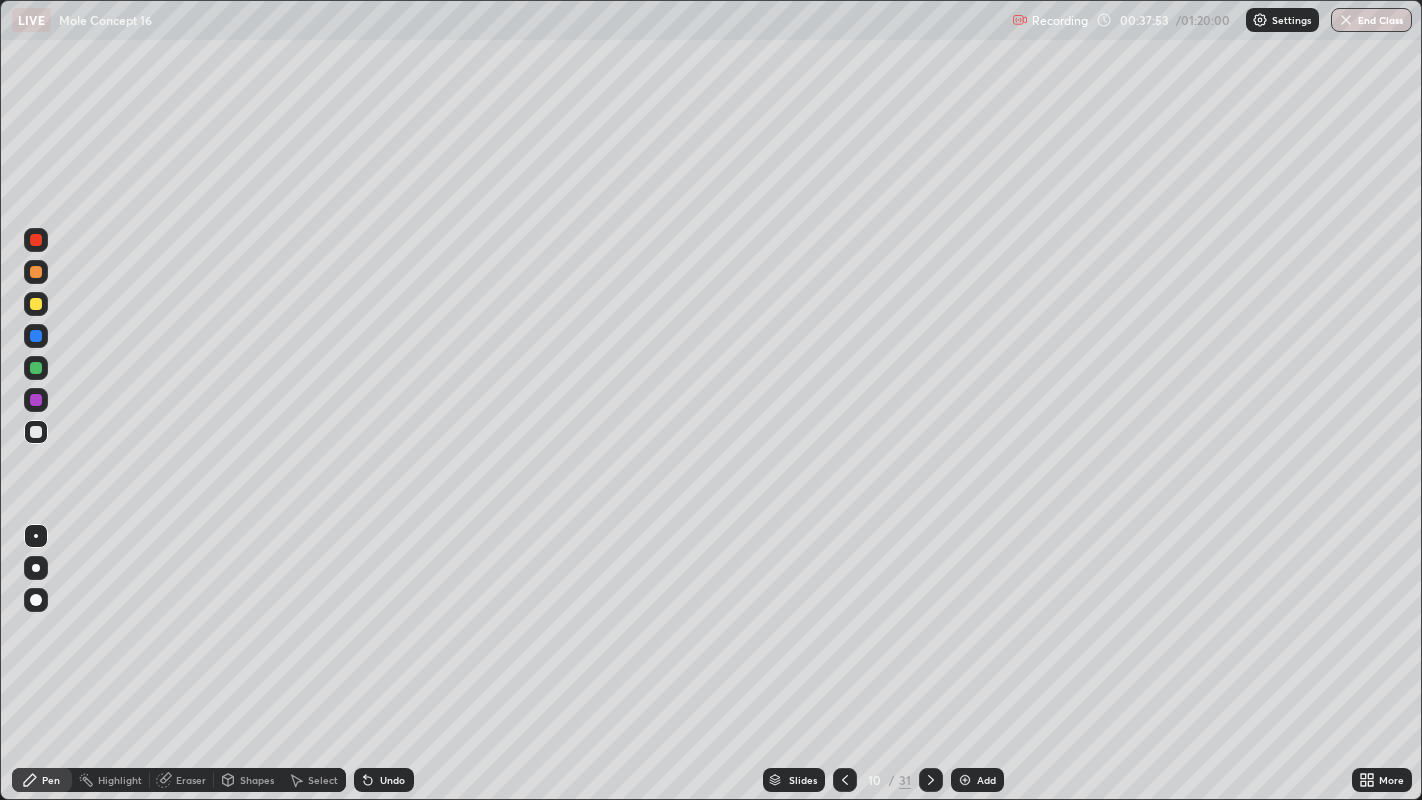 click at bounding box center (36, 304) 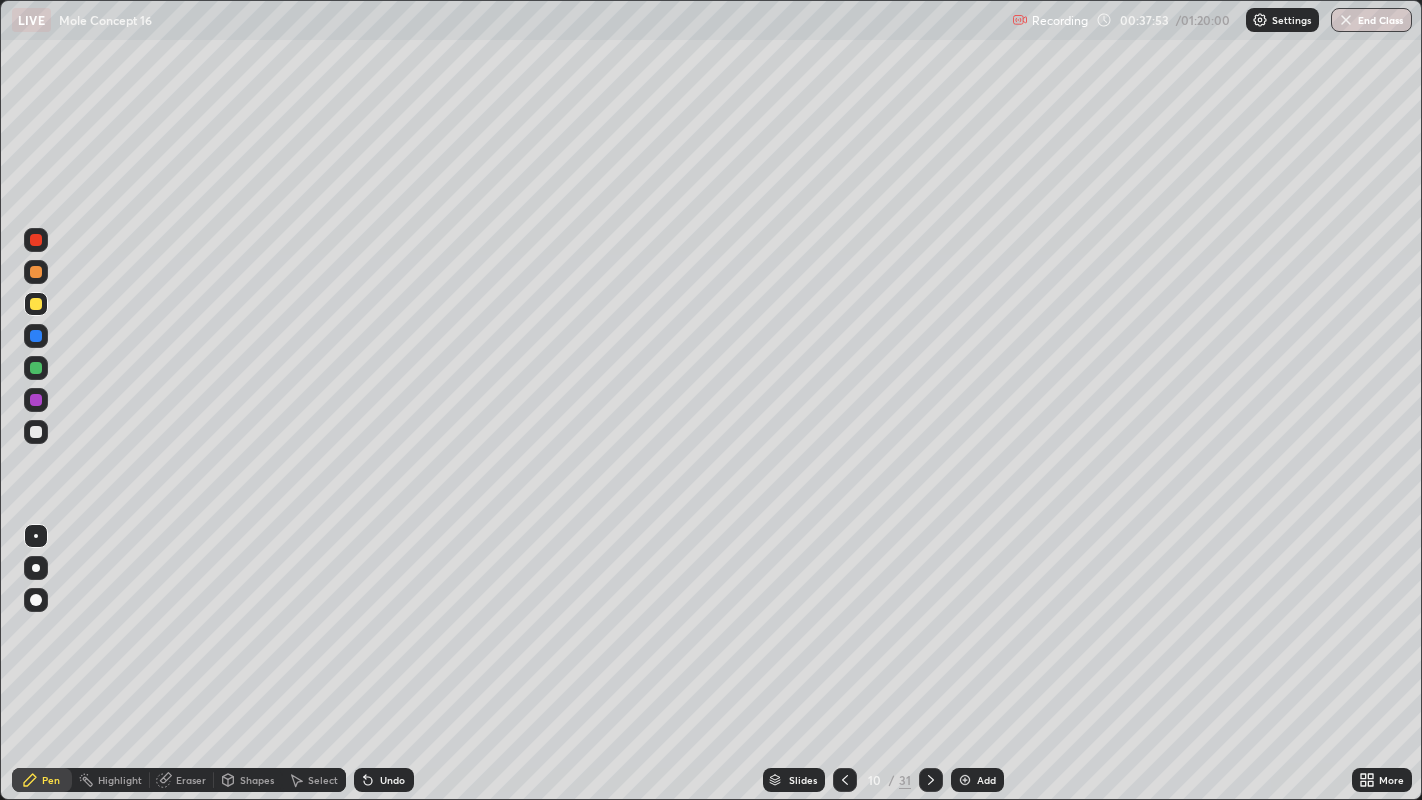 click at bounding box center [36, 272] 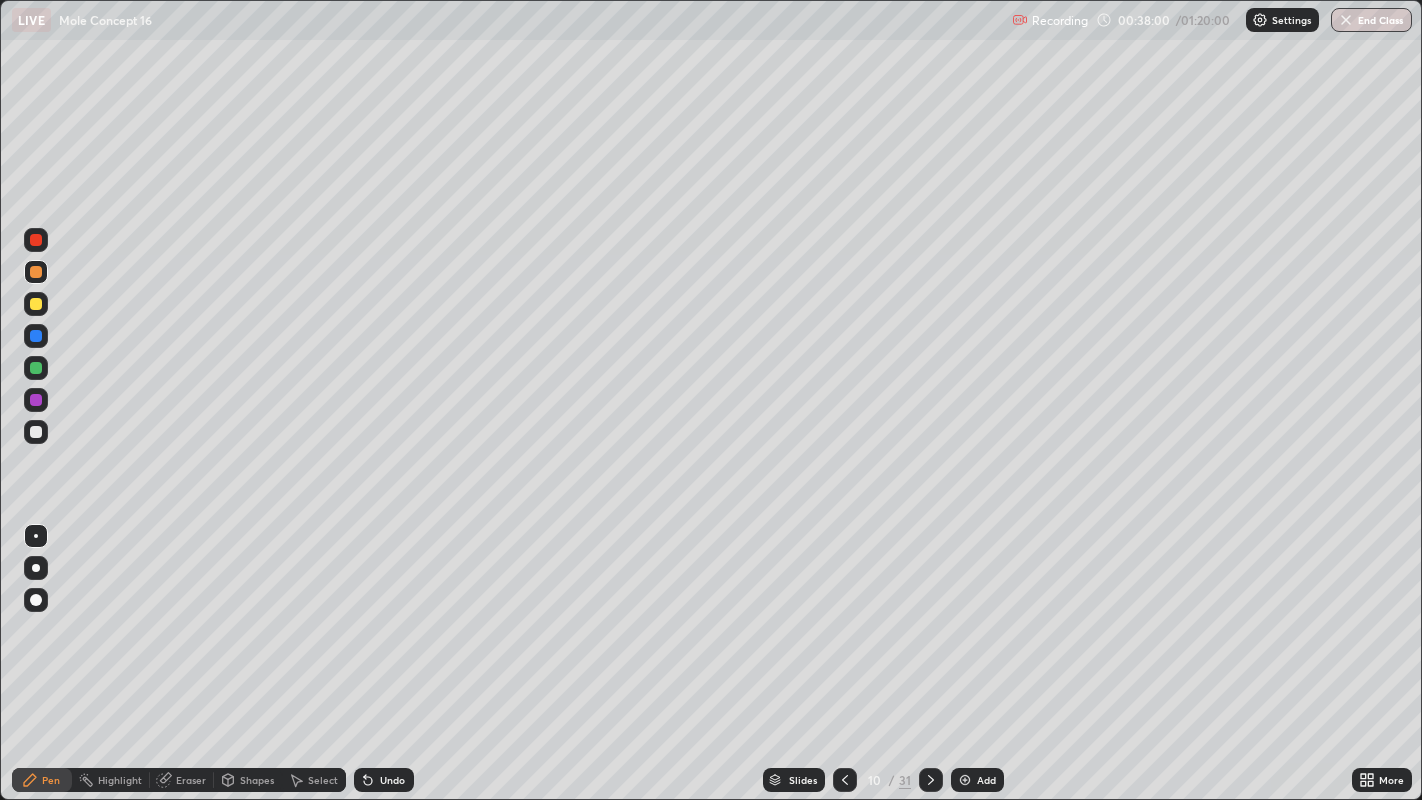 click on "Eraser" at bounding box center (191, 780) 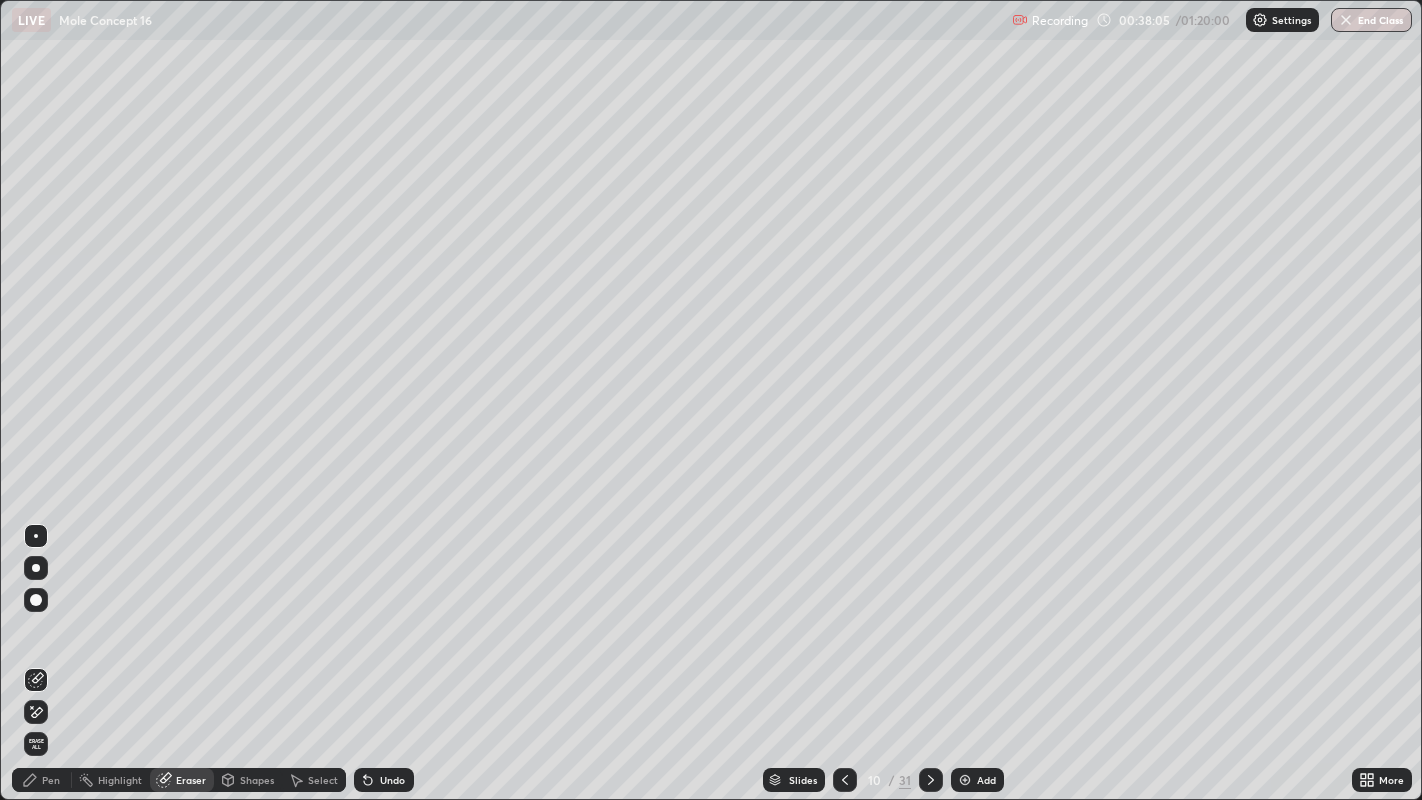 click on "Pen" at bounding box center [51, 780] 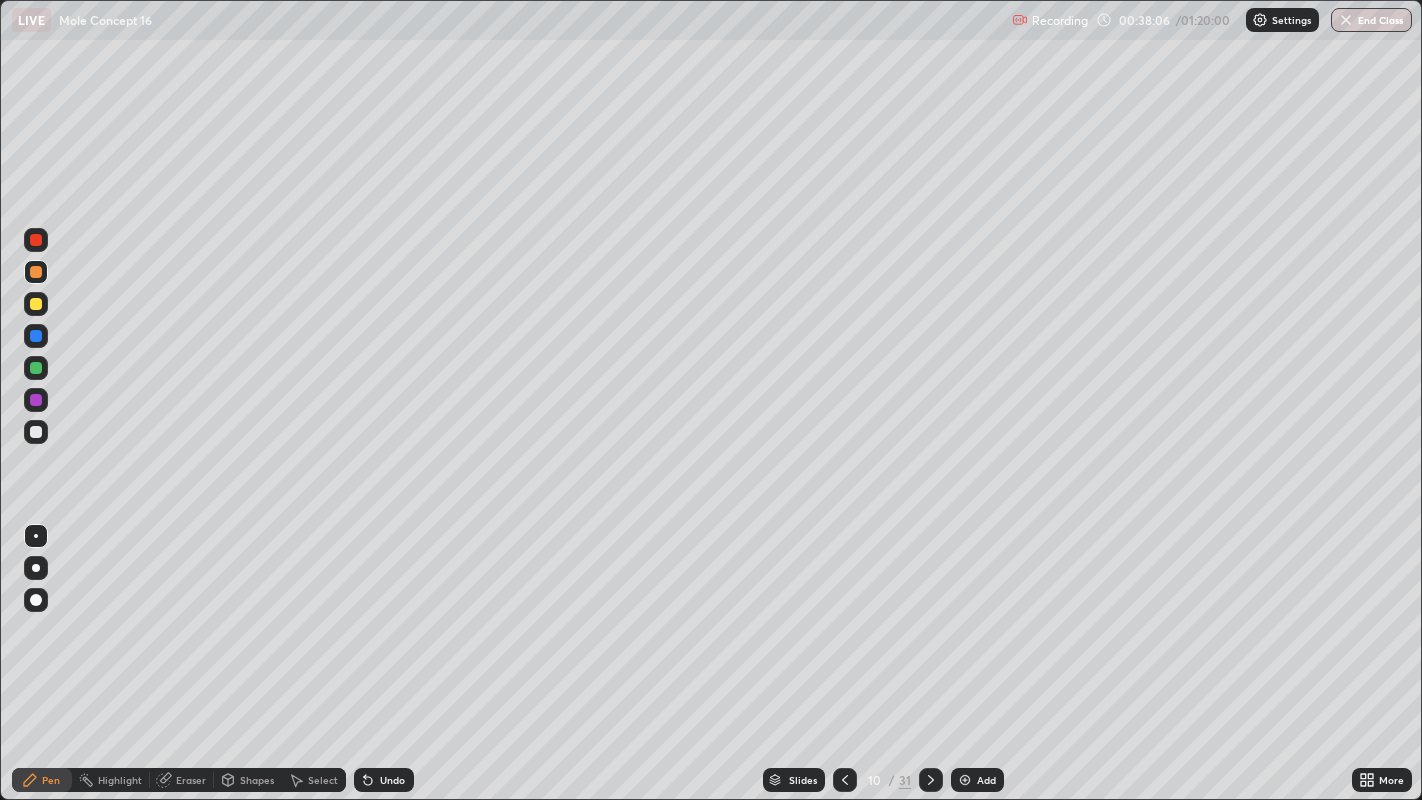 click at bounding box center [36, 432] 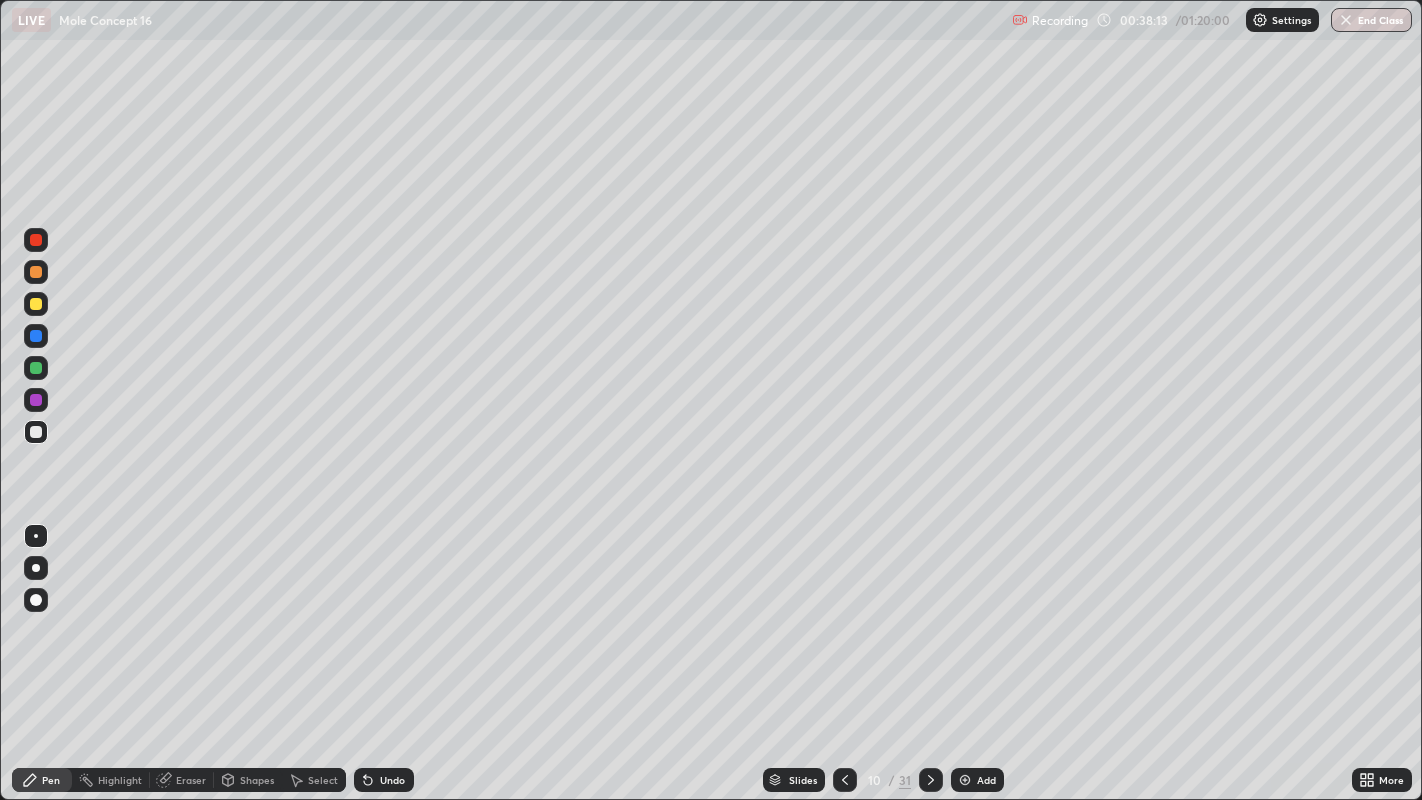 click on "Pen" at bounding box center (42, 780) 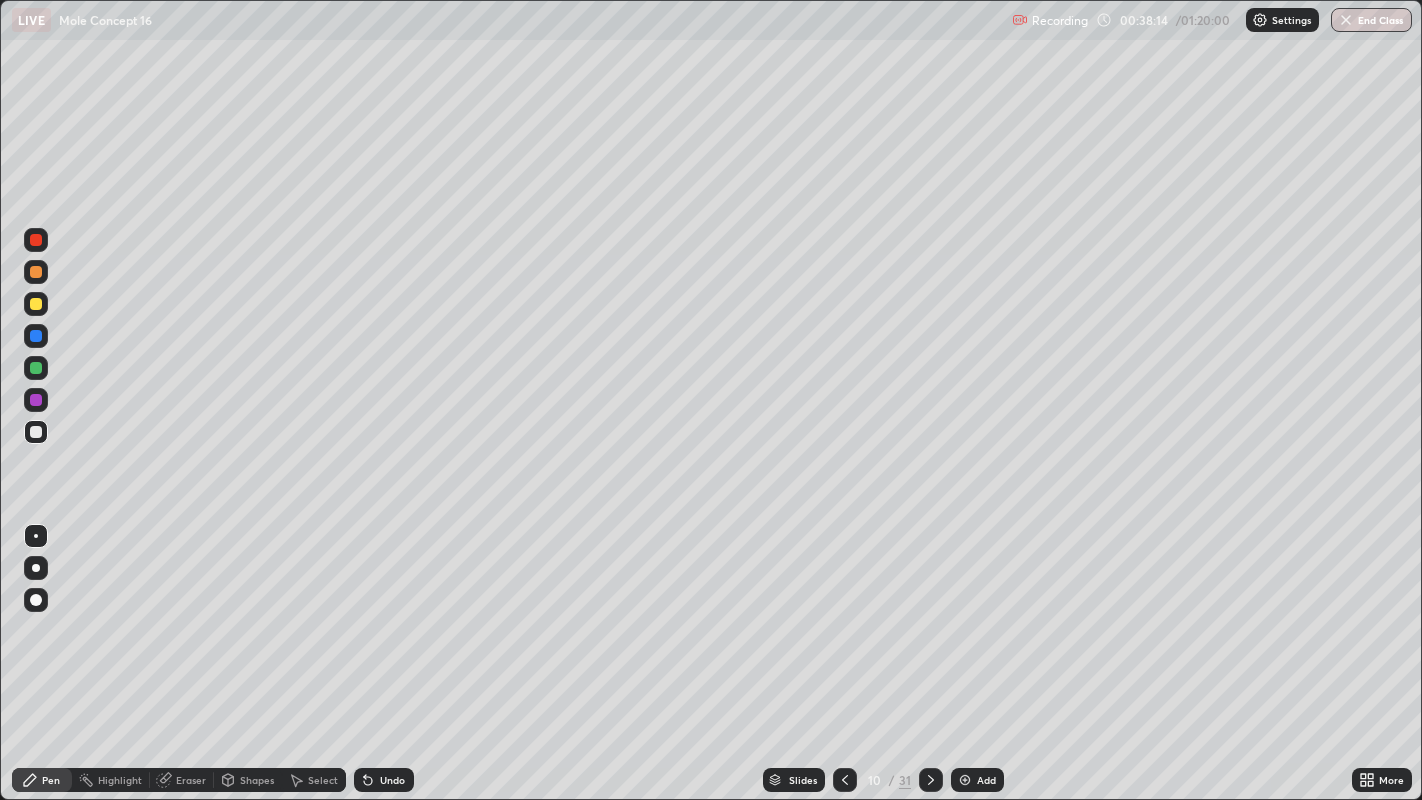 click at bounding box center [36, 272] 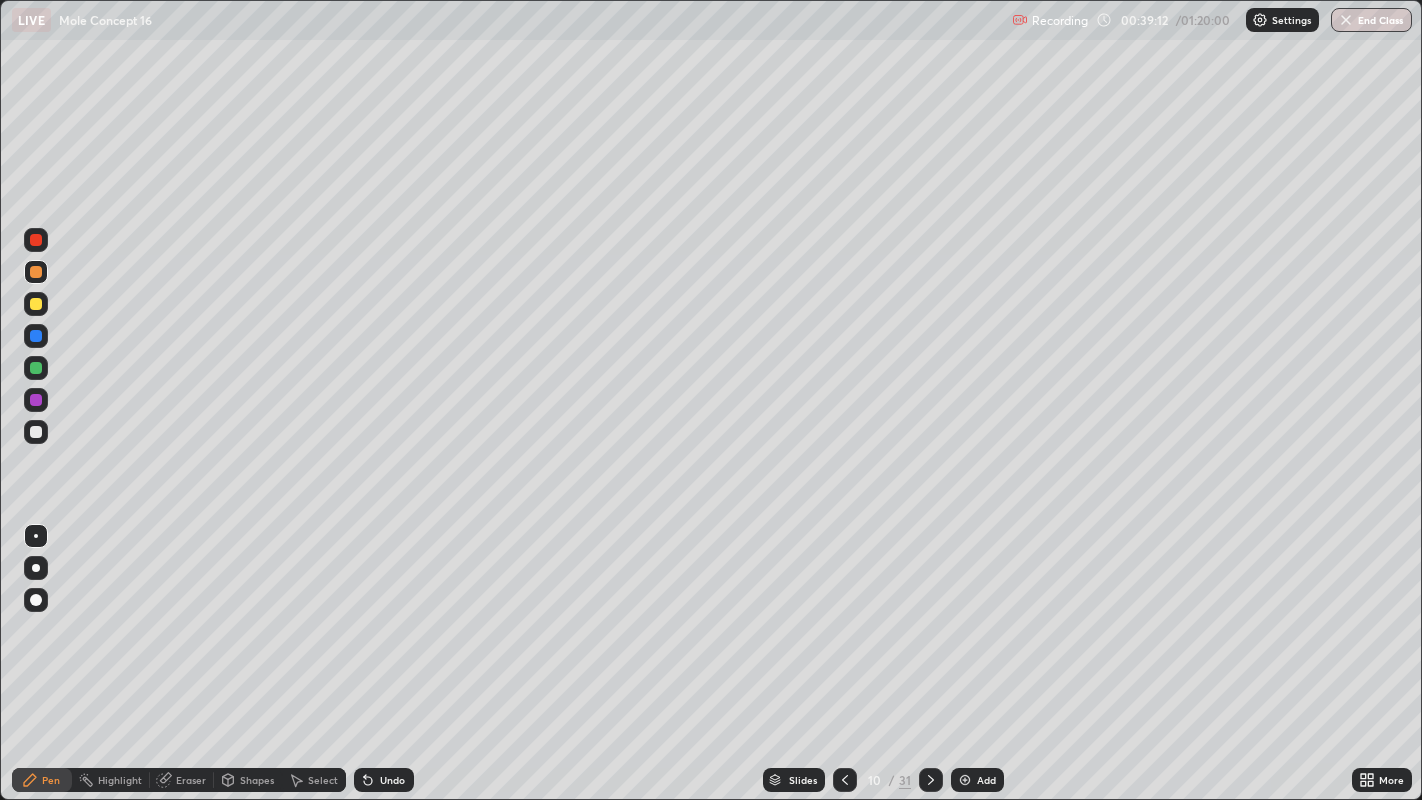 click on "Eraser" at bounding box center (191, 780) 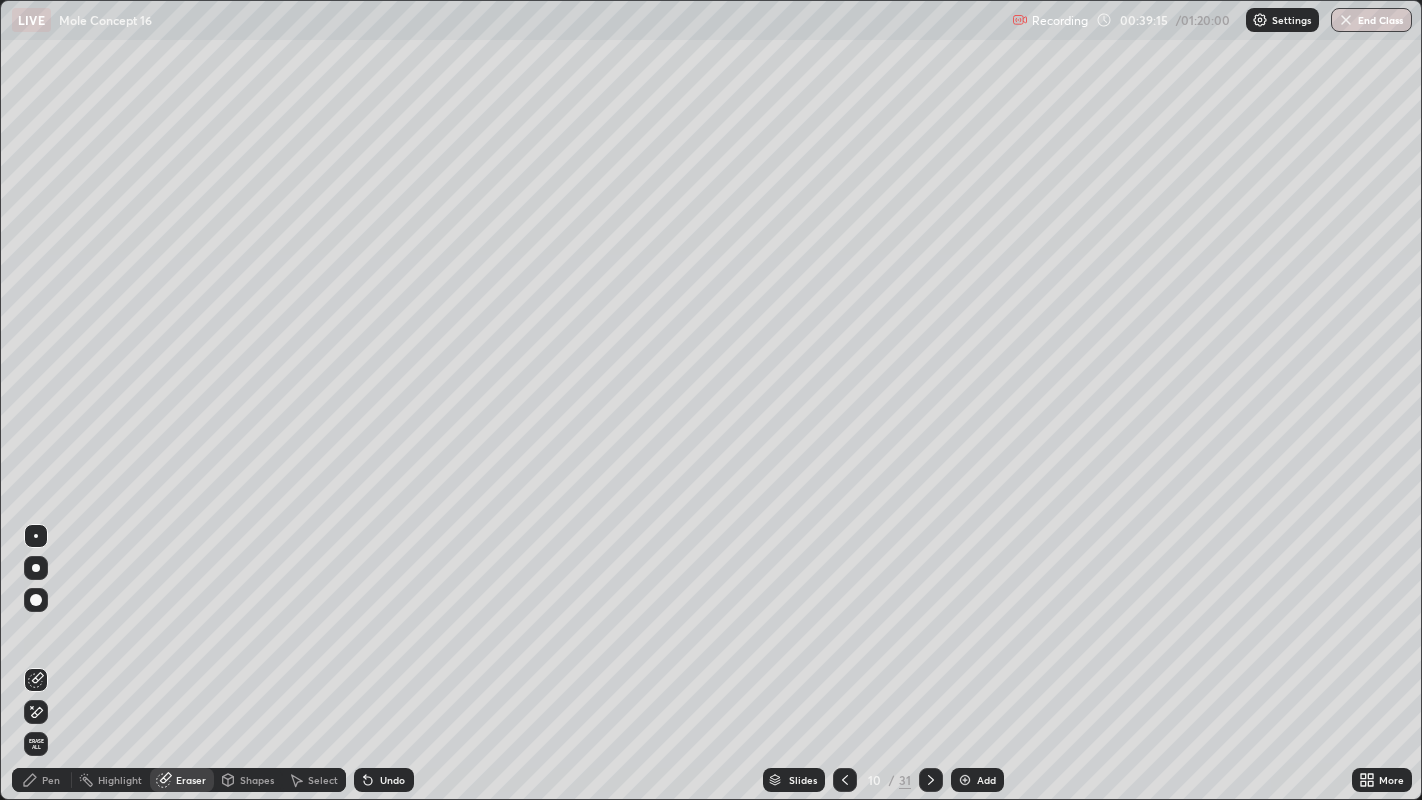 click on "Pen" at bounding box center (42, 780) 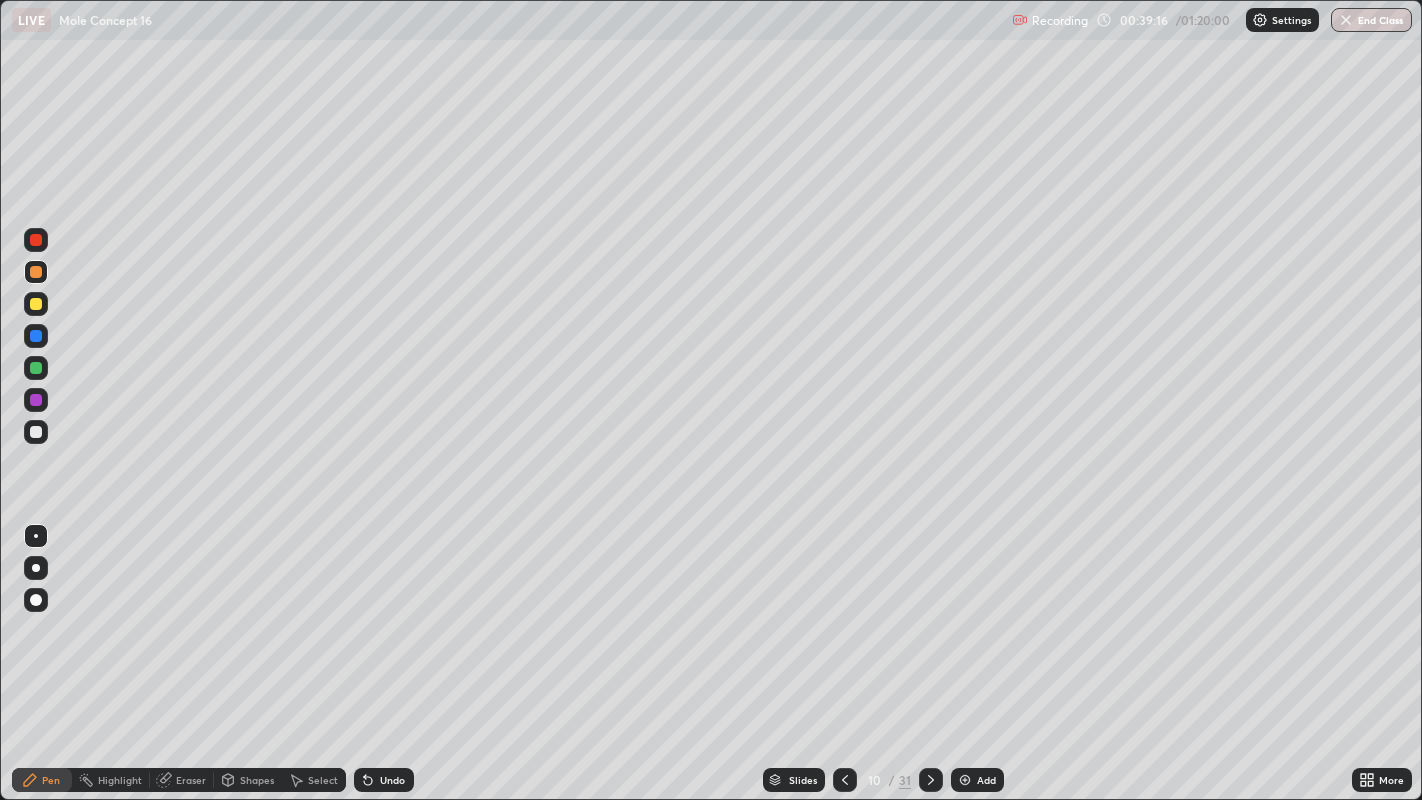 click at bounding box center (36, 272) 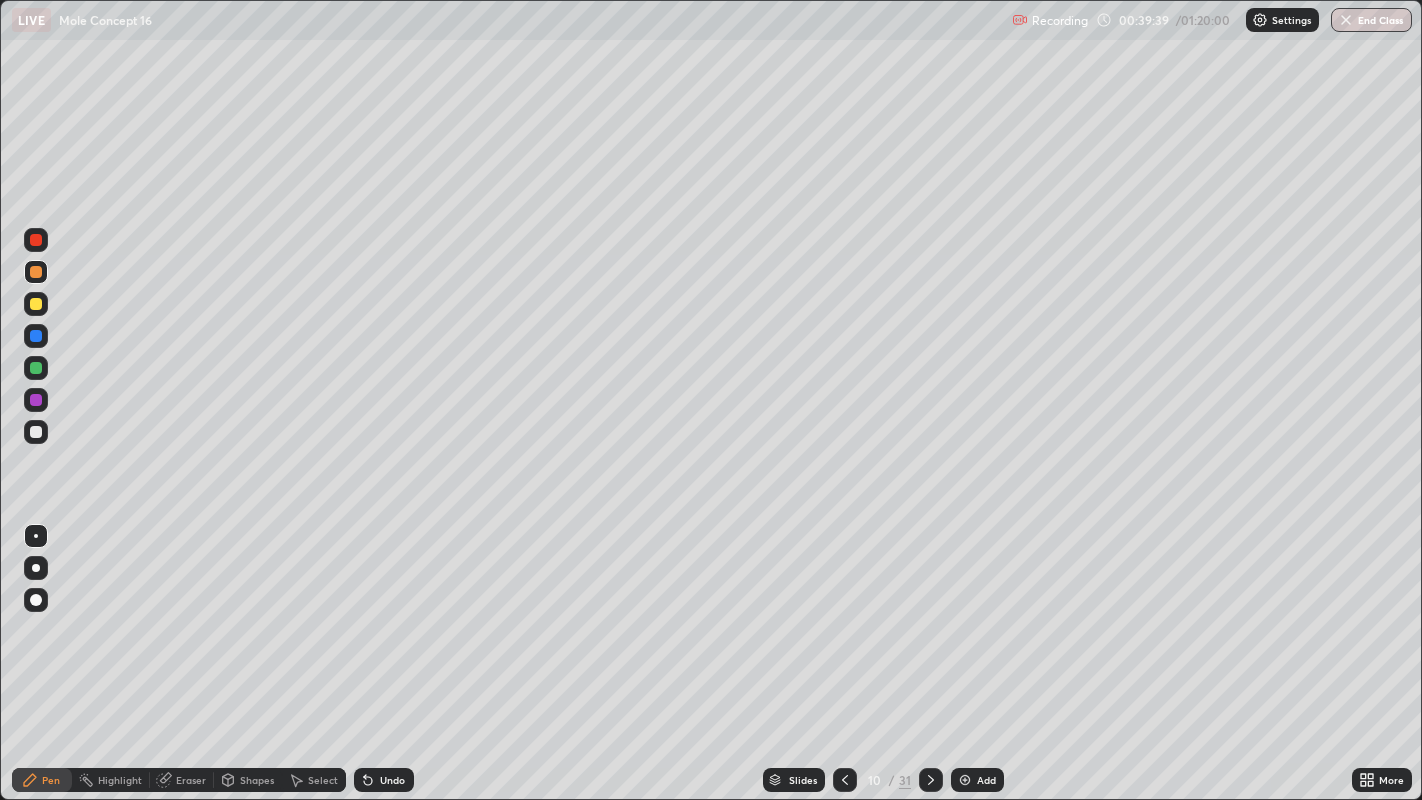 click on "Eraser" at bounding box center [191, 780] 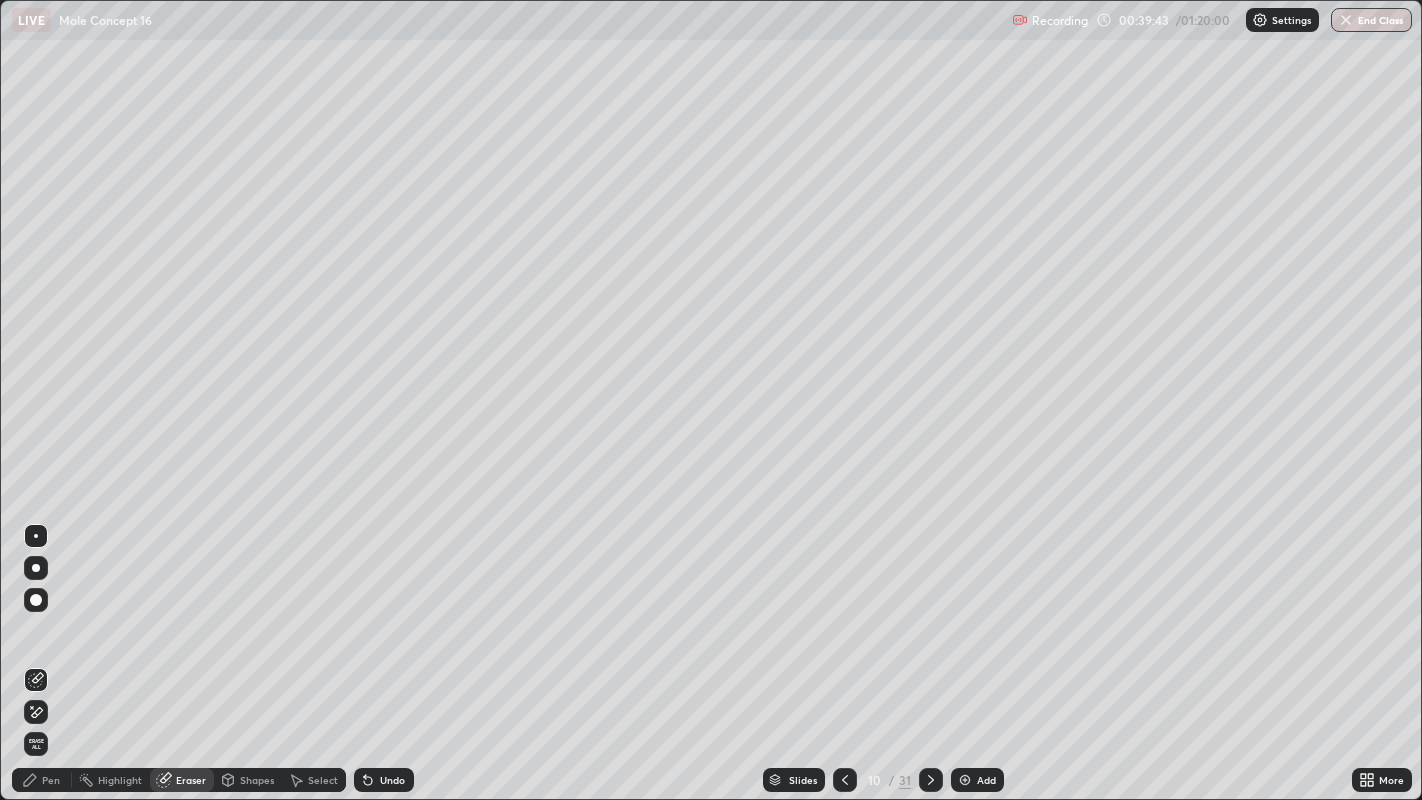 click on "Pen" at bounding box center [42, 780] 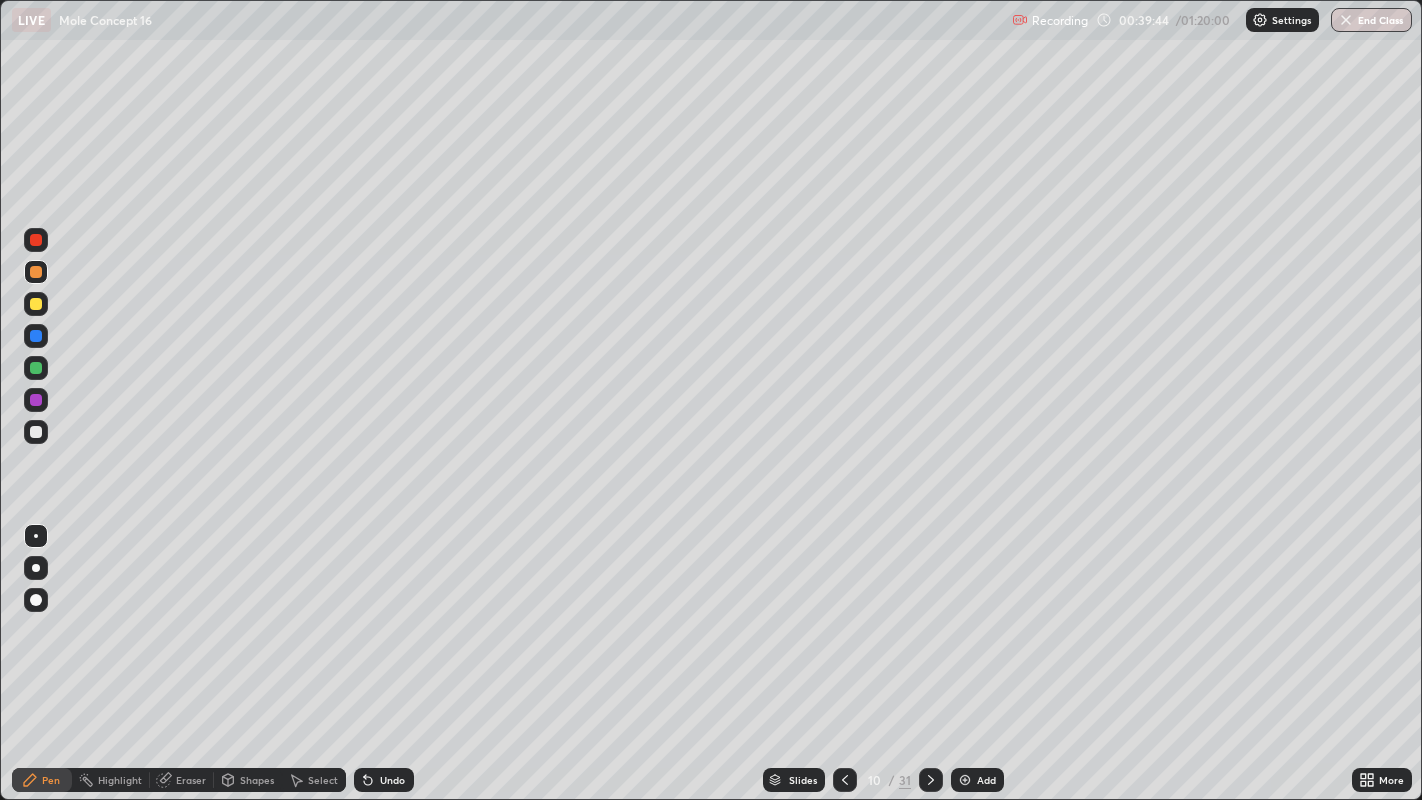 click 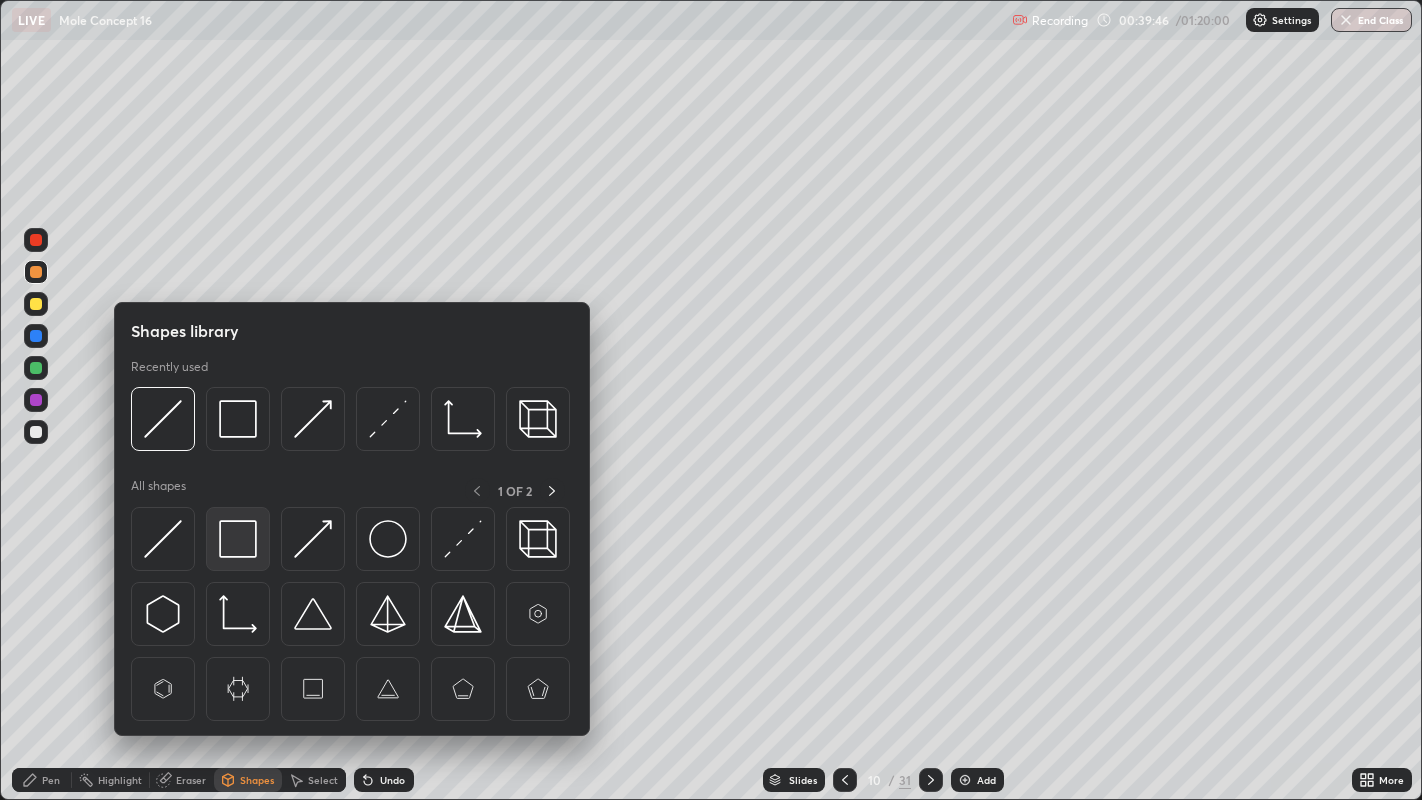 click at bounding box center [238, 539] 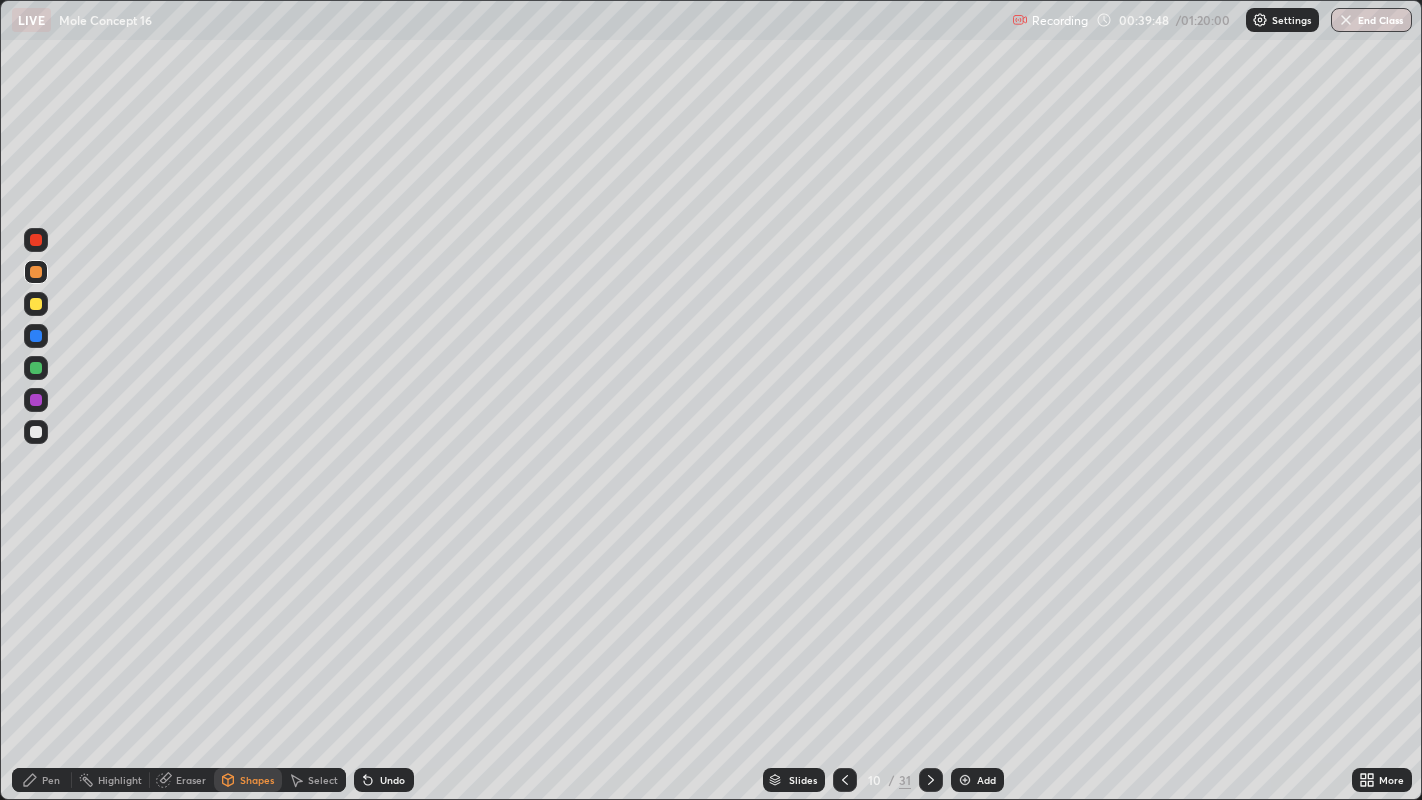 click 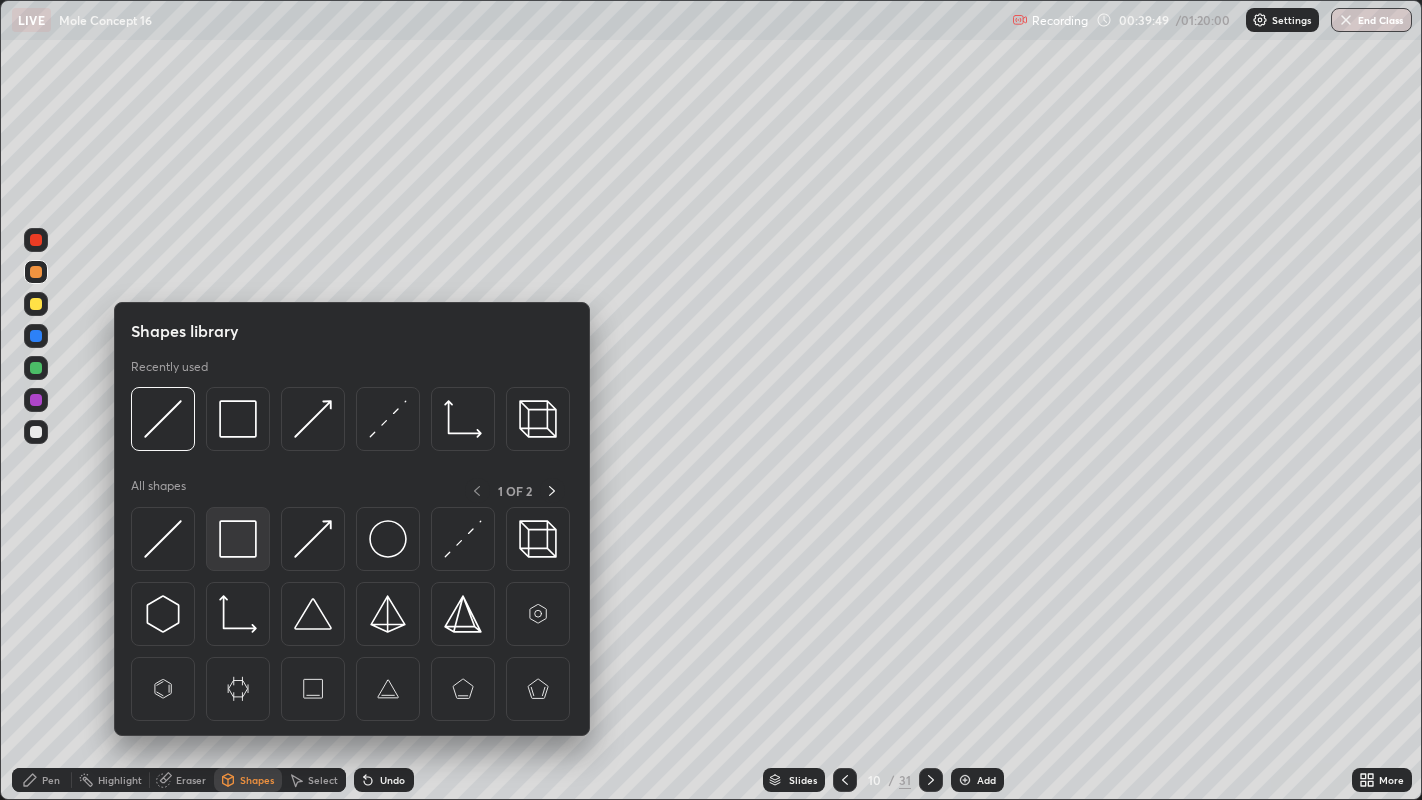 click at bounding box center [238, 539] 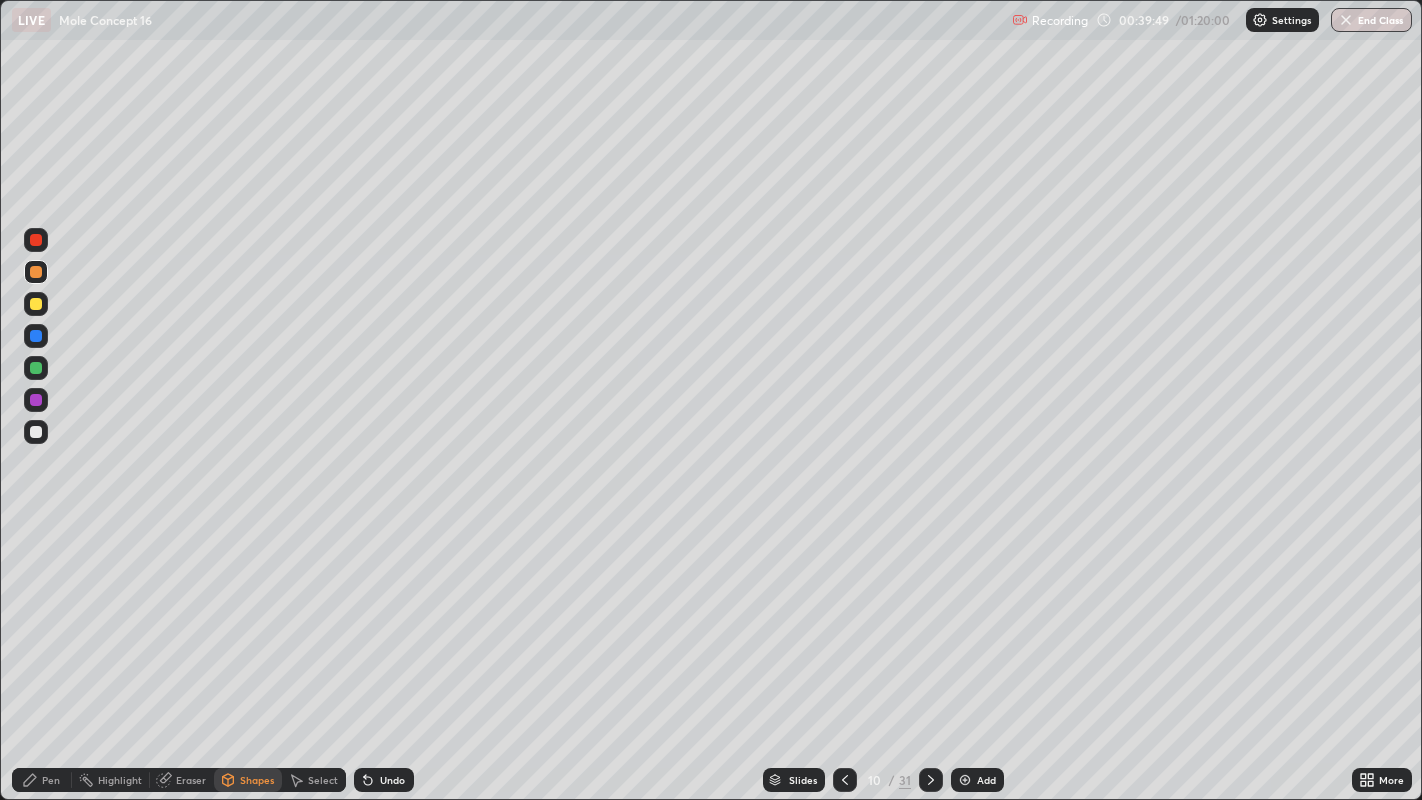 click at bounding box center (36, 432) 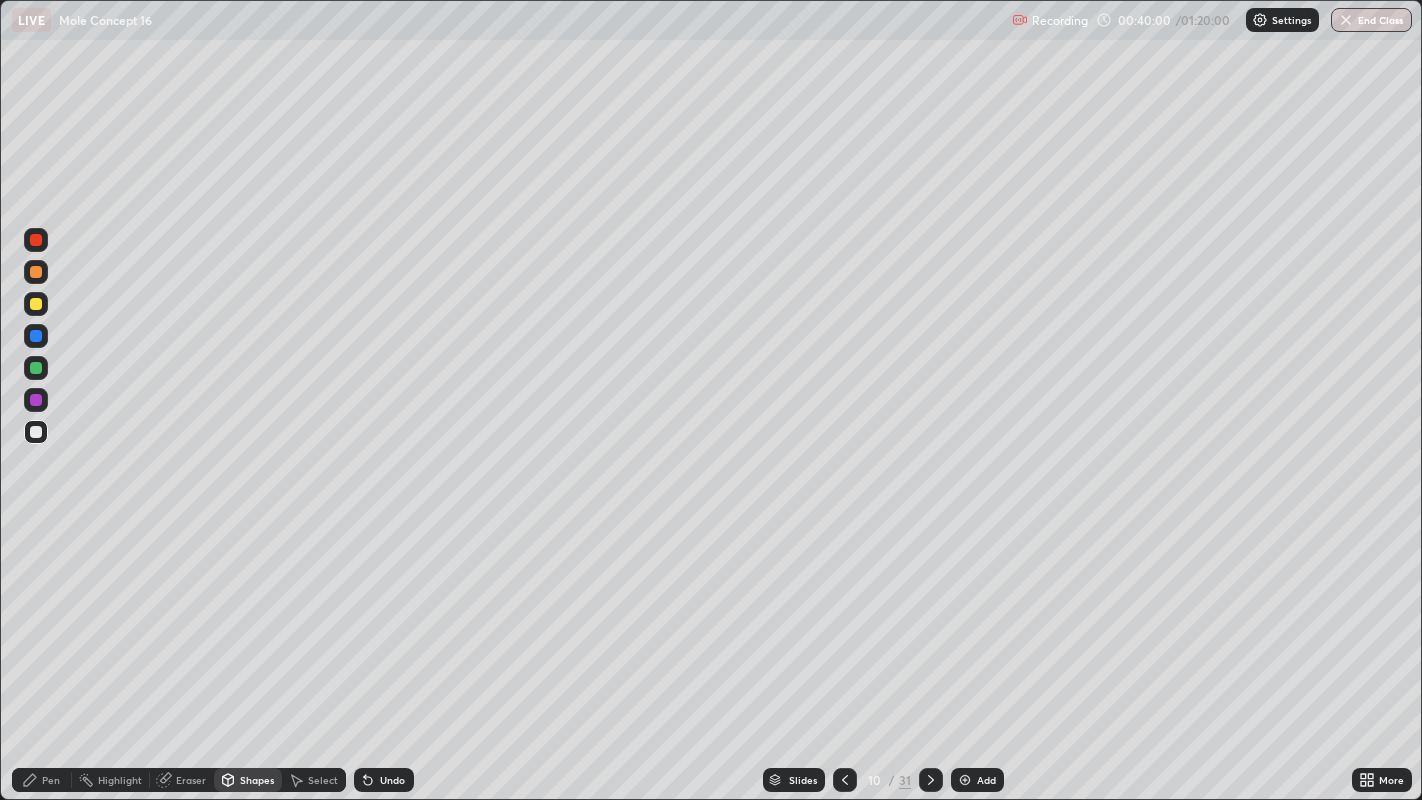 click on "Select" at bounding box center [314, 780] 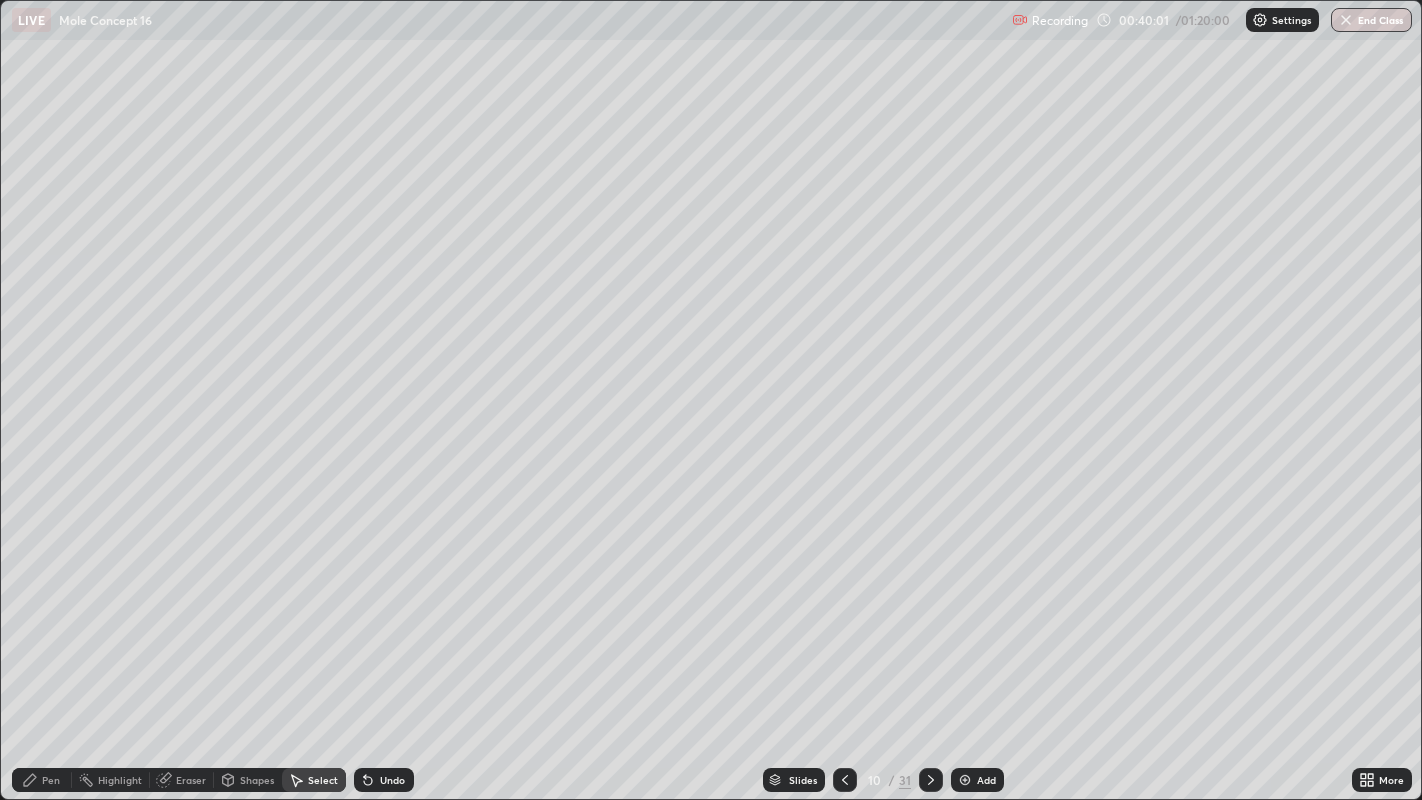 click 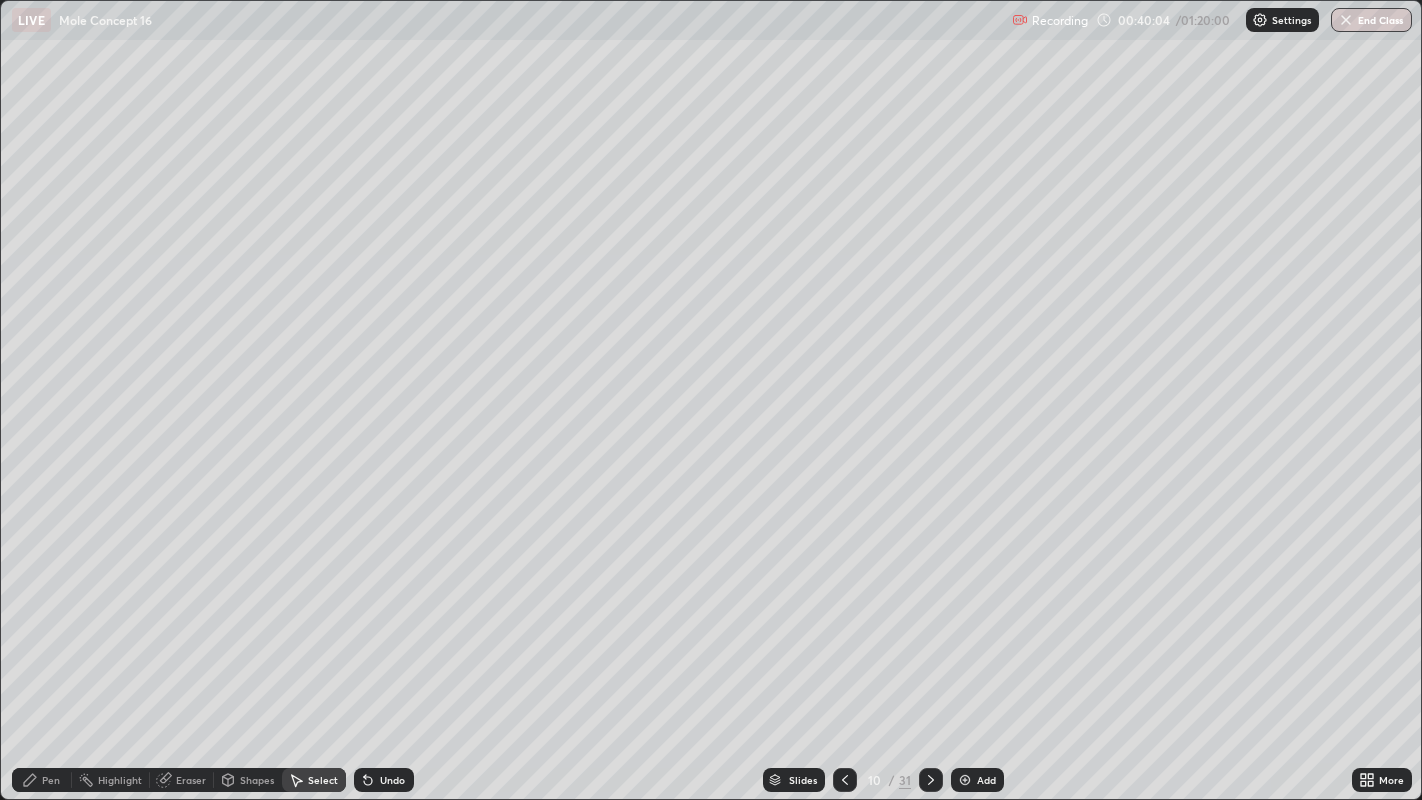 click 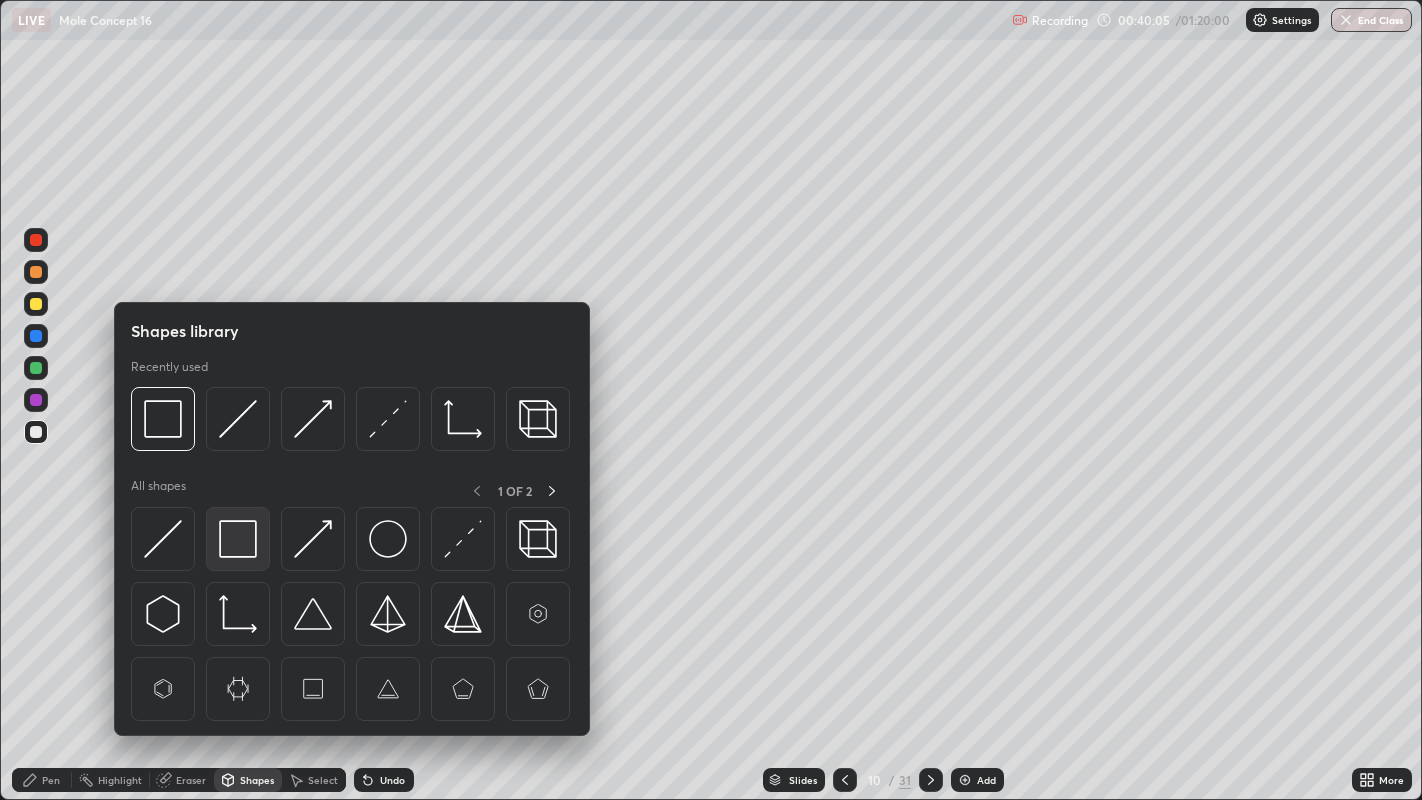 click at bounding box center (238, 539) 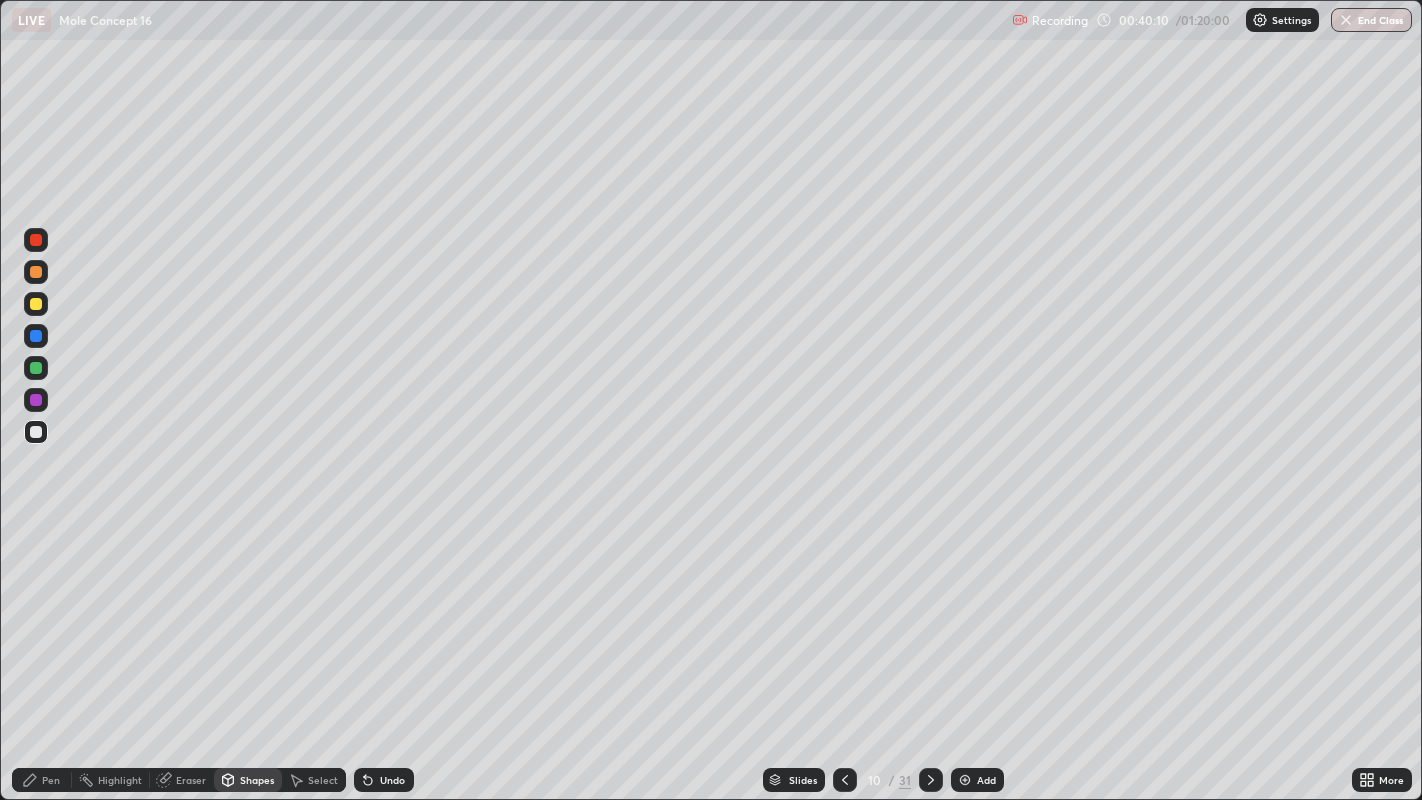 click on "Pen" at bounding box center (51, 780) 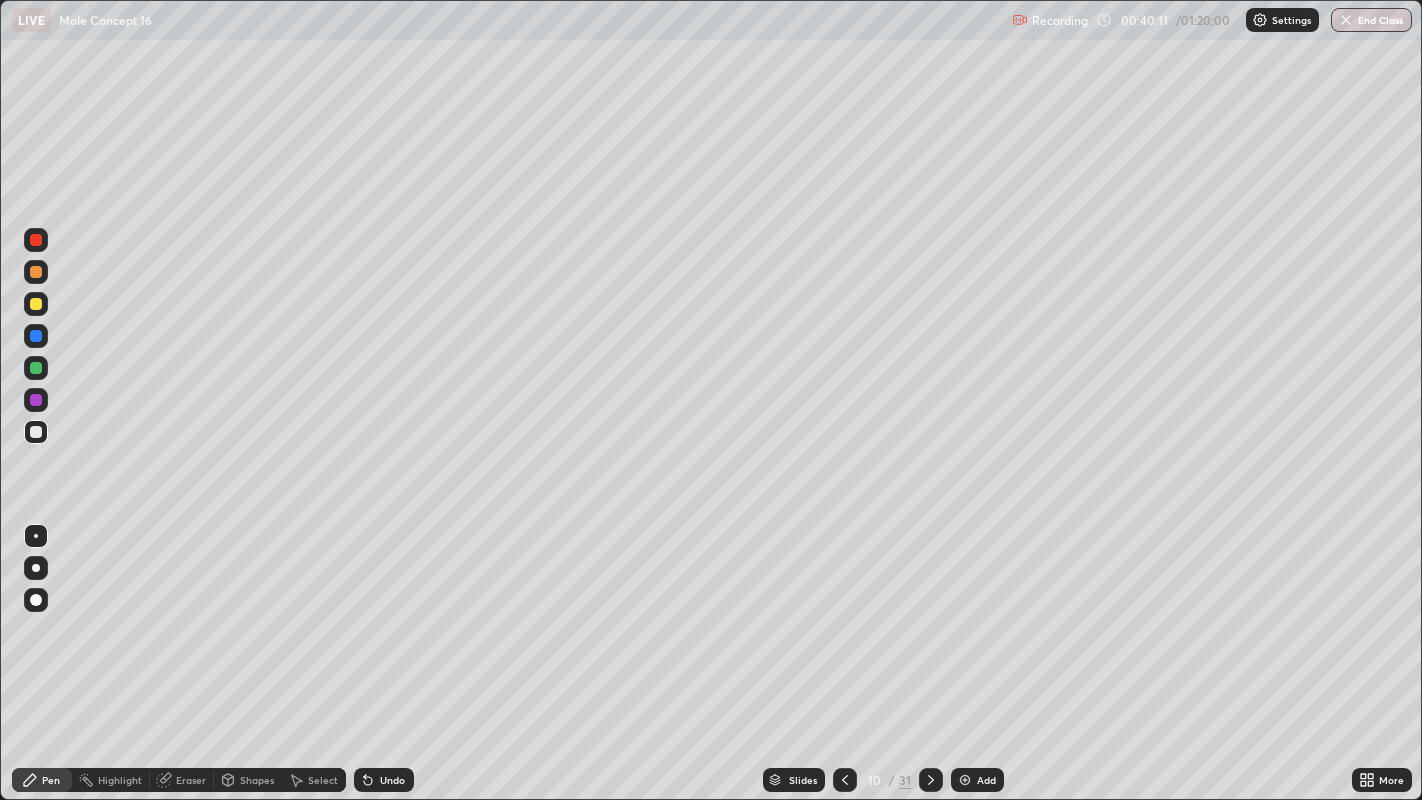 click at bounding box center [36, 432] 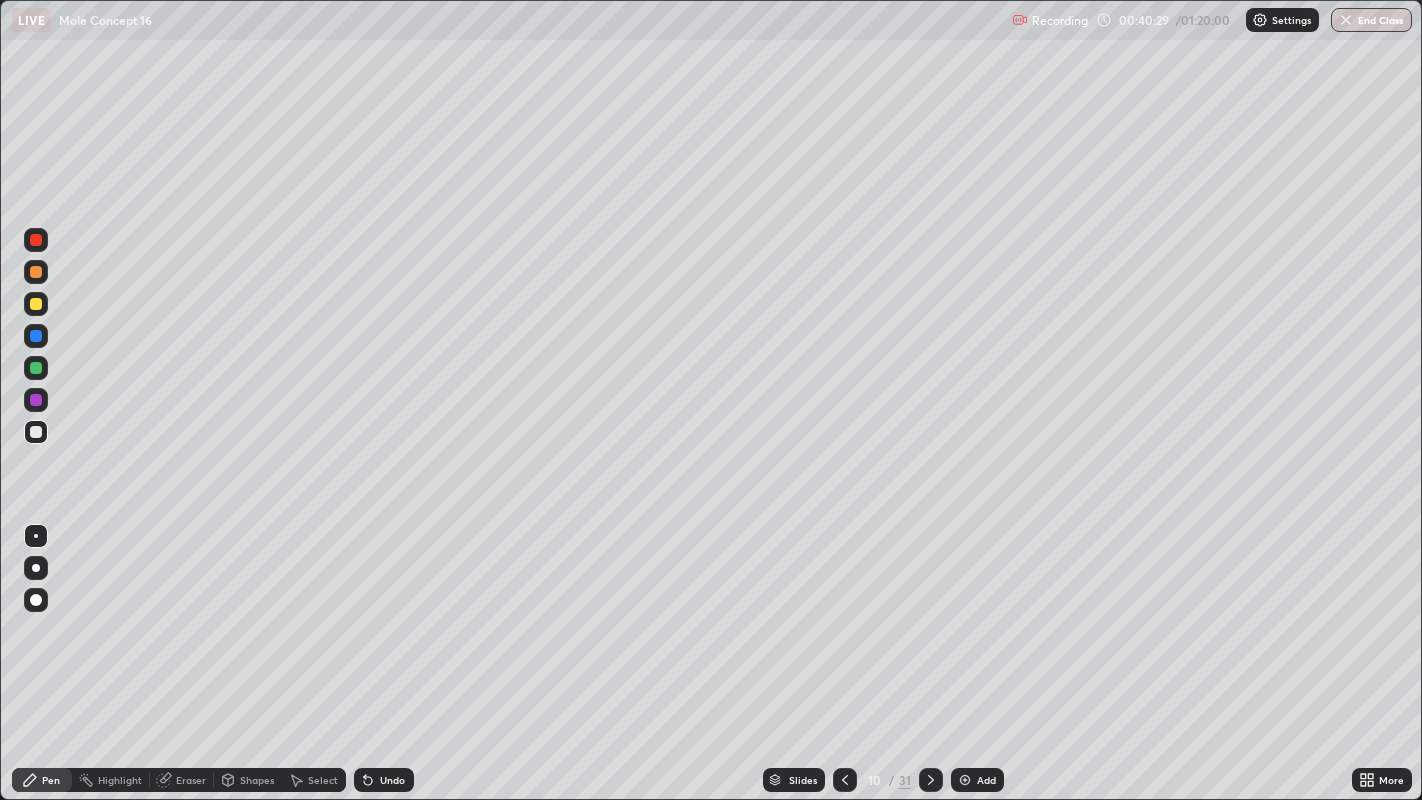 click at bounding box center (36, 368) 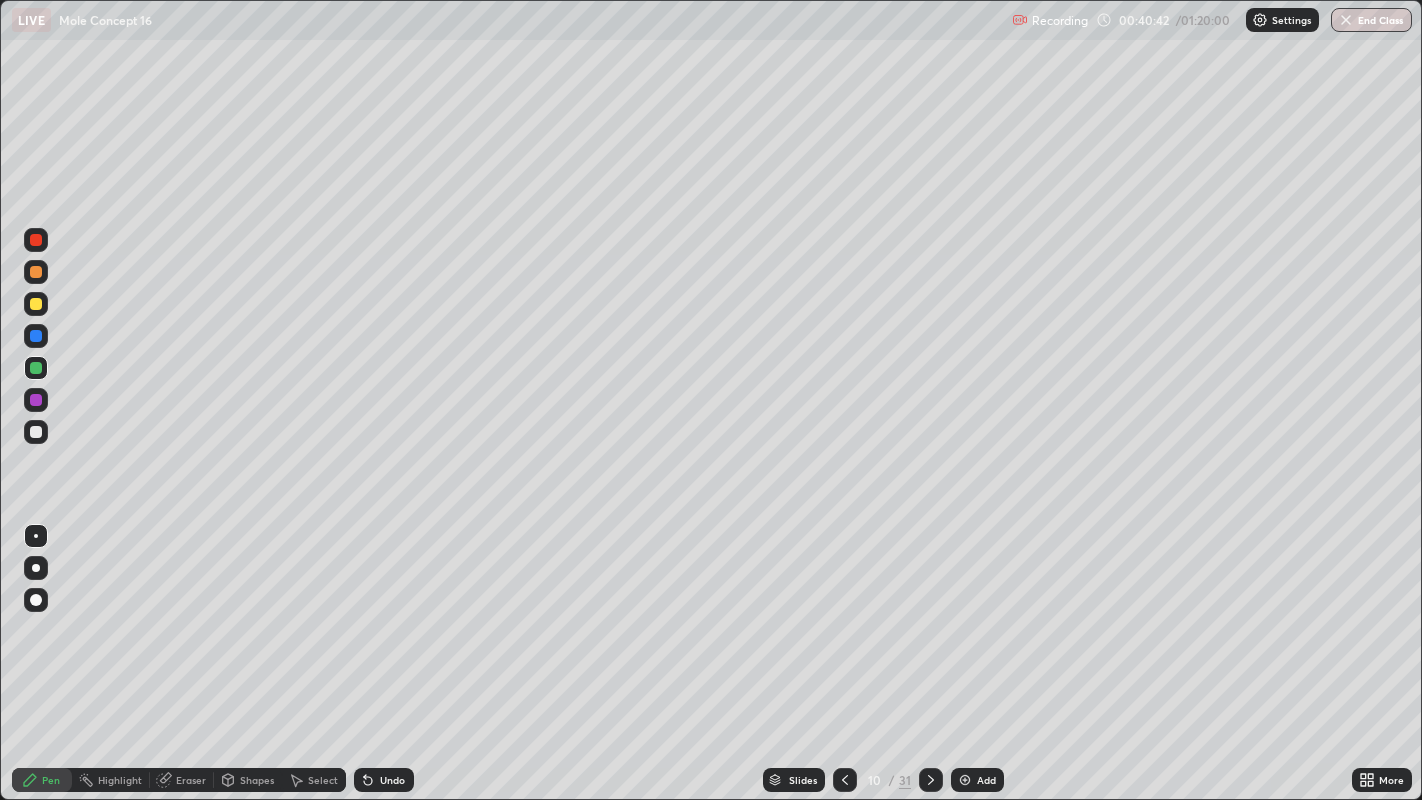 click at bounding box center [36, 304] 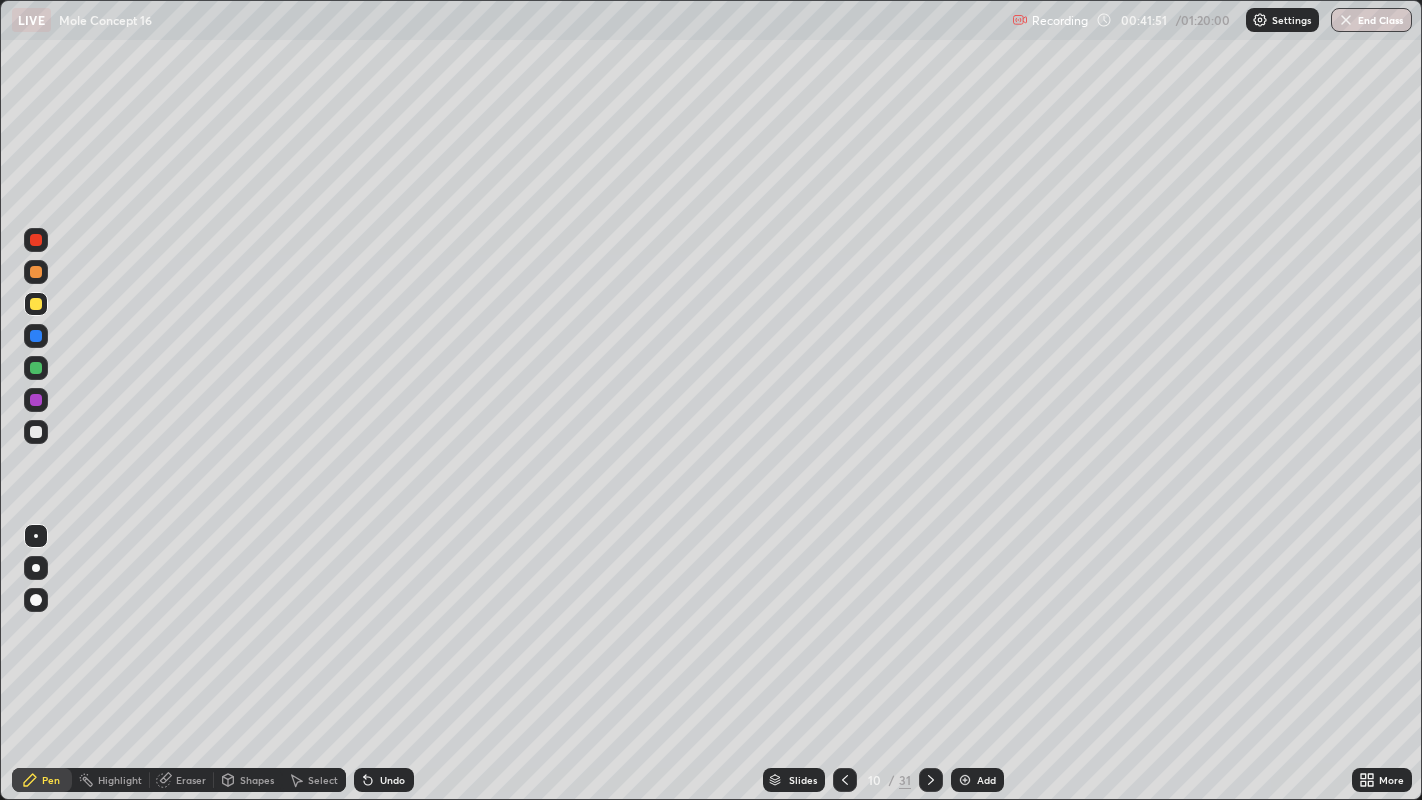 click on "Shapes" at bounding box center [257, 780] 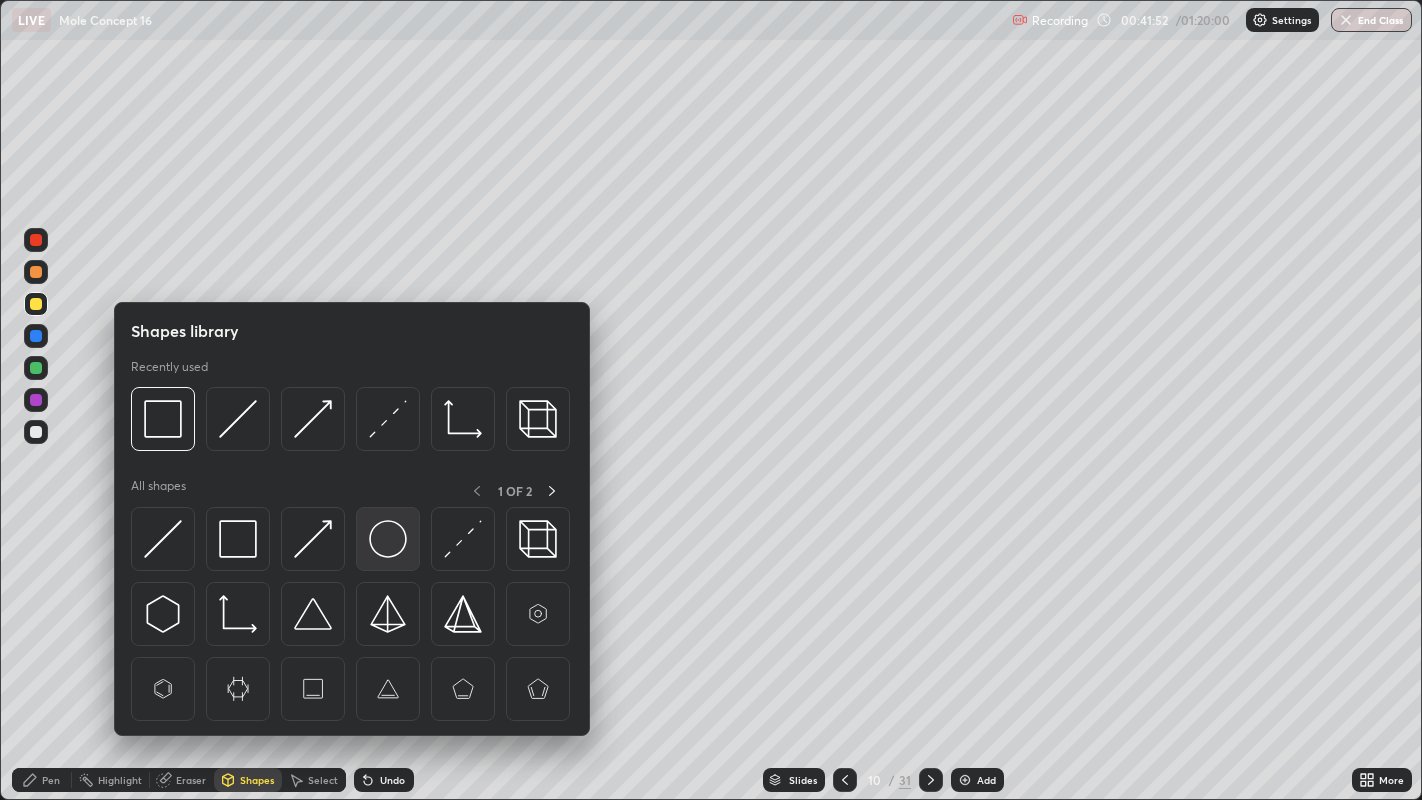 click at bounding box center (388, 539) 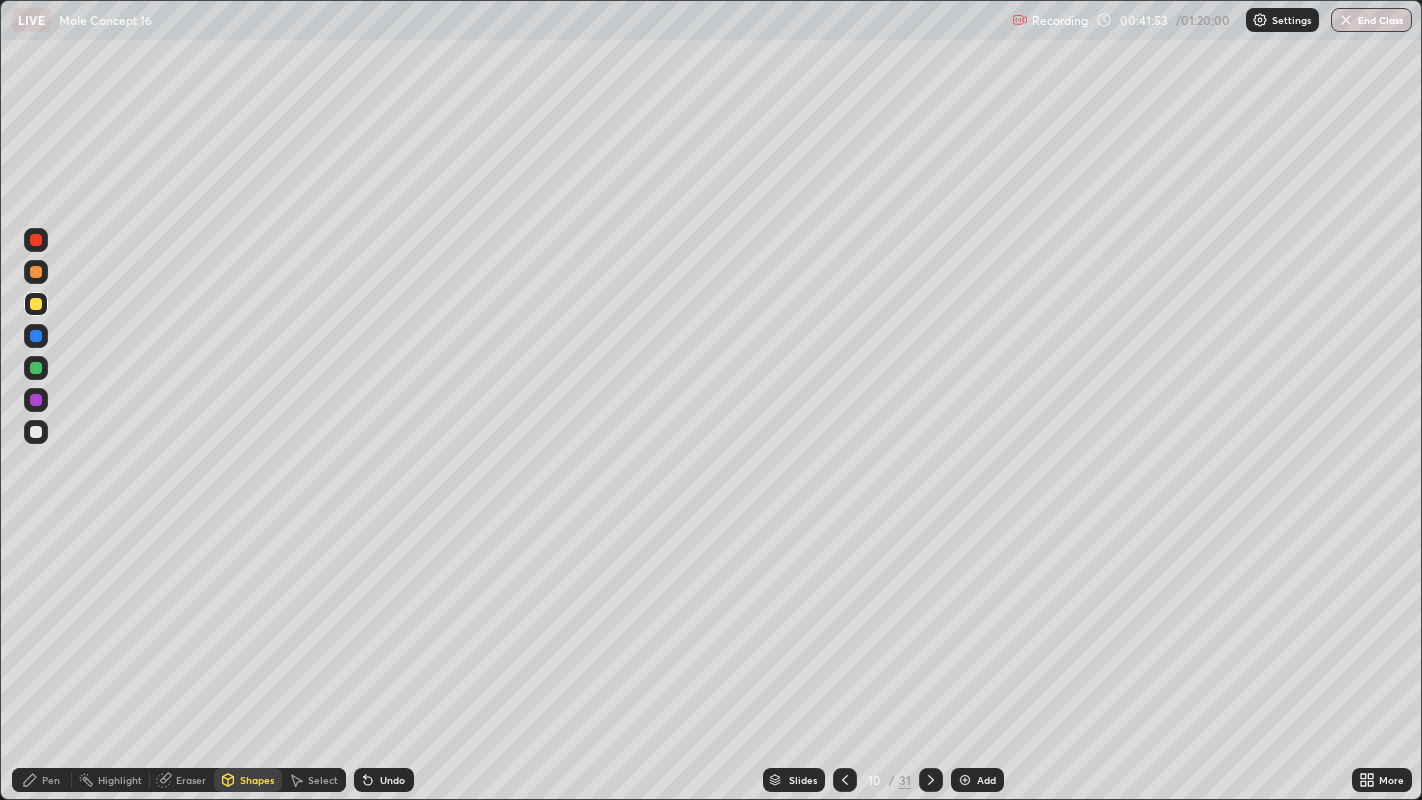 click at bounding box center (36, 272) 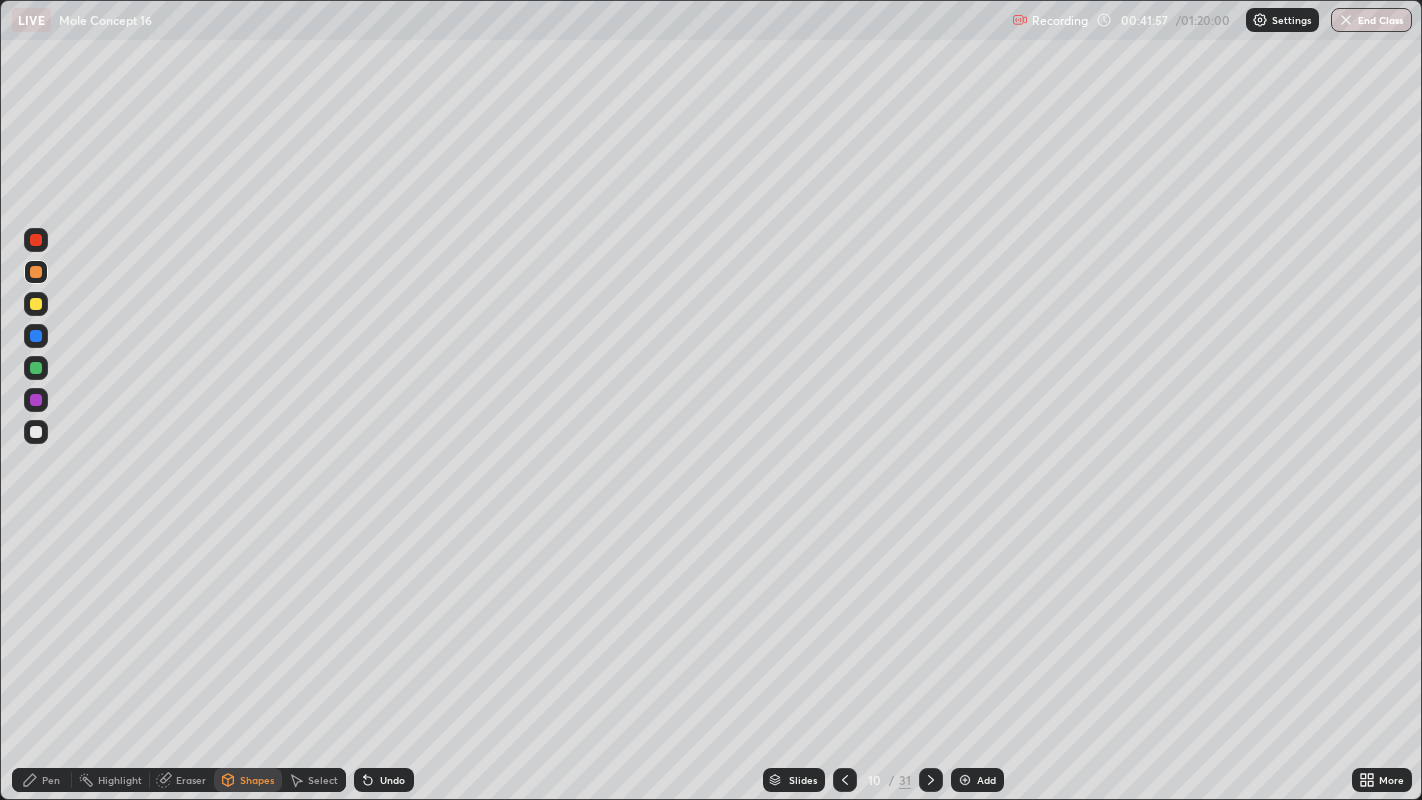 click on "Pen" at bounding box center [51, 780] 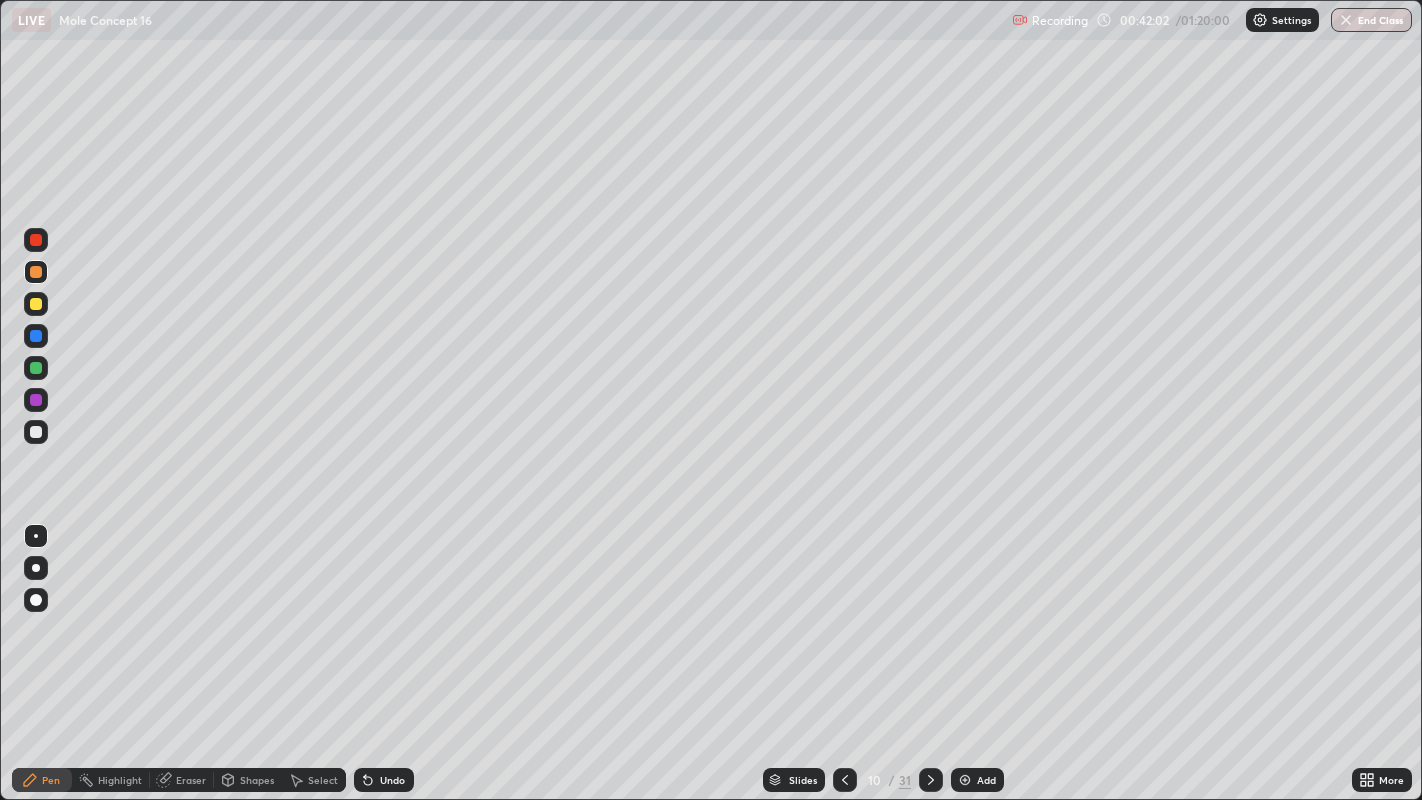 click at bounding box center (36, 432) 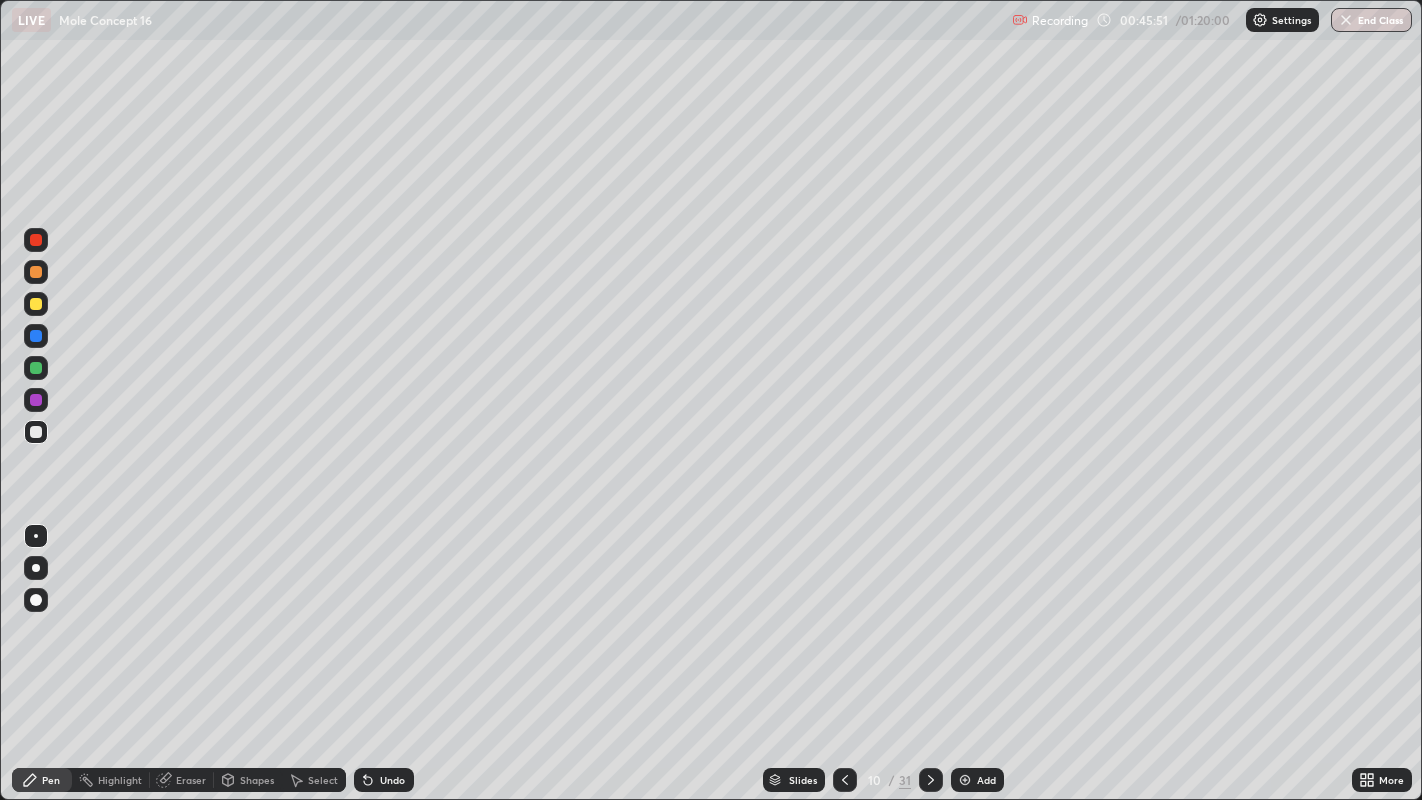 click at bounding box center [36, 432] 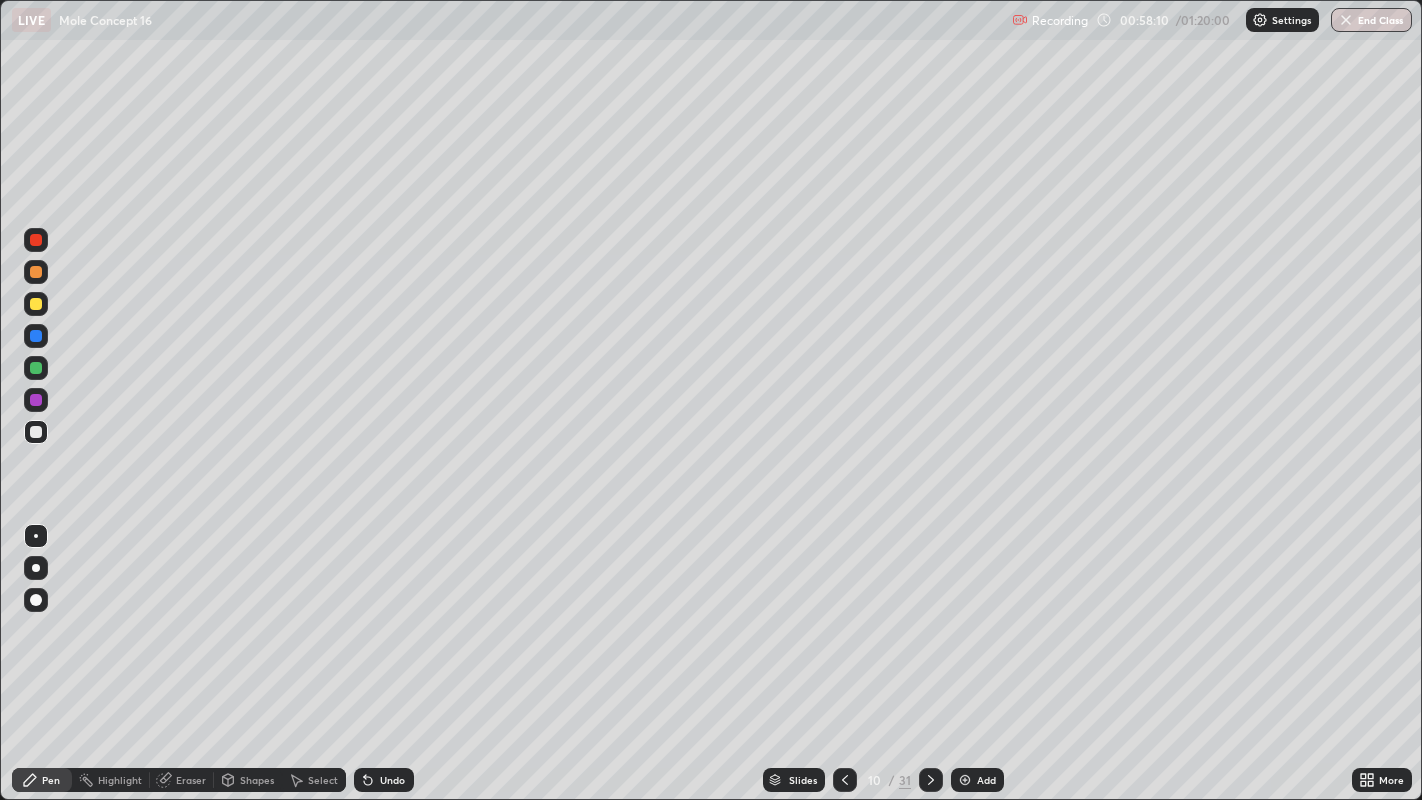 click at bounding box center [965, 780] 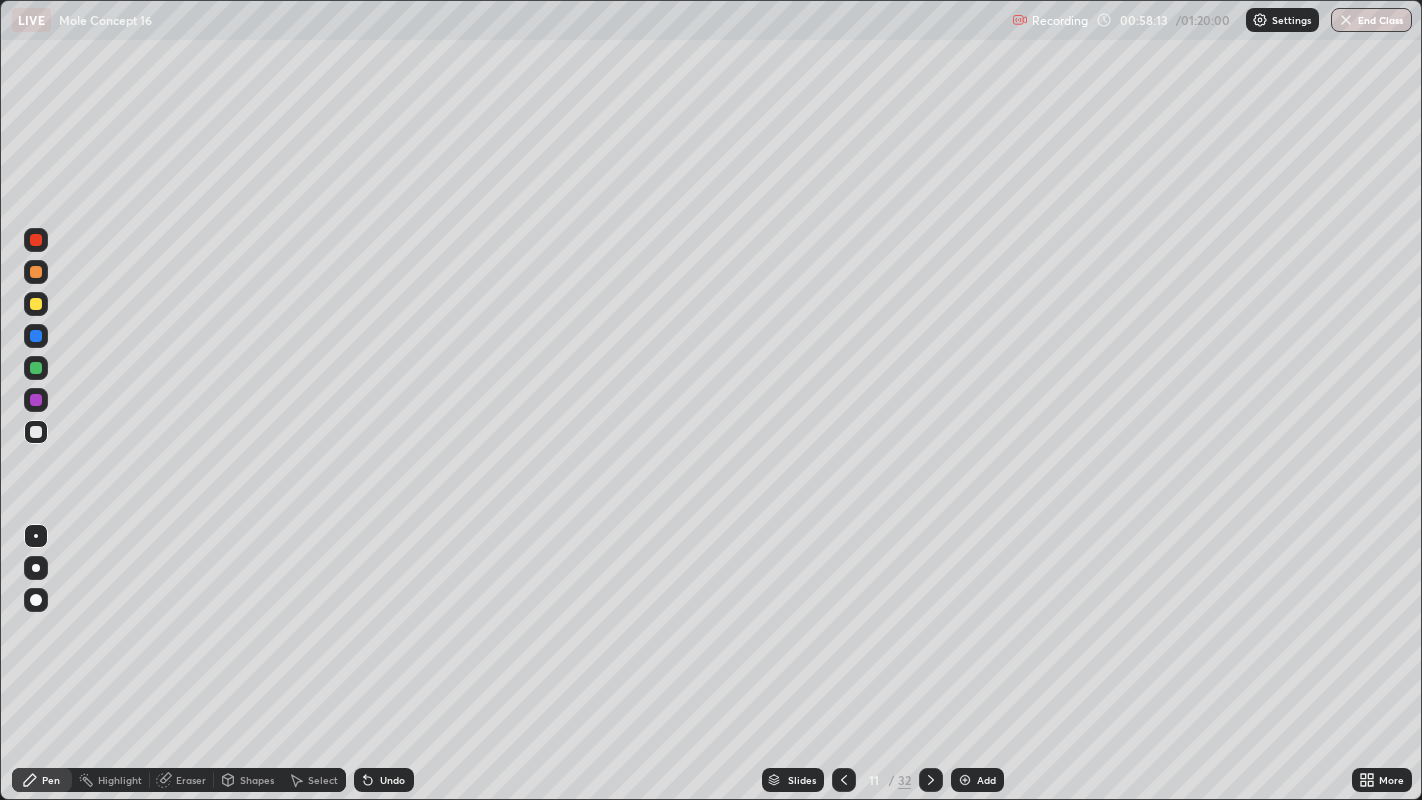 click at bounding box center [36, 432] 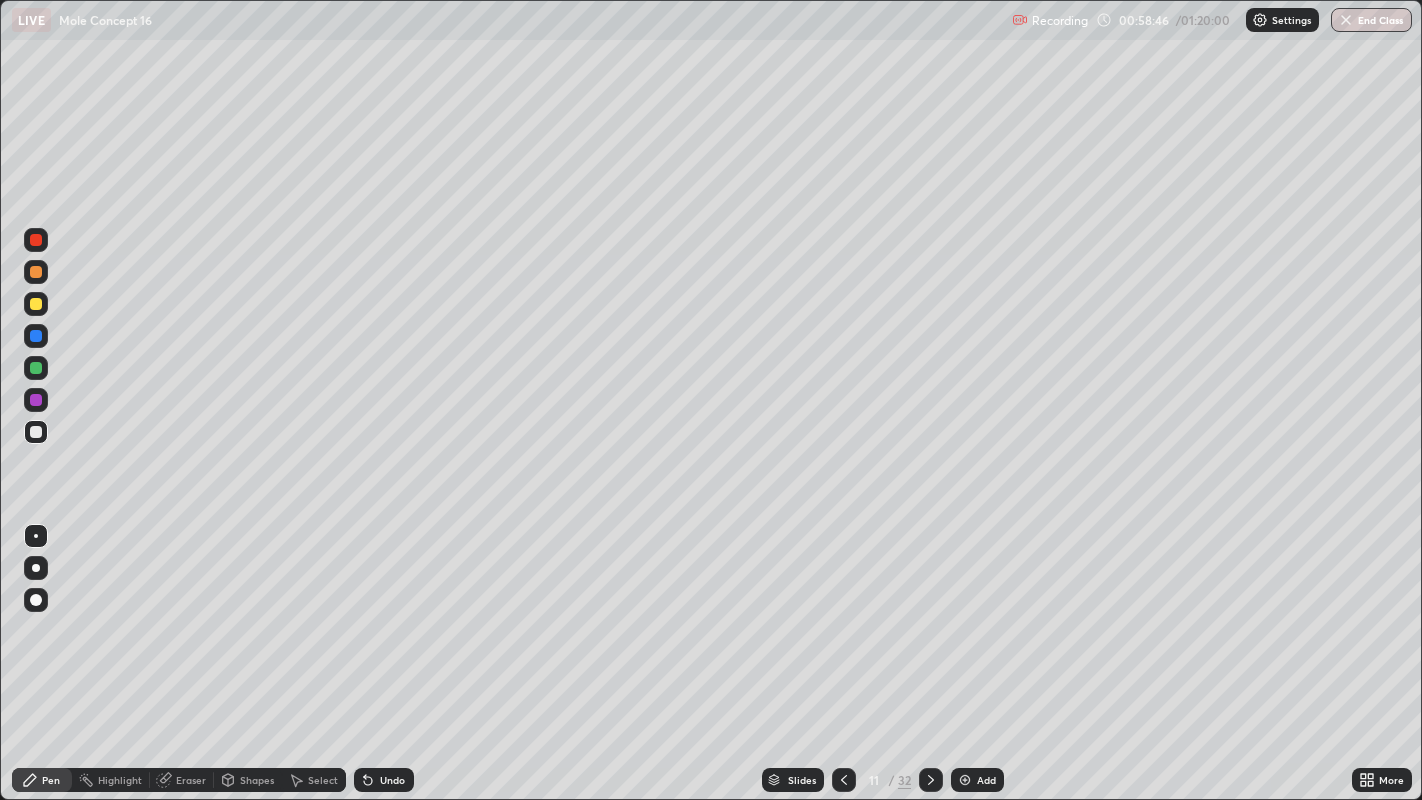 click on "Shapes" at bounding box center (257, 780) 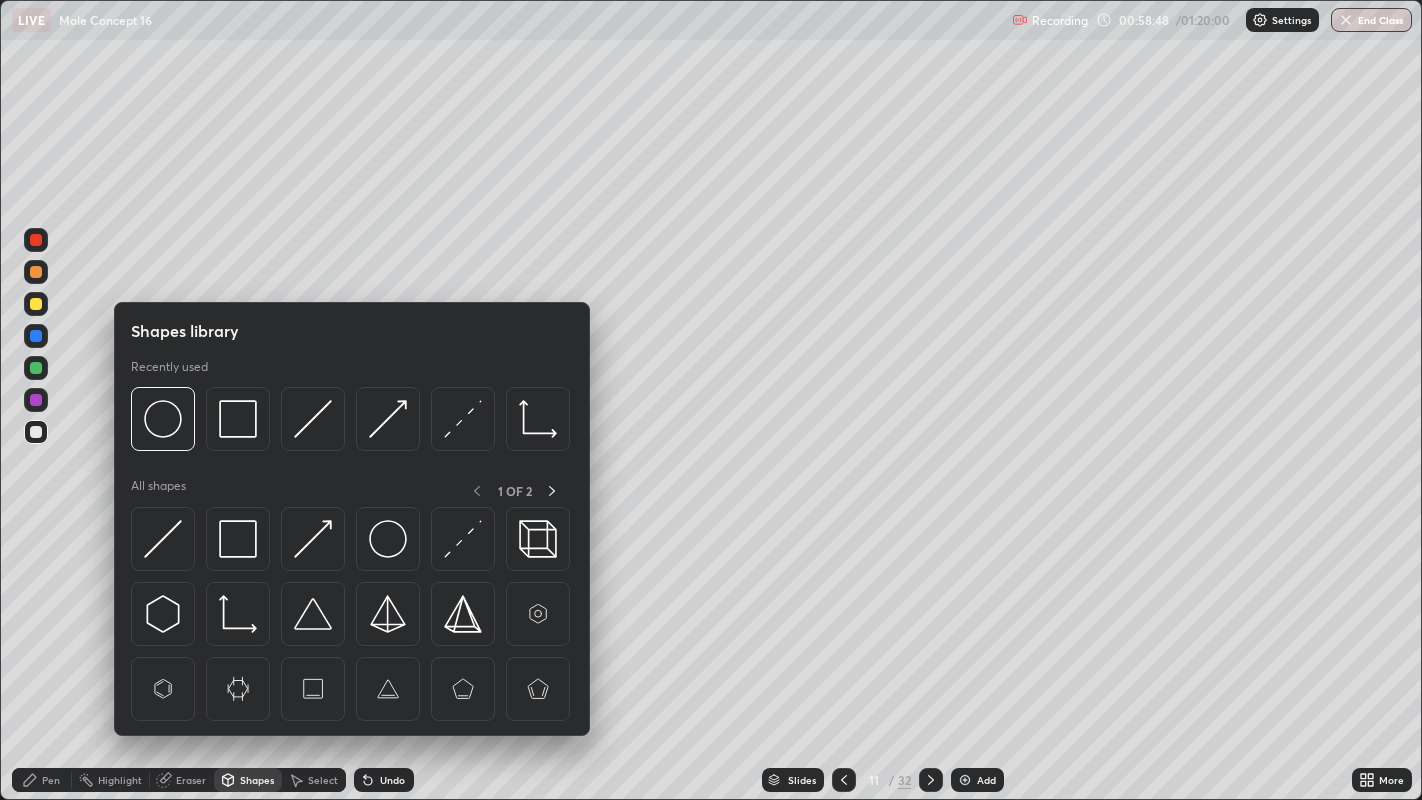 click on "Pen" at bounding box center (51, 780) 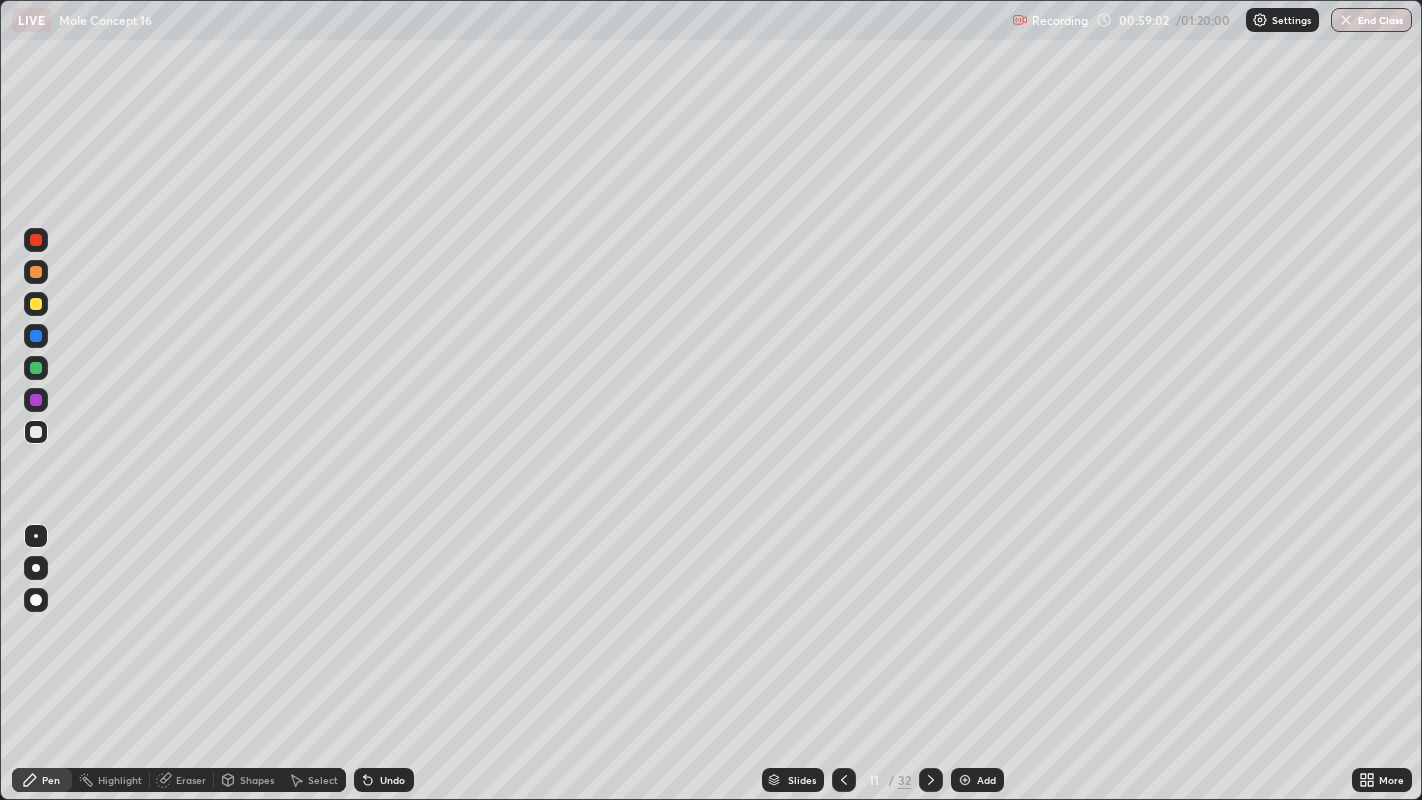 click on "Undo" at bounding box center [392, 780] 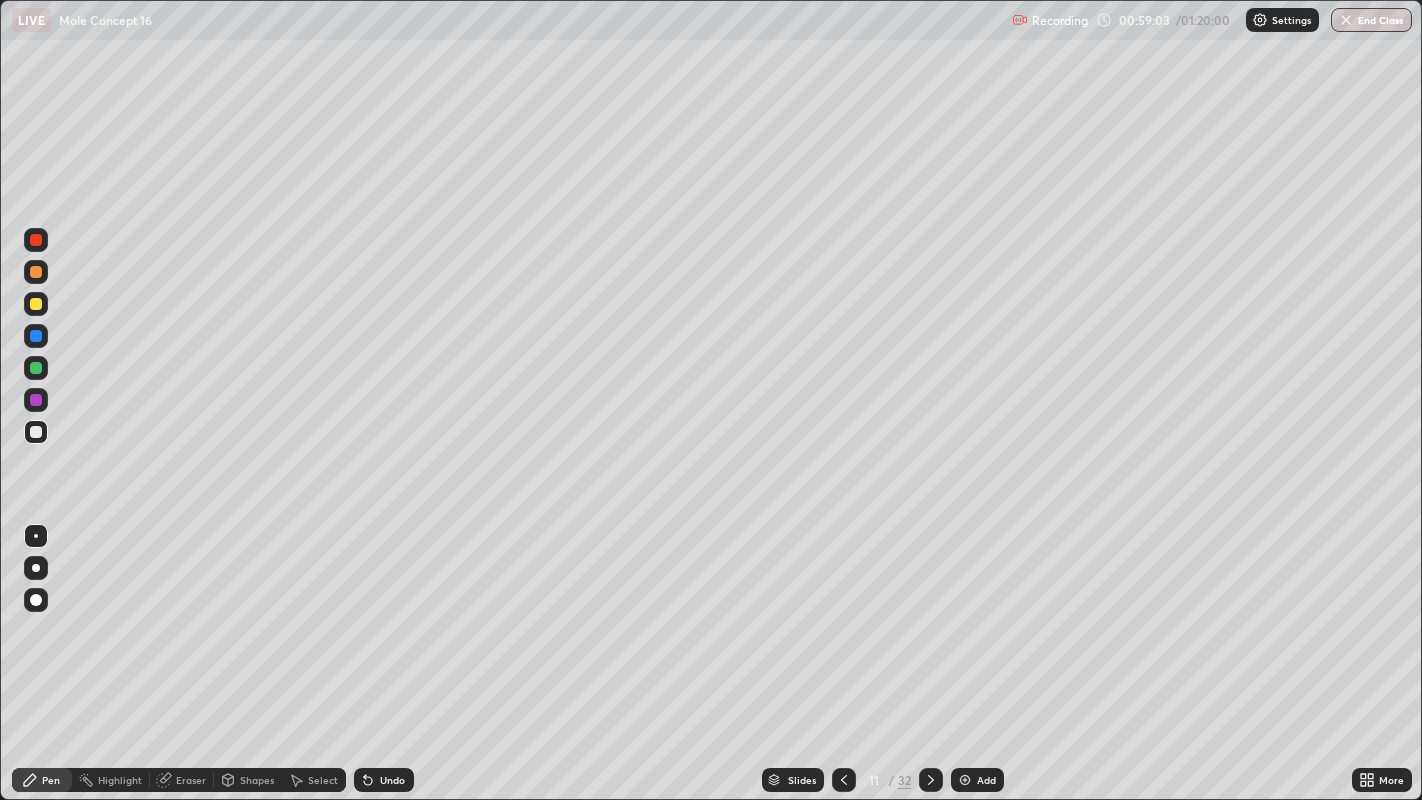 click on "Undo" at bounding box center (384, 780) 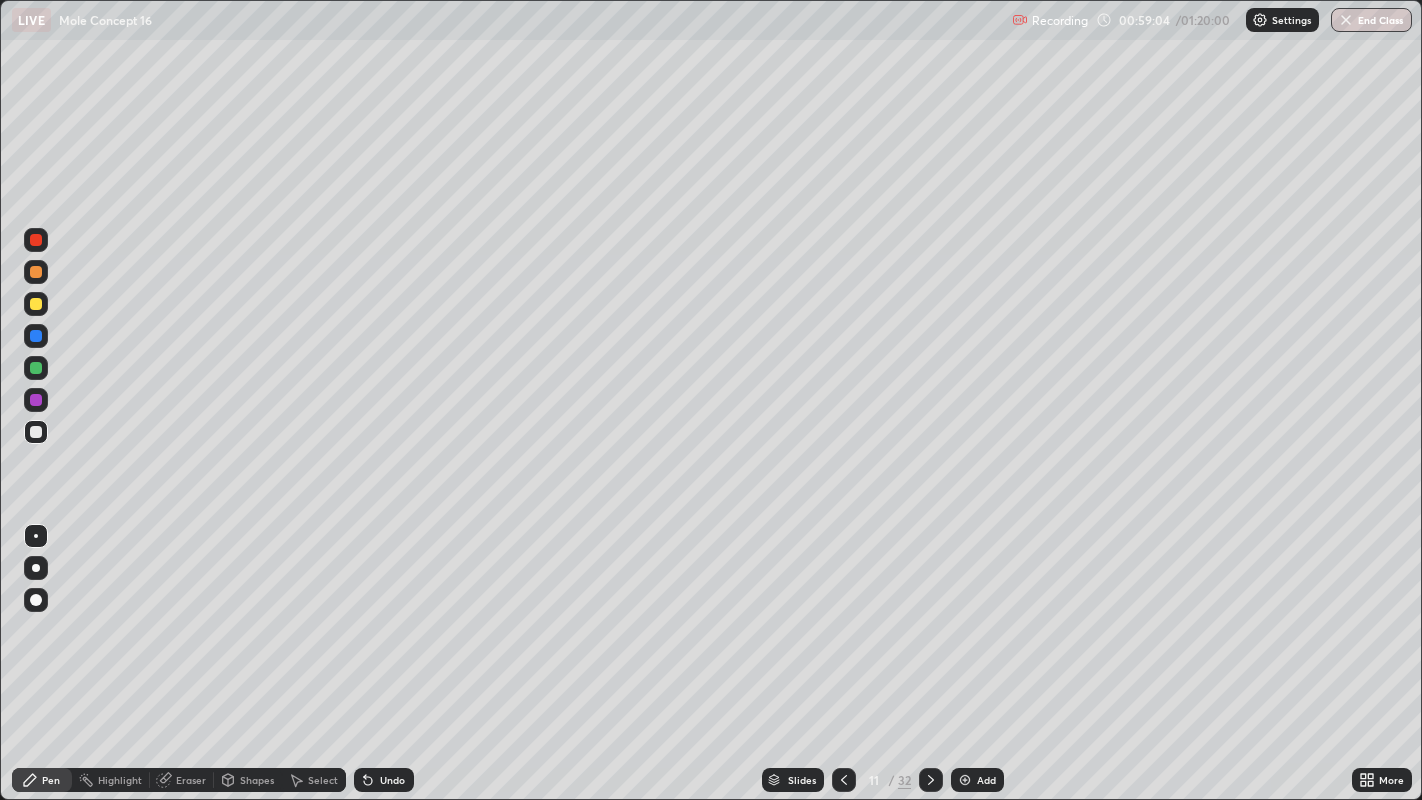 click on "Undo" at bounding box center [384, 780] 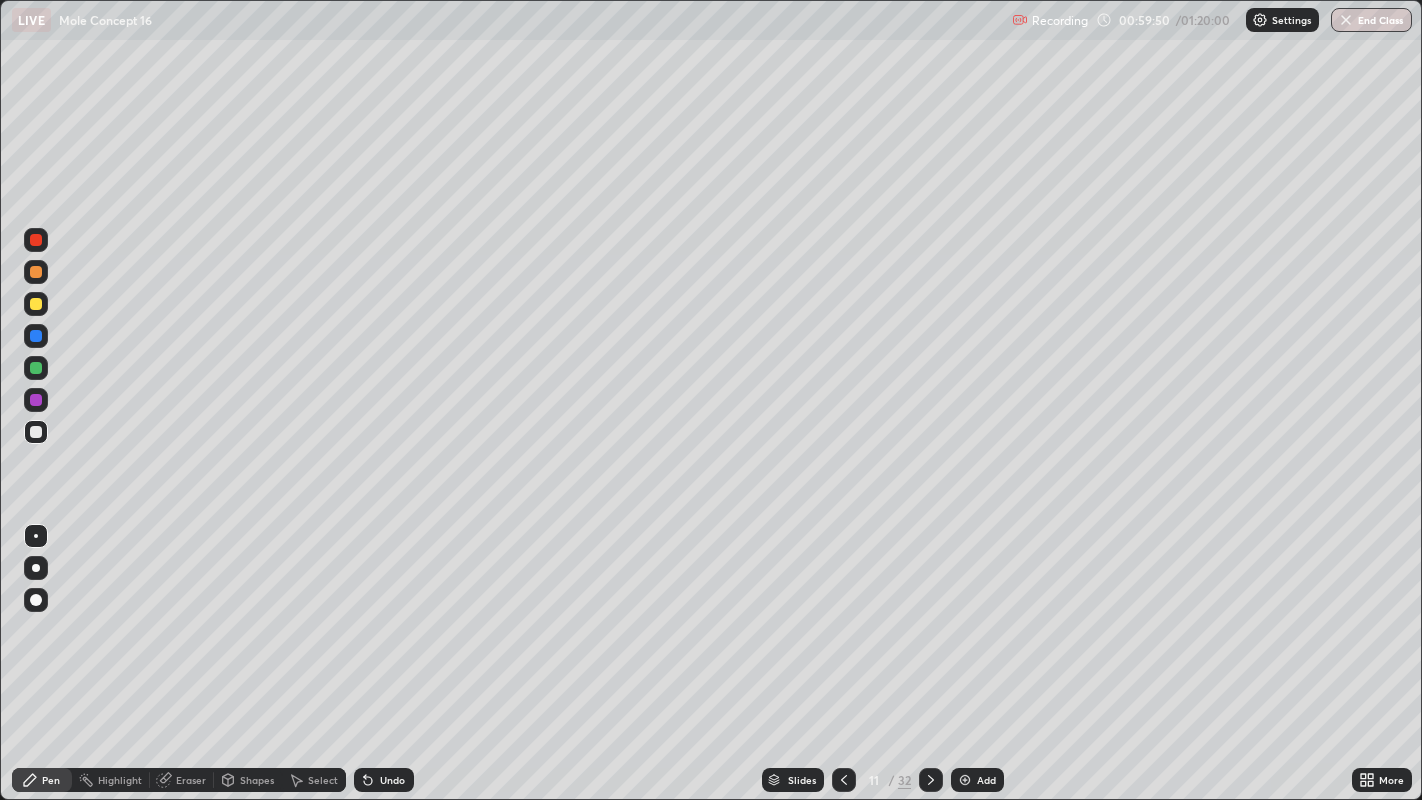 click on "Undo" at bounding box center [384, 780] 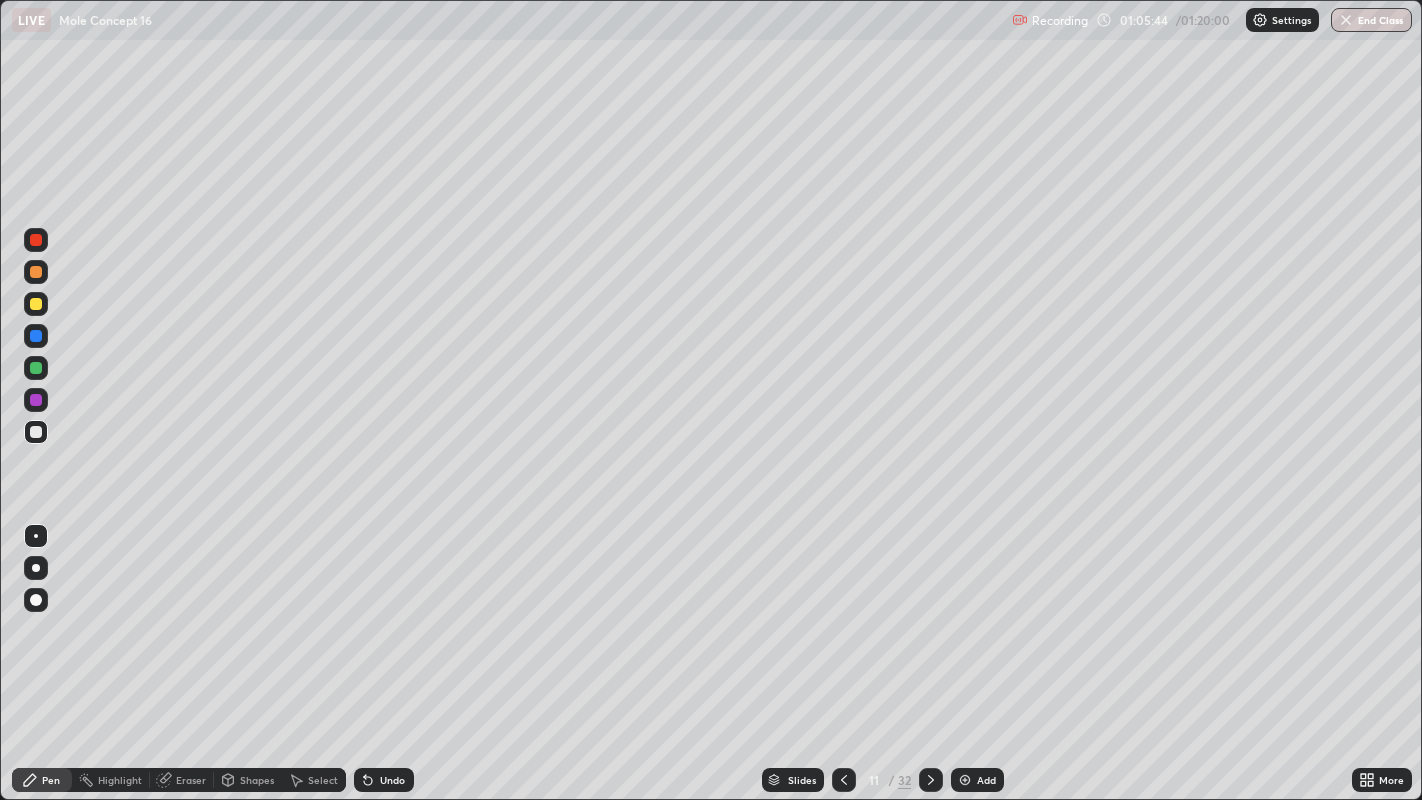 click at bounding box center [965, 780] 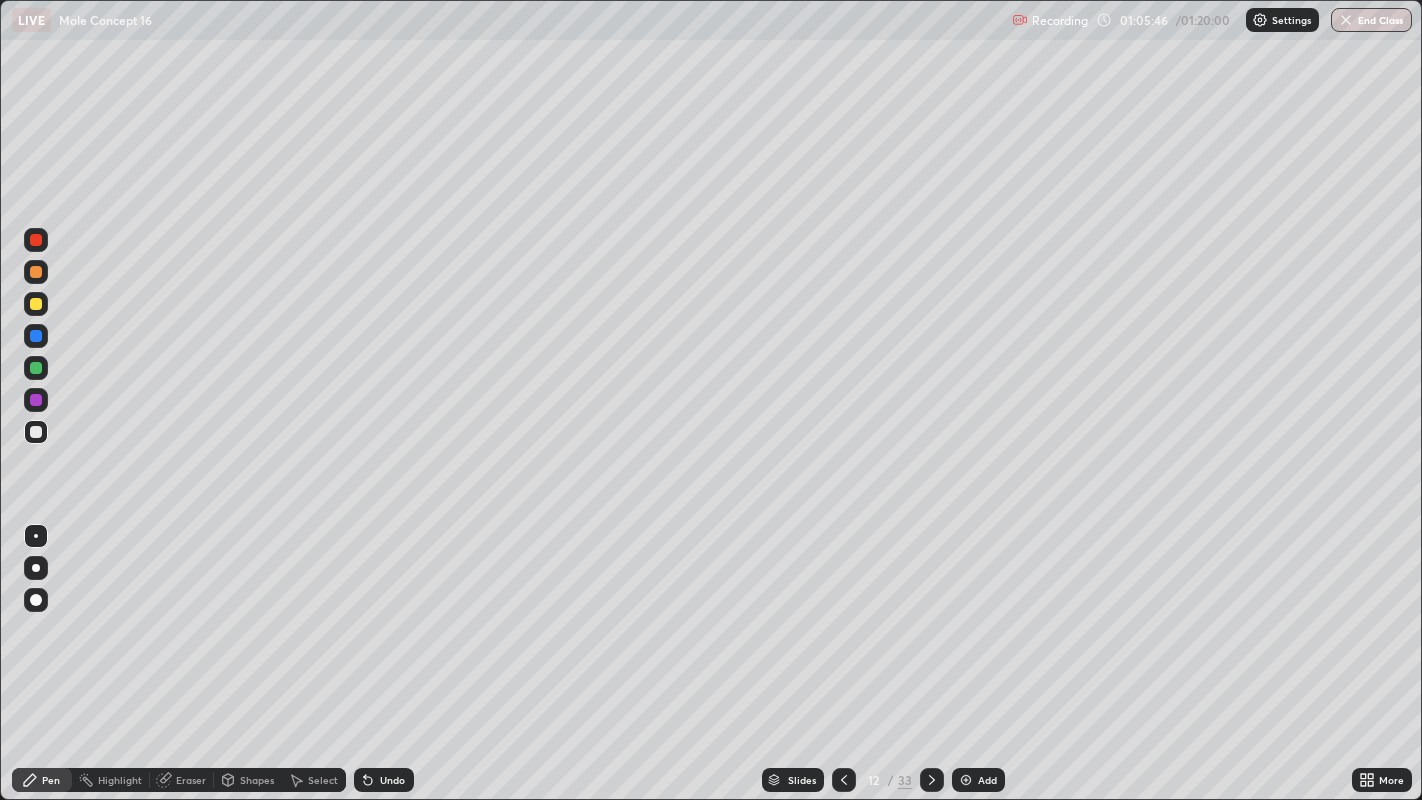 click at bounding box center (36, 432) 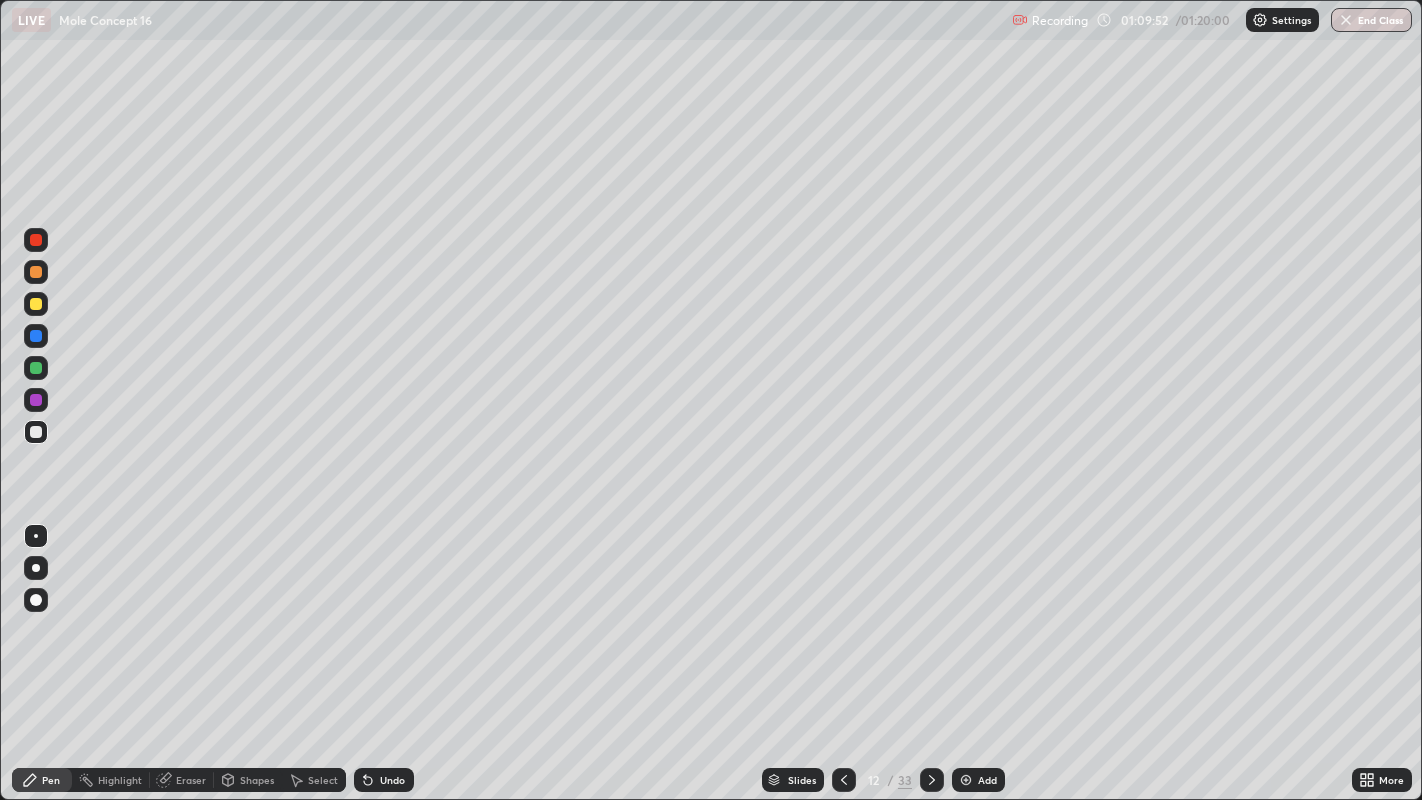 click at bounding box center [1346, 20] 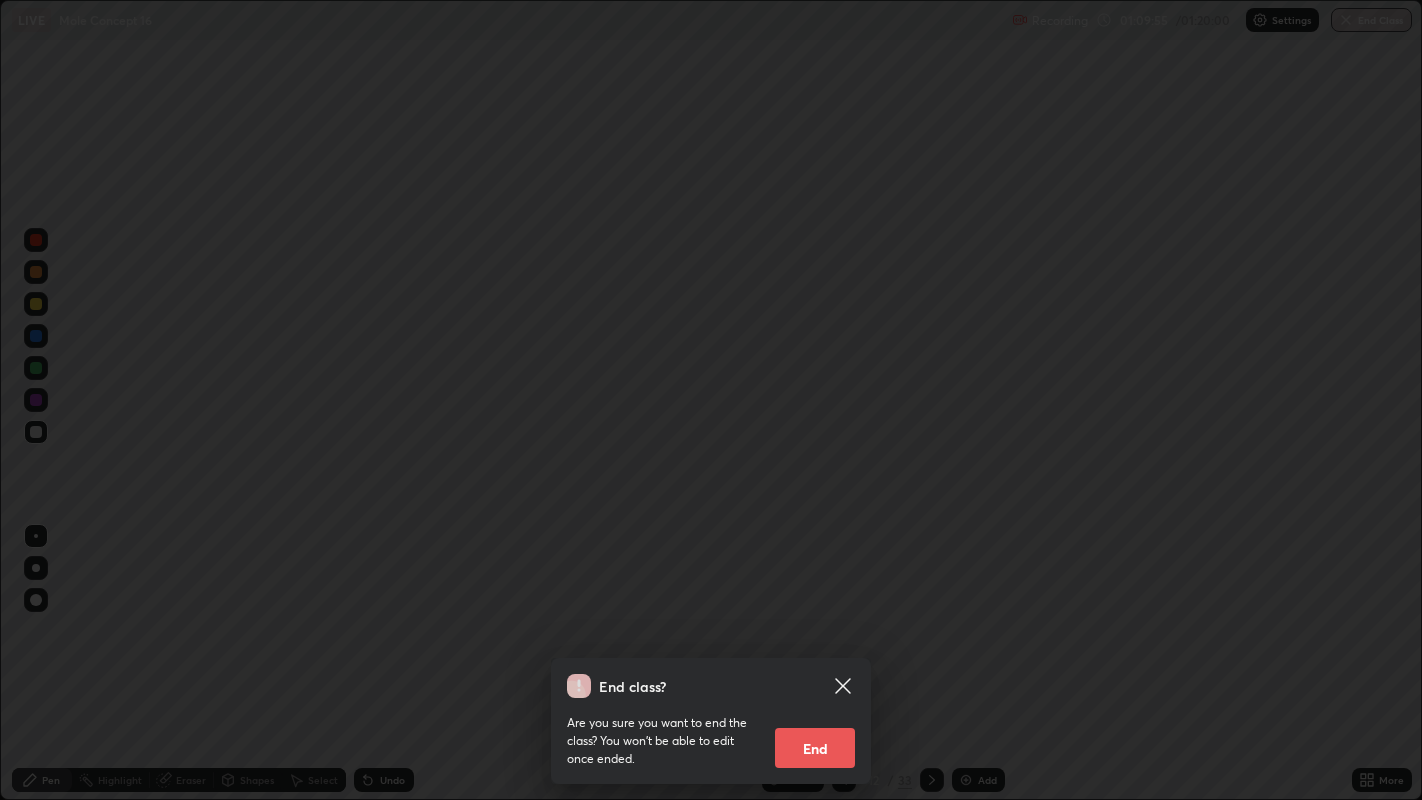click on "End" at bounding box center (815, 748) 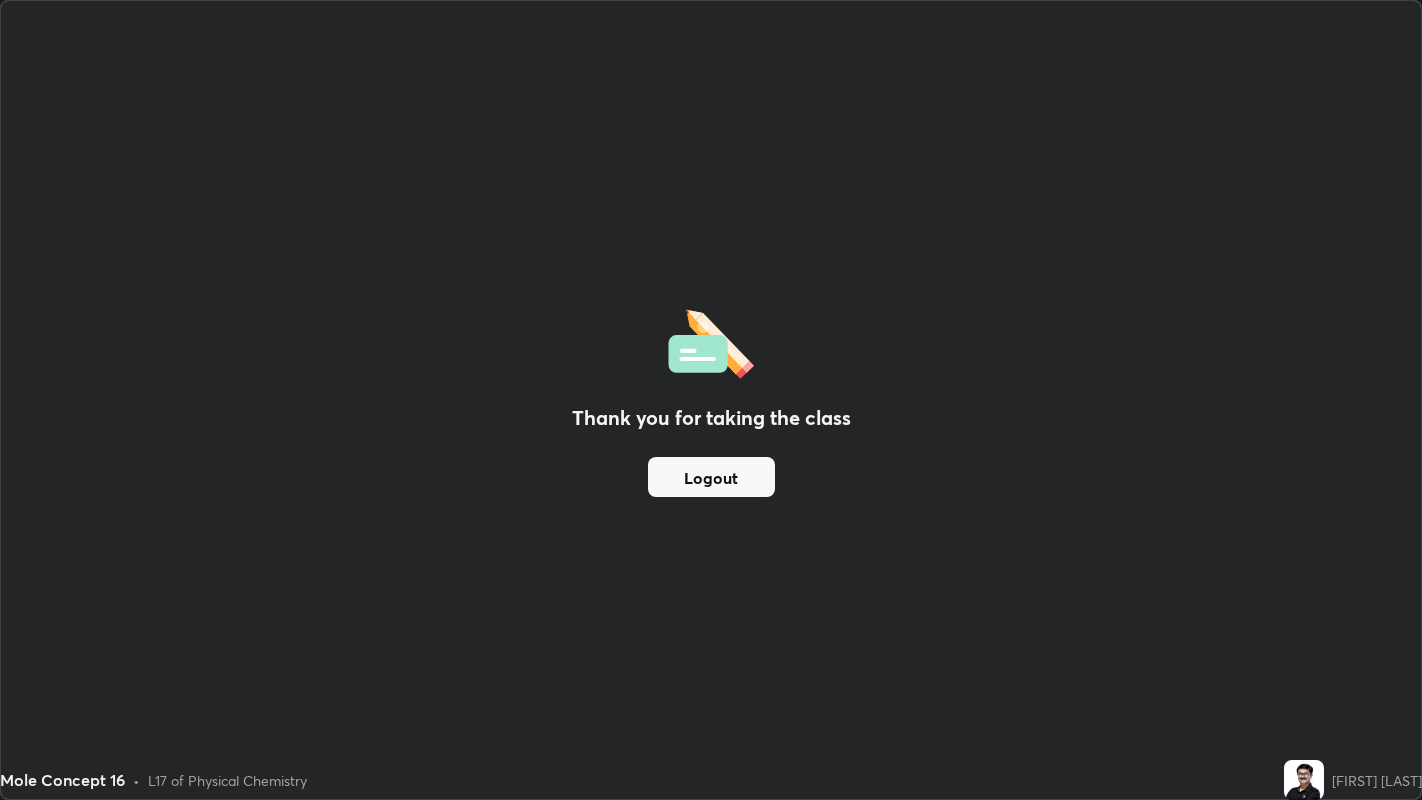 click on "Logout" at bounding box center (711, 477) 